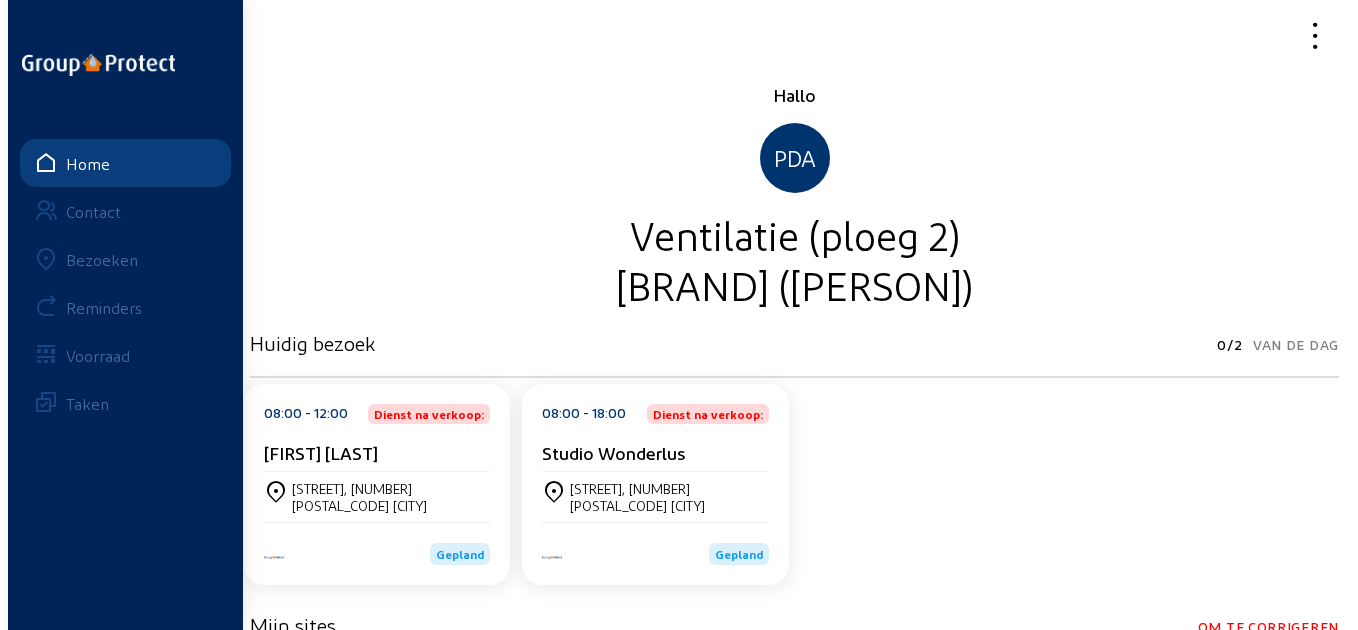scroll, scrollTop: 0, scrollLeft: 0, axis: both 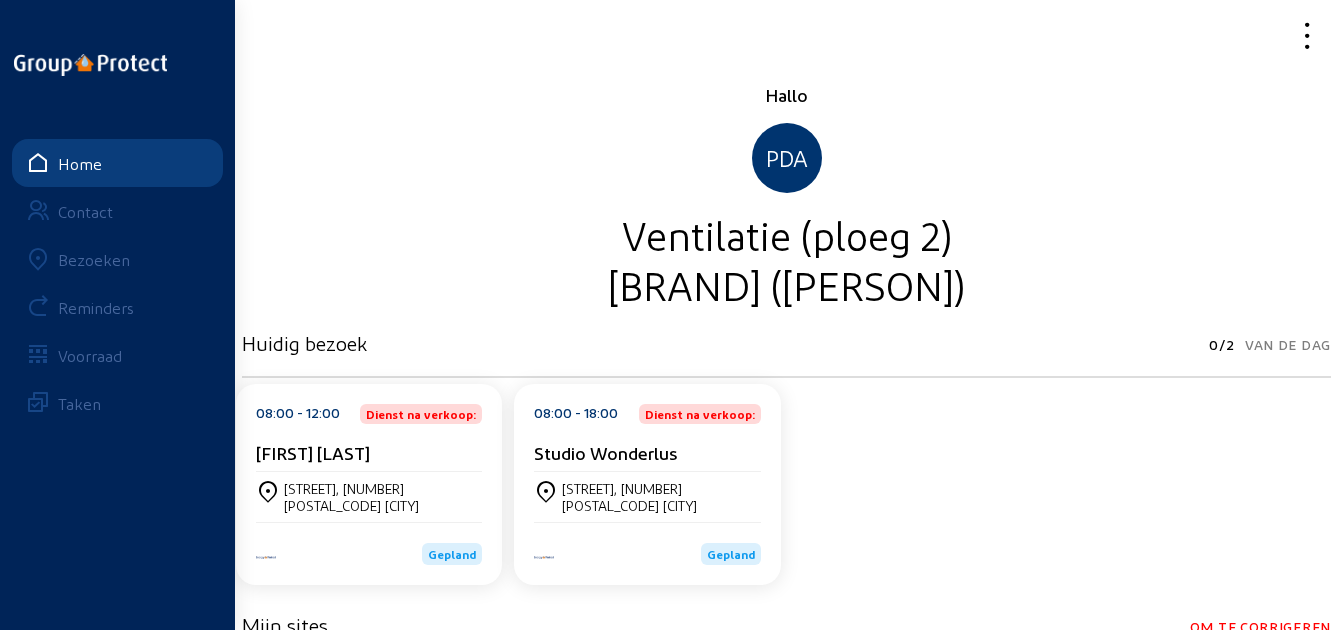 click on "Bezoeken" at bounding box center [117, 259] 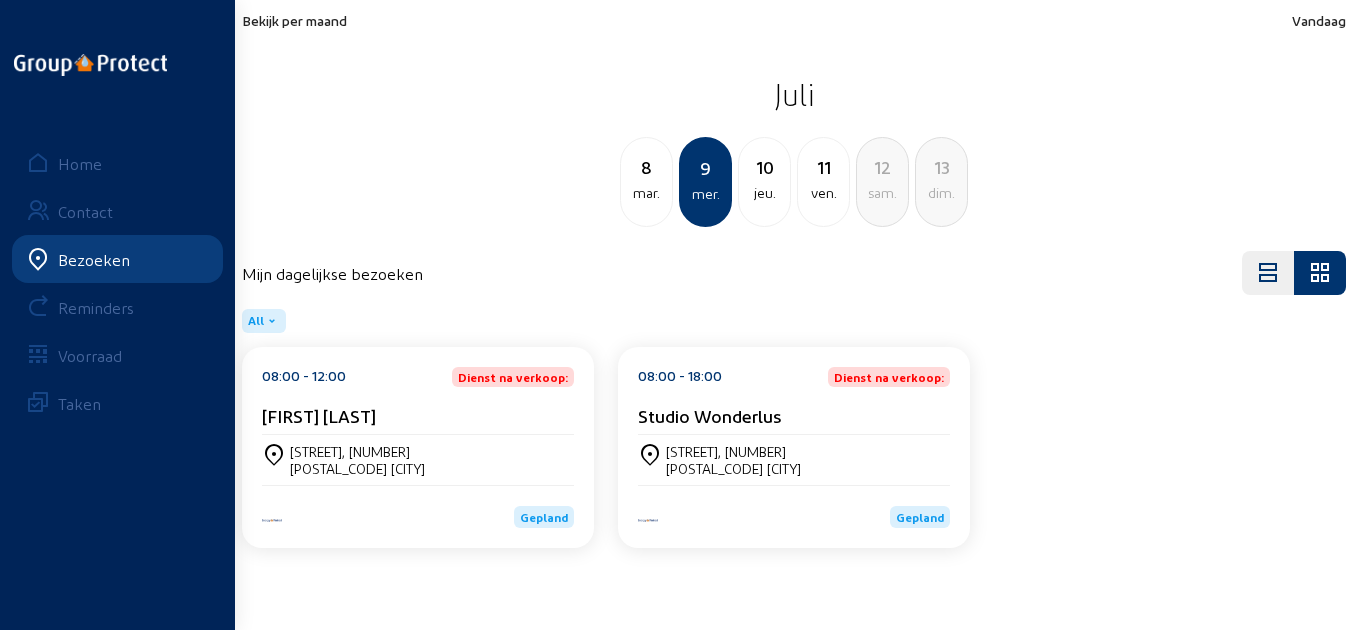 click on "Bekijk per maand" at bounding box center (294, 20) 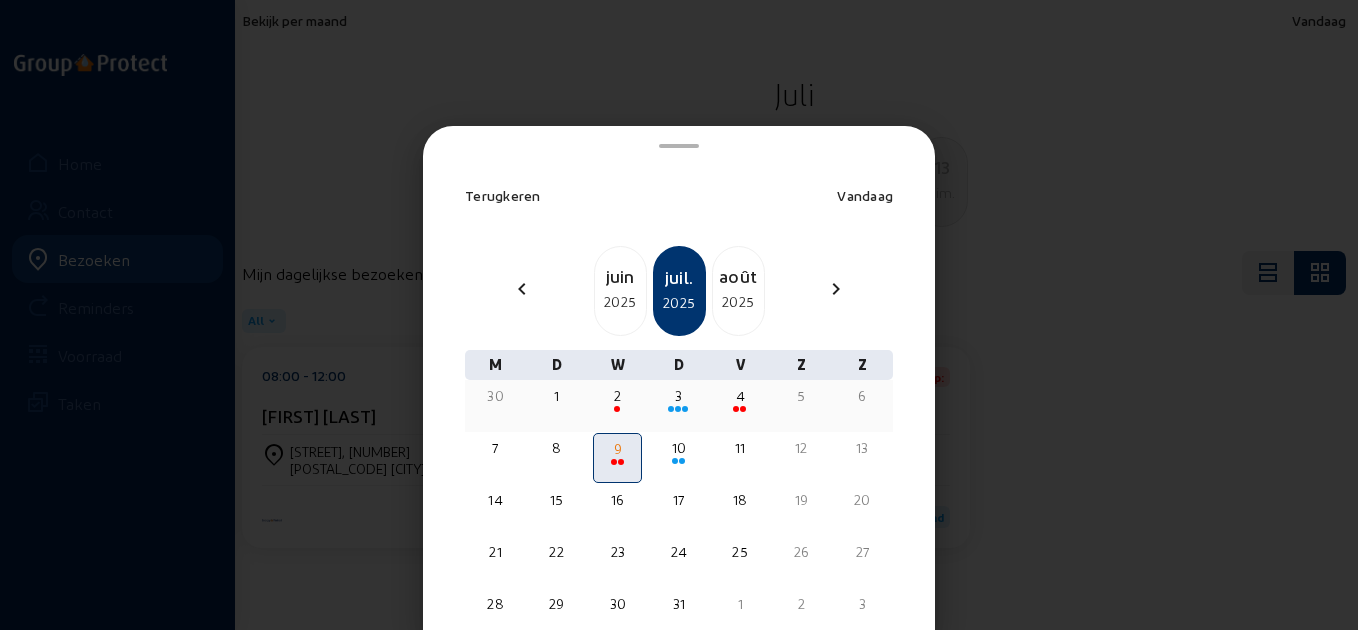 click on "3" at bounding box center (617, 396) 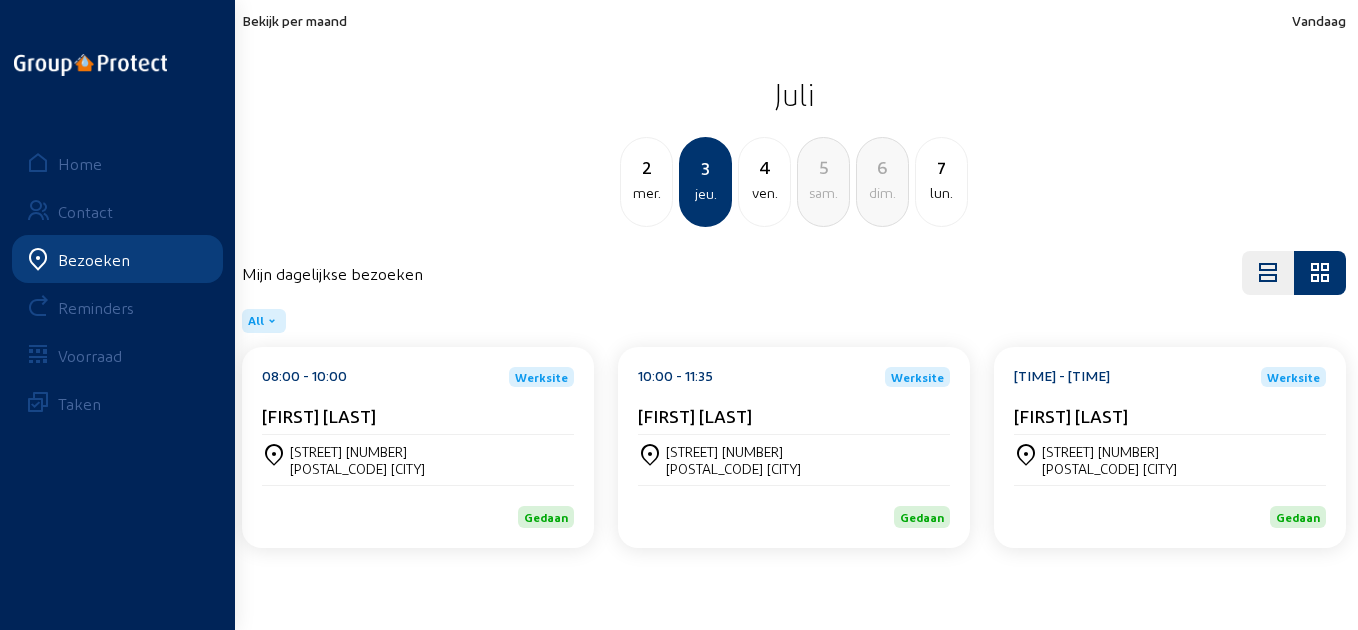 click on "Bekijk per maand" at bounding box center [294, 20] 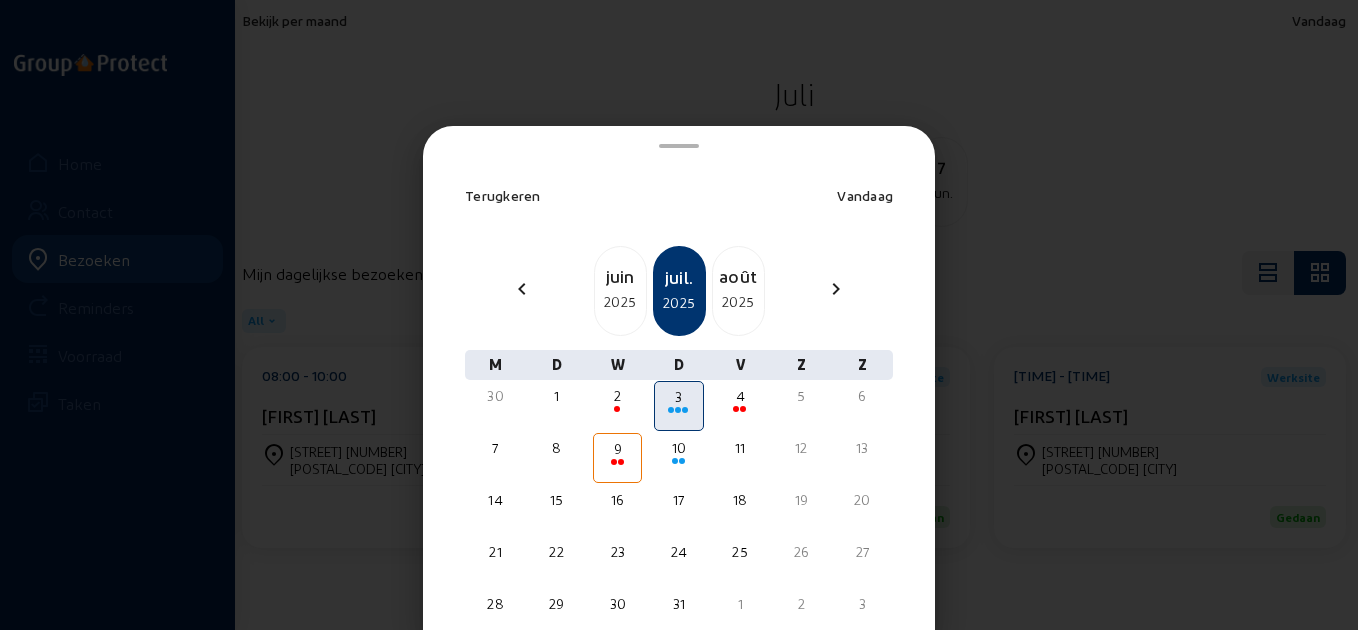 click on "2025" at bounding box center [620, 302] 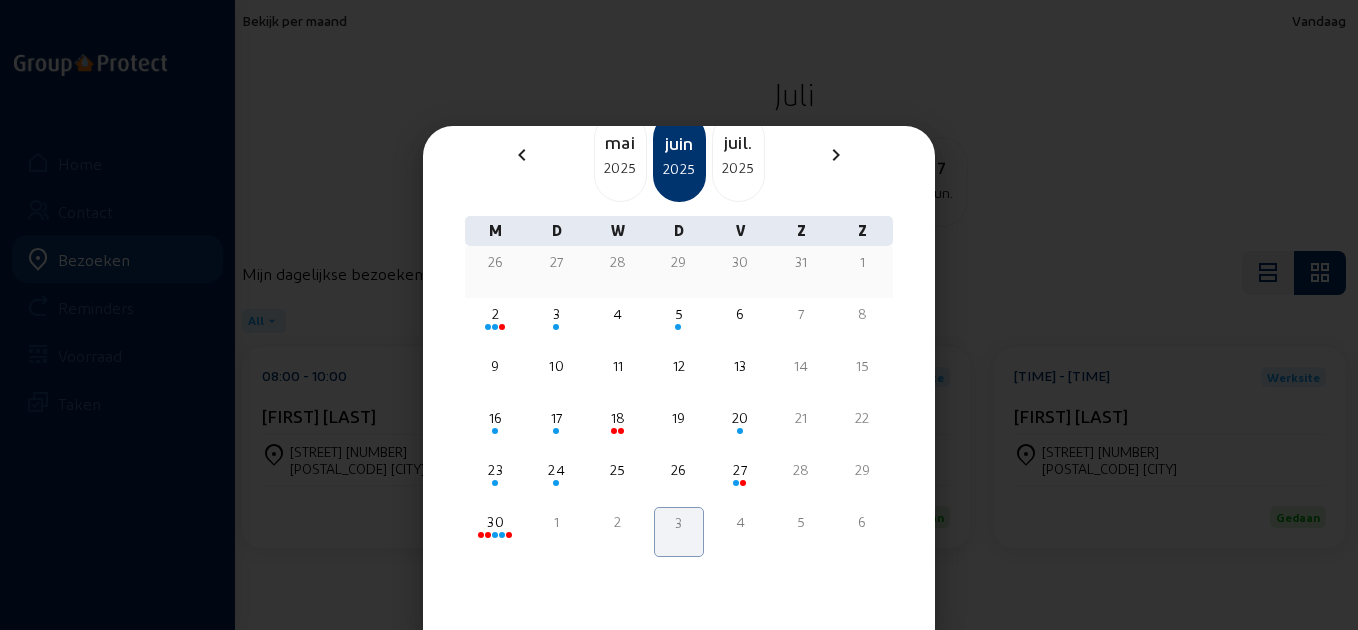 scroll, scrollTop: 140, scrollLeft: 0, axis: vertical 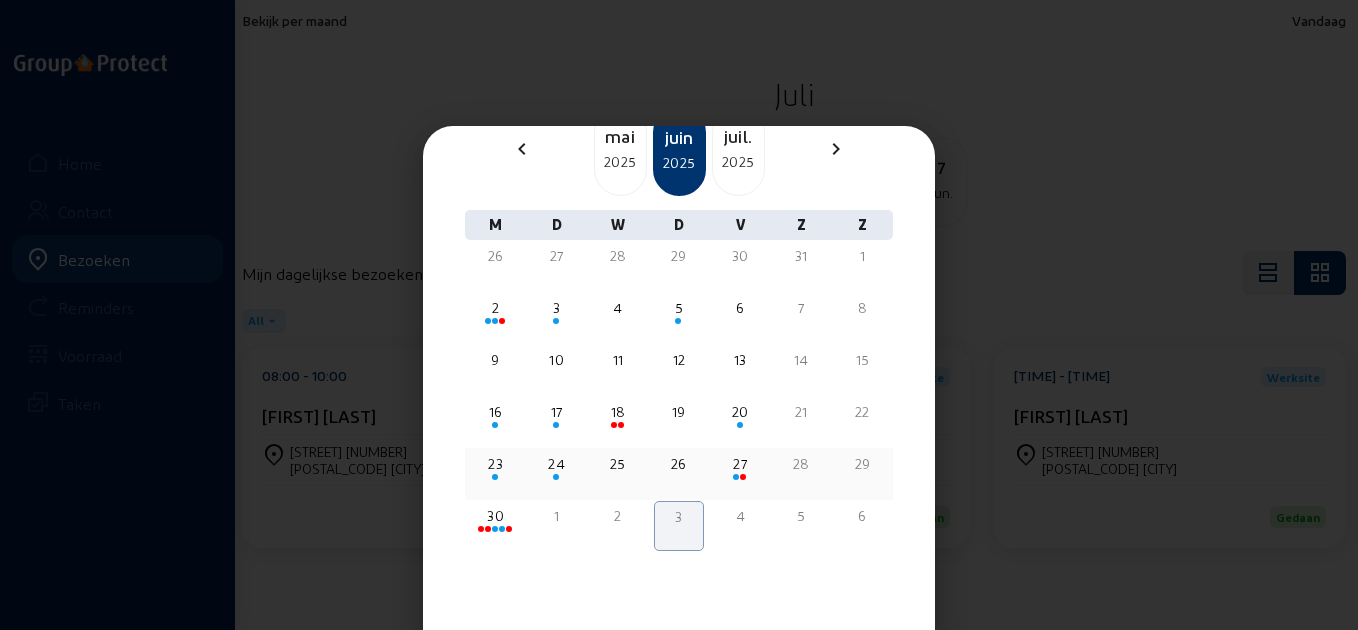 click on "23" at bounding box center [495, 308] 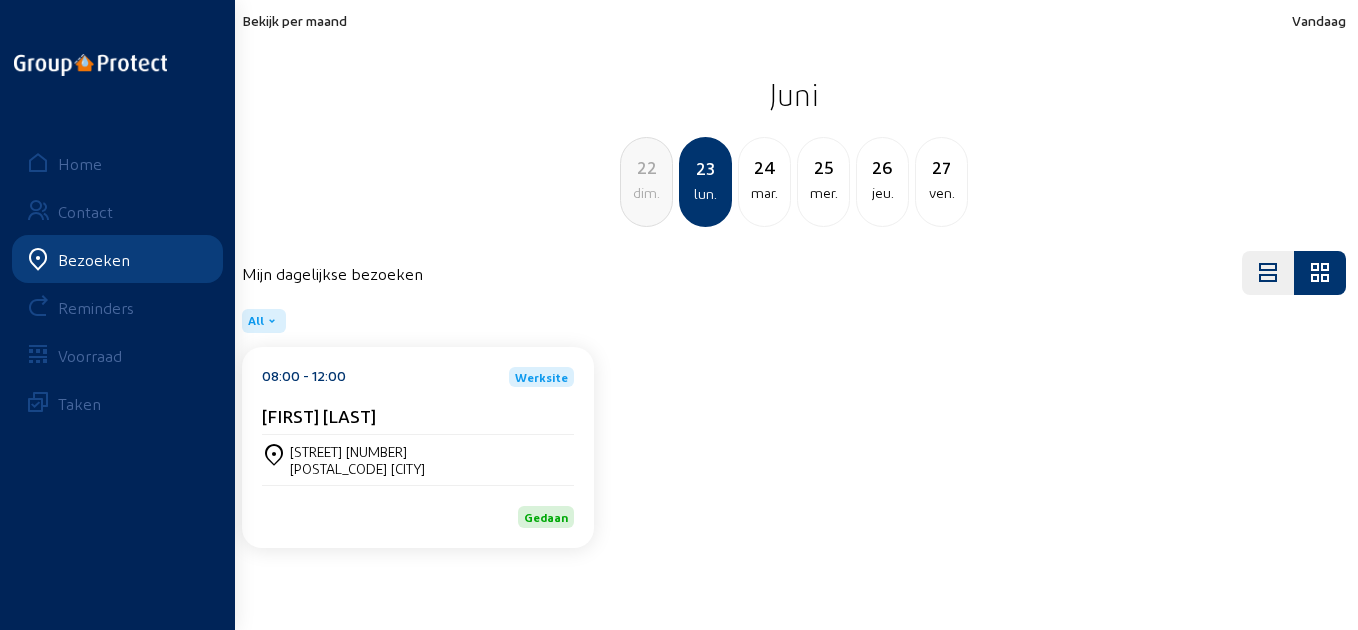 click on "24" at bounding box center (646, 167) 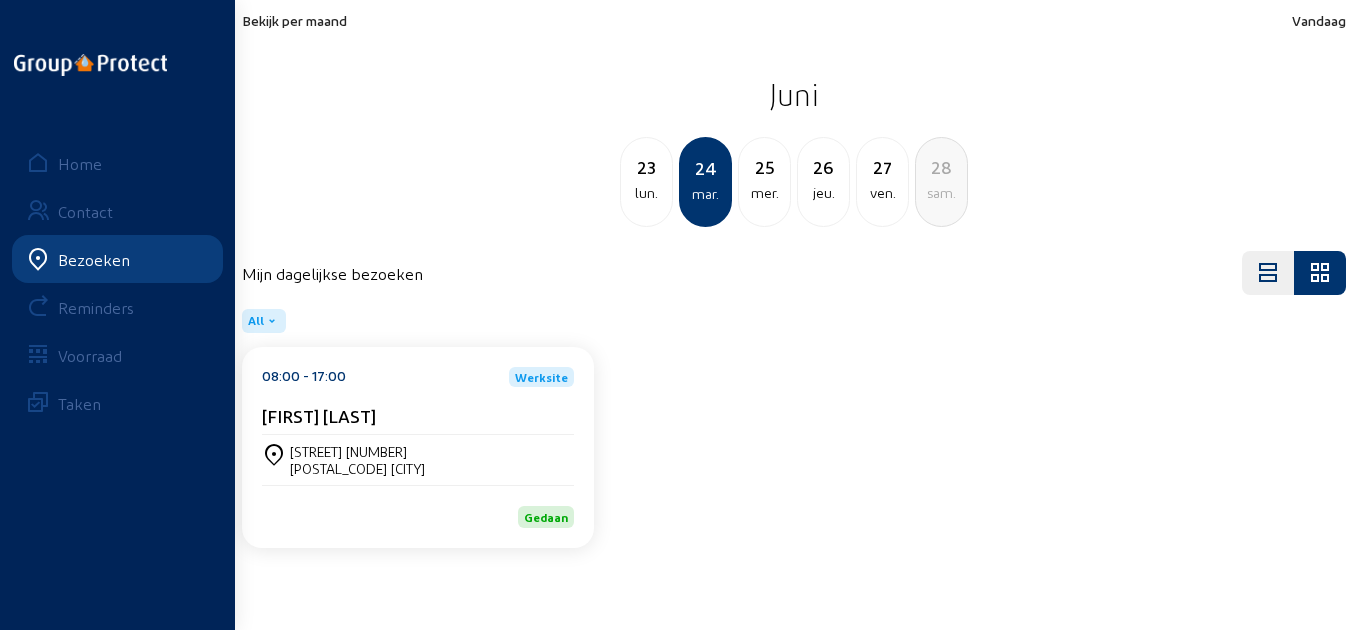 click on "Bekijk per maand" at bounding box center [294, 20] 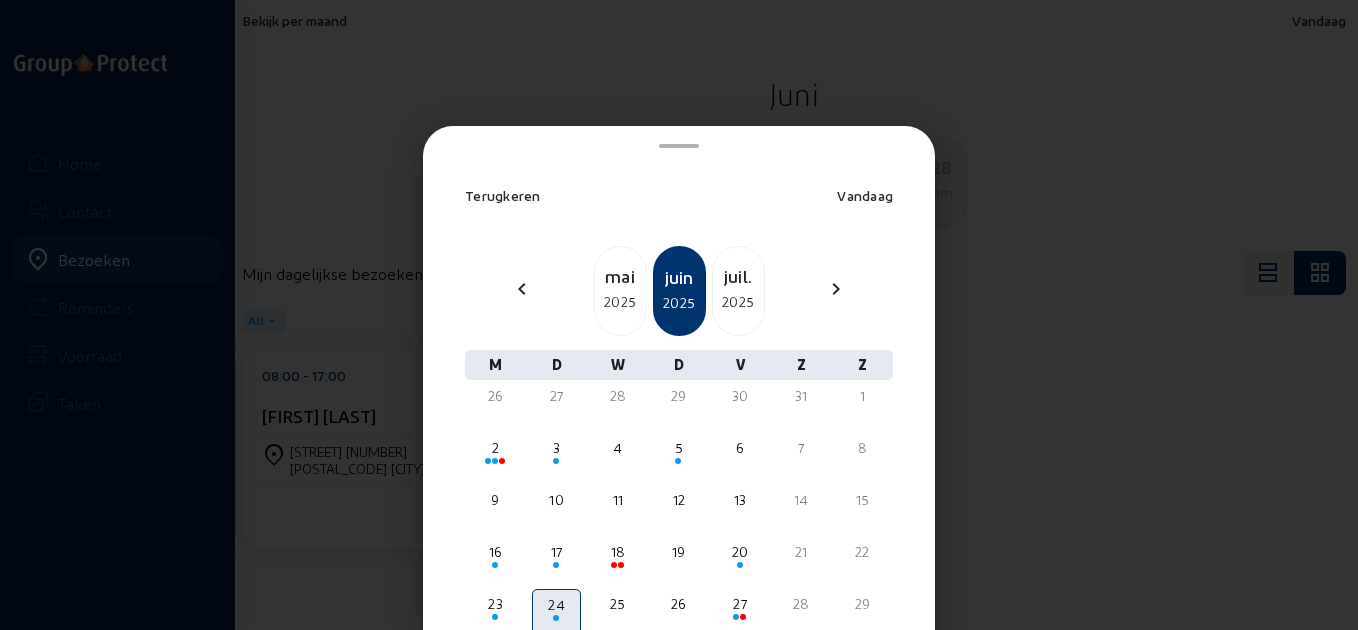 click at bounding box center (679, 315) 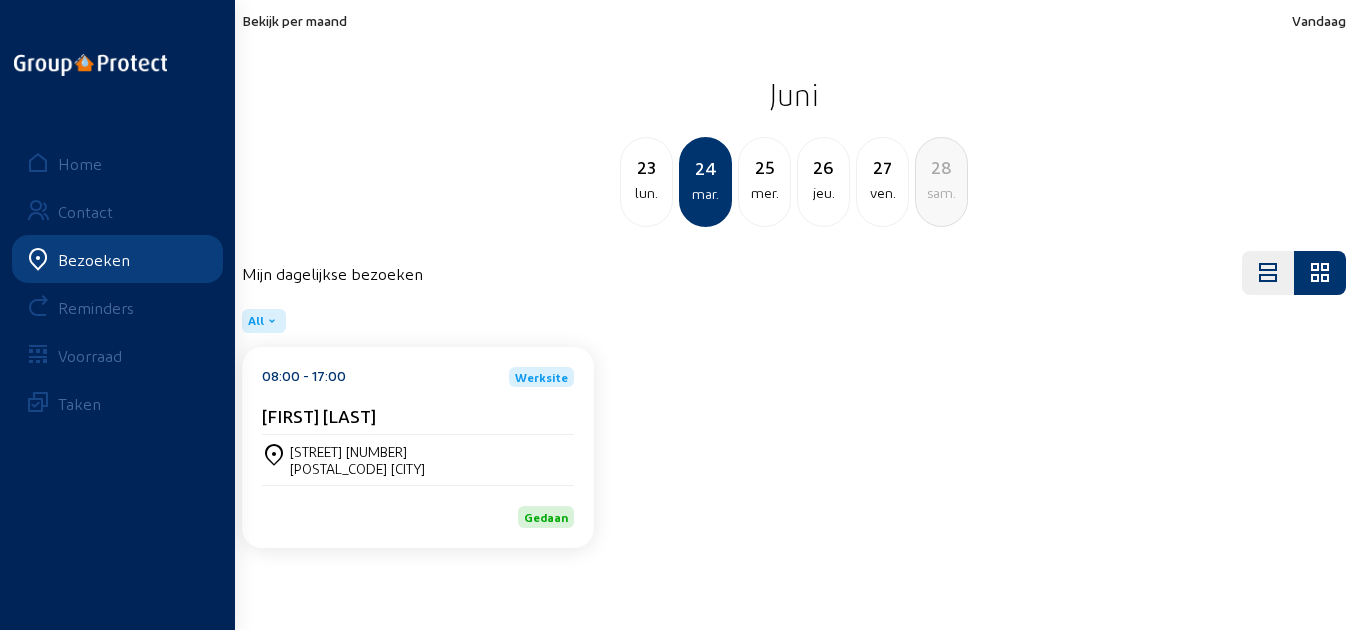 click on "Bekijk per maand" at bounding box center (294, 20) 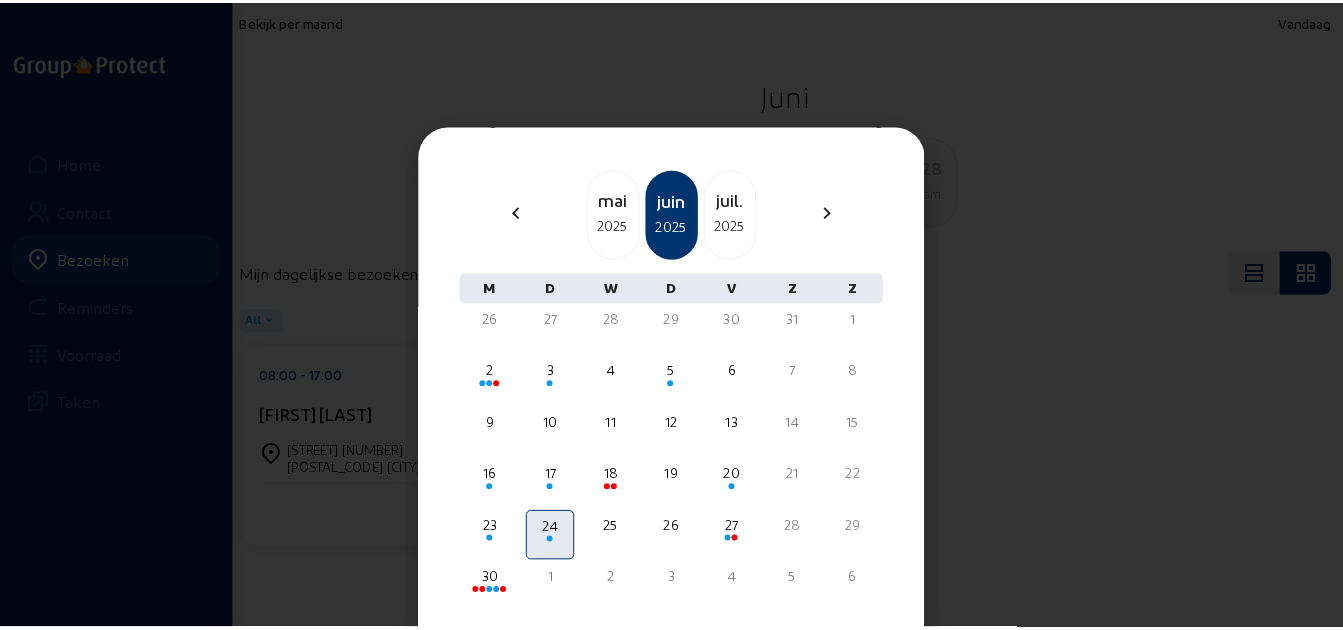 scroll, scrollTop: 140, scrollLeft: 0, axis: vertical 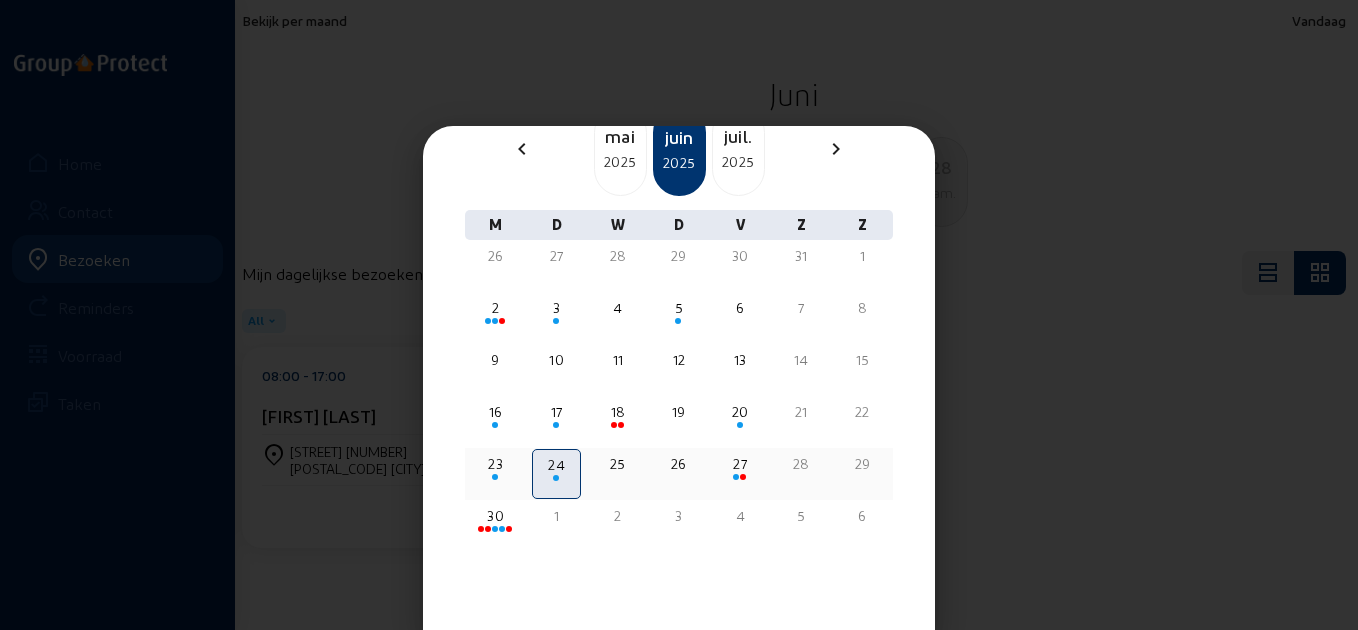 click on "23" at bounding box center [495, 308] 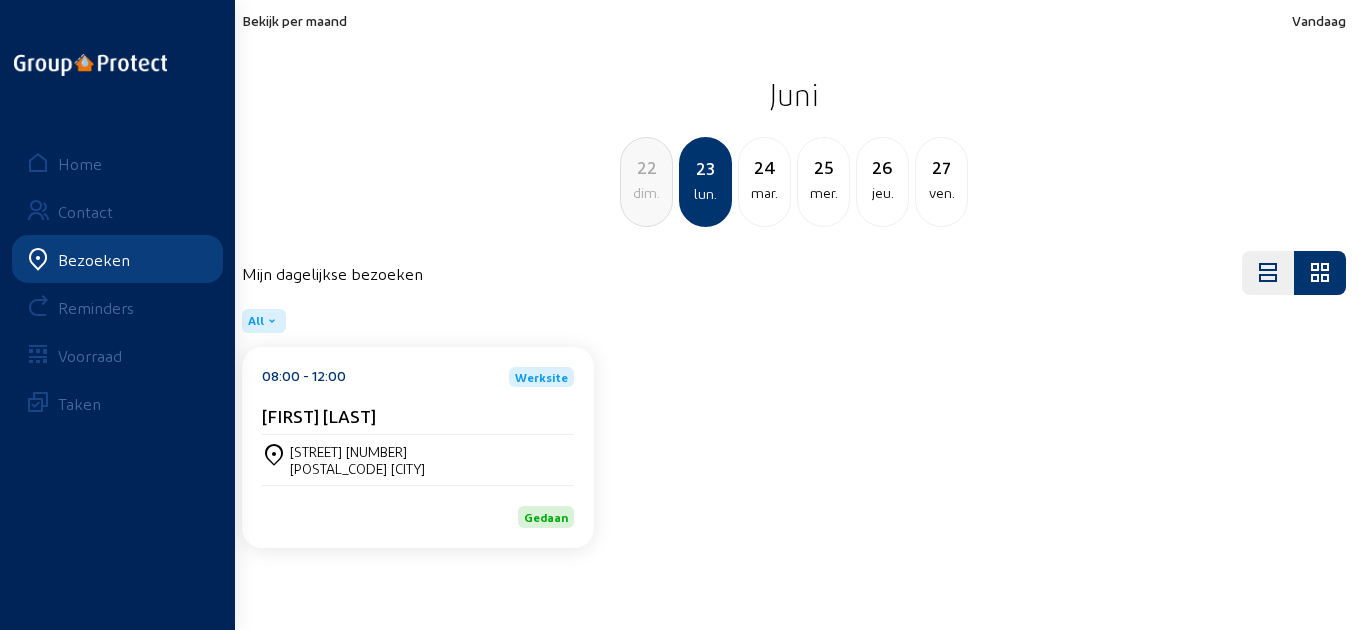 click on "mar." at bounding box center [646, 193] 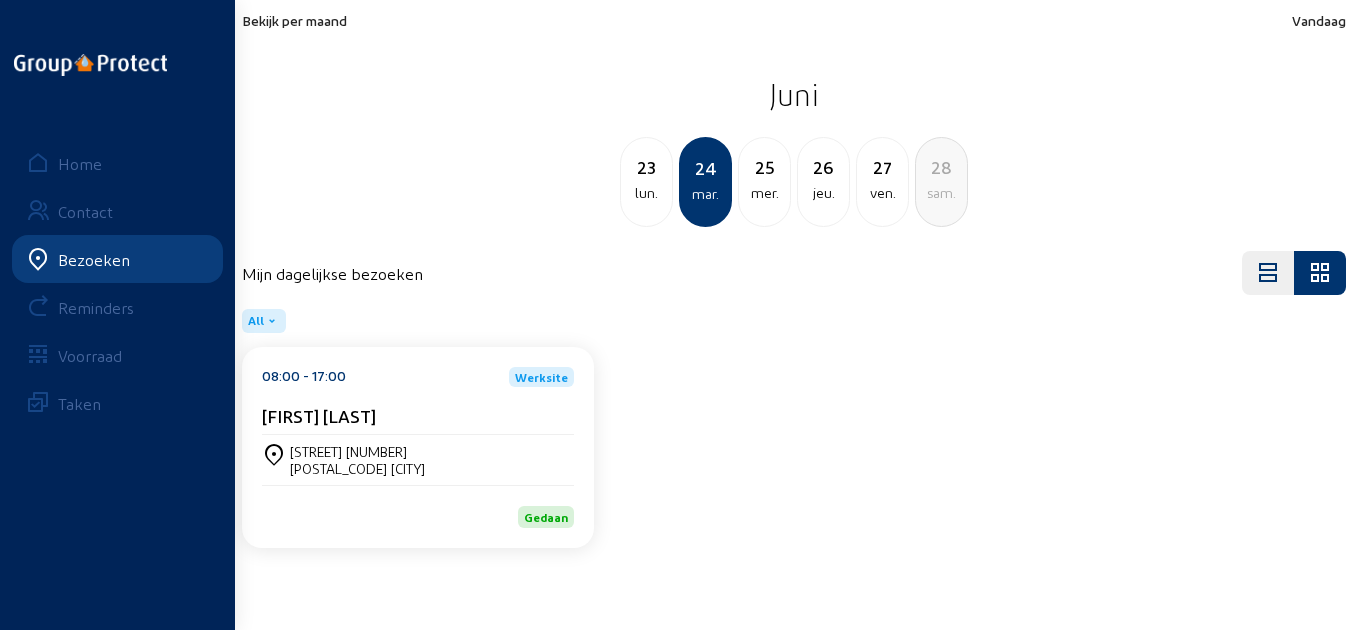 click on "mer." at bounding box center [646, 193] 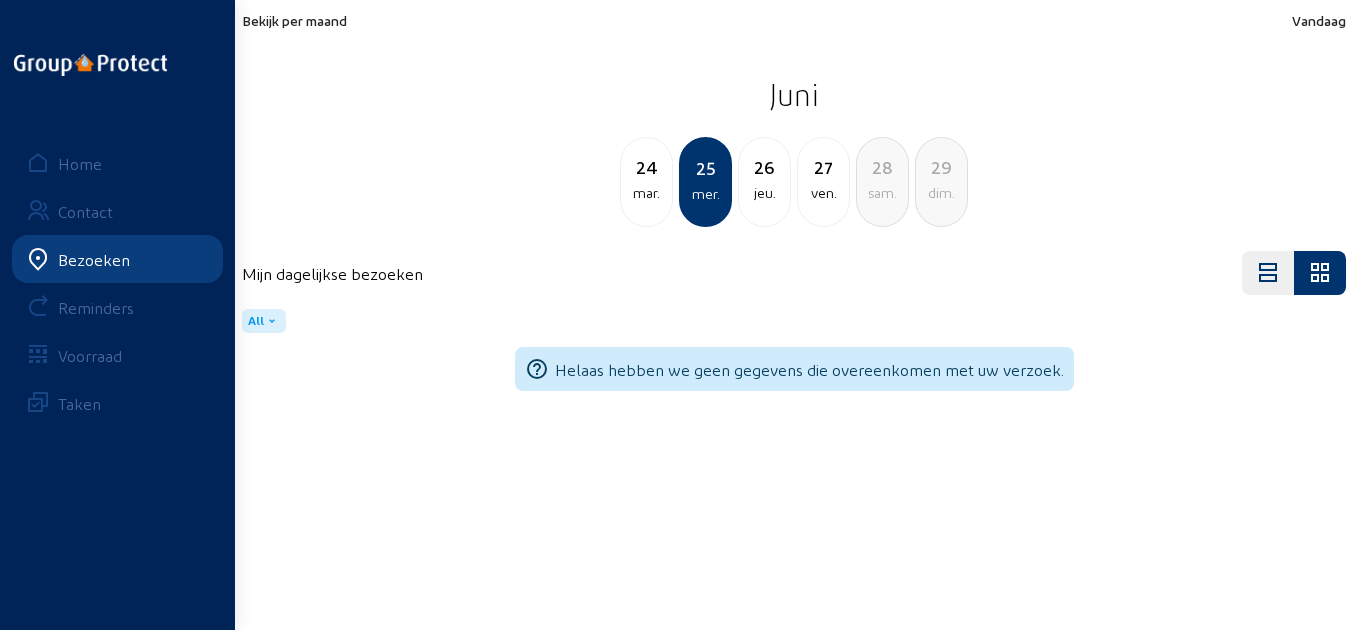click on "26" at bounding box center [646, 167] 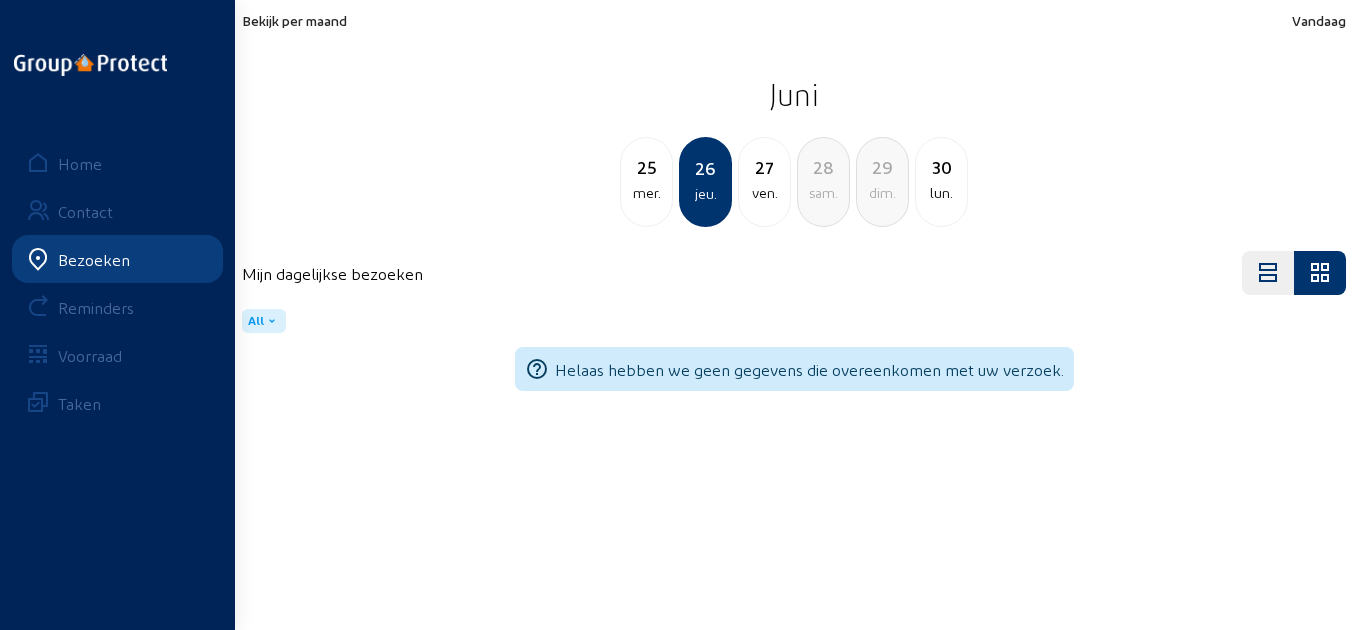 click on "Bekijk per maand" at bounding box center [294, 20] 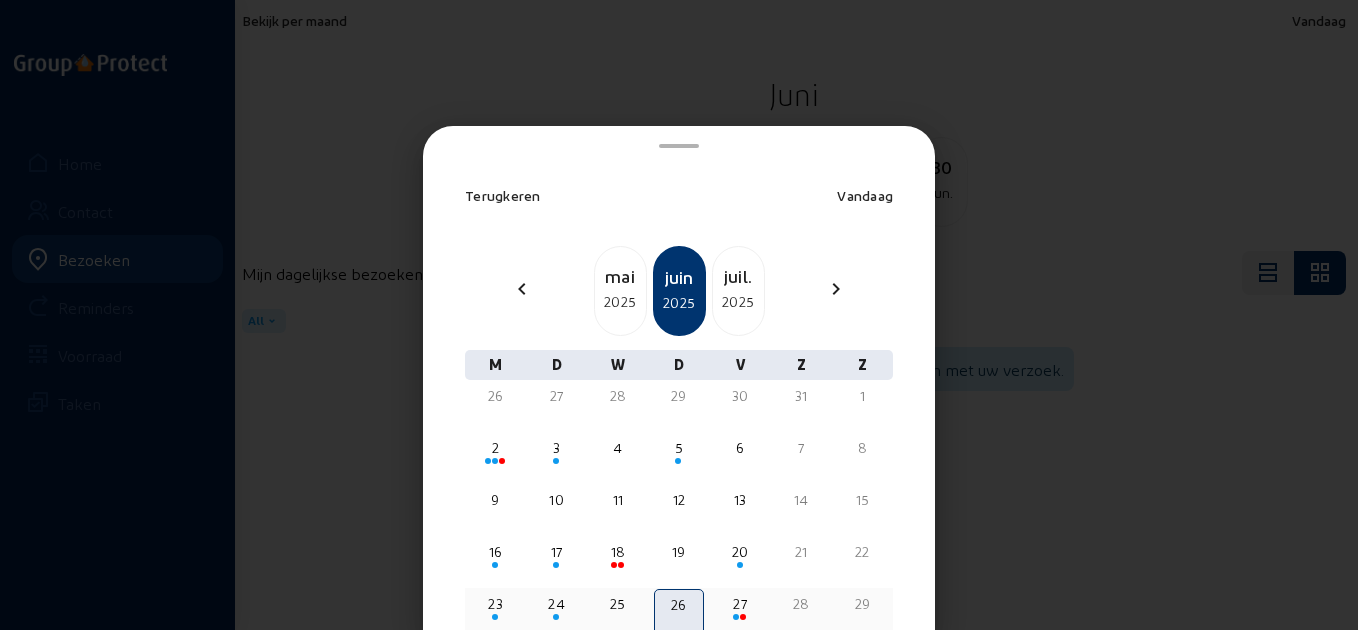 click on "27" at bounding box center [495, 448] 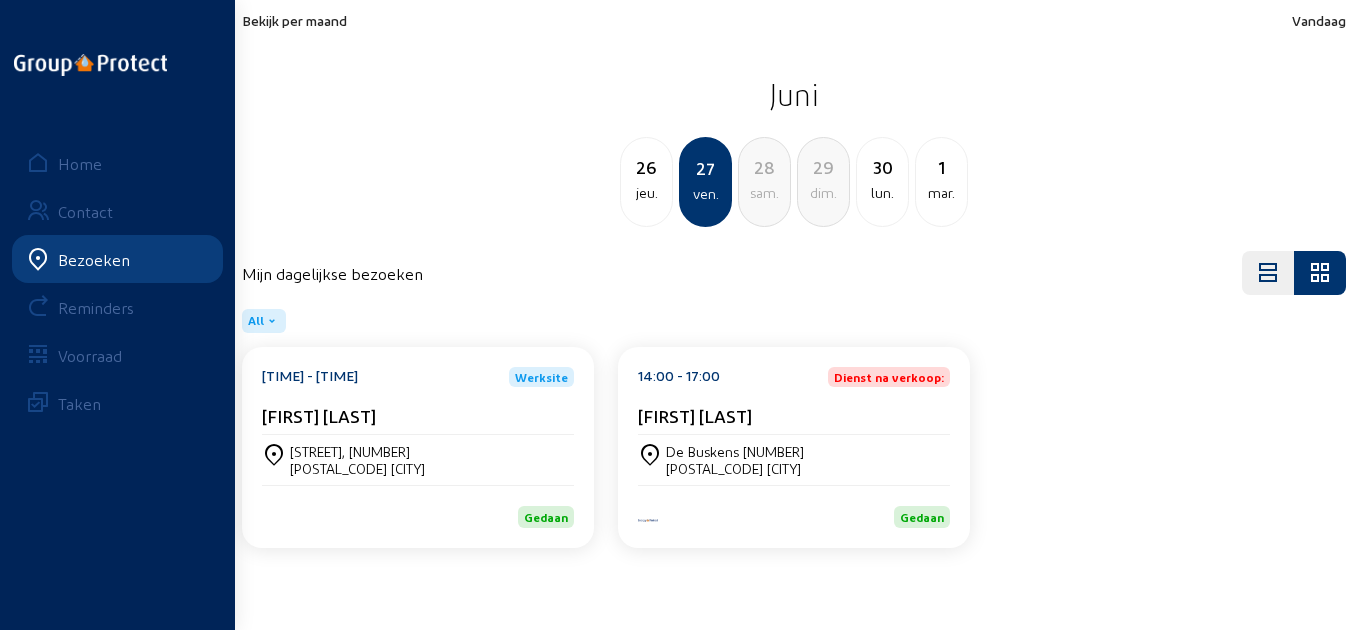 click on "30" at bounding box center [646, 167] 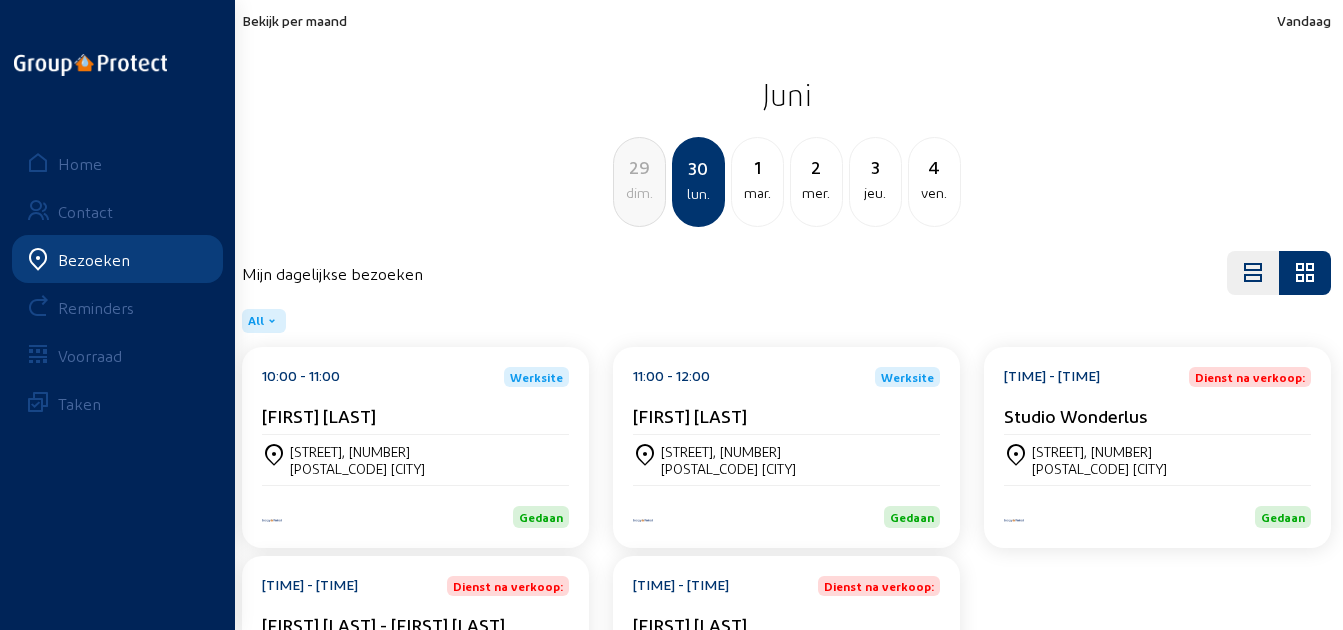 click on "Bekijk per maand   Vandaag   [MONTH]  [DAY] [DAY] [DAY] [DAY] [DAY] [DAY] [DAY]   [DAY] [DAY] [DAY] [DAY] [DAY] [DAY] [DAY]   [DAY] [DAY] [DAY] [DAY] [DAY] [DAY] [DAY]   [DAY] [DAY] [DAY] [DAY] [DAY] [DAY] [DAY]" at bounding box center (786, 119) 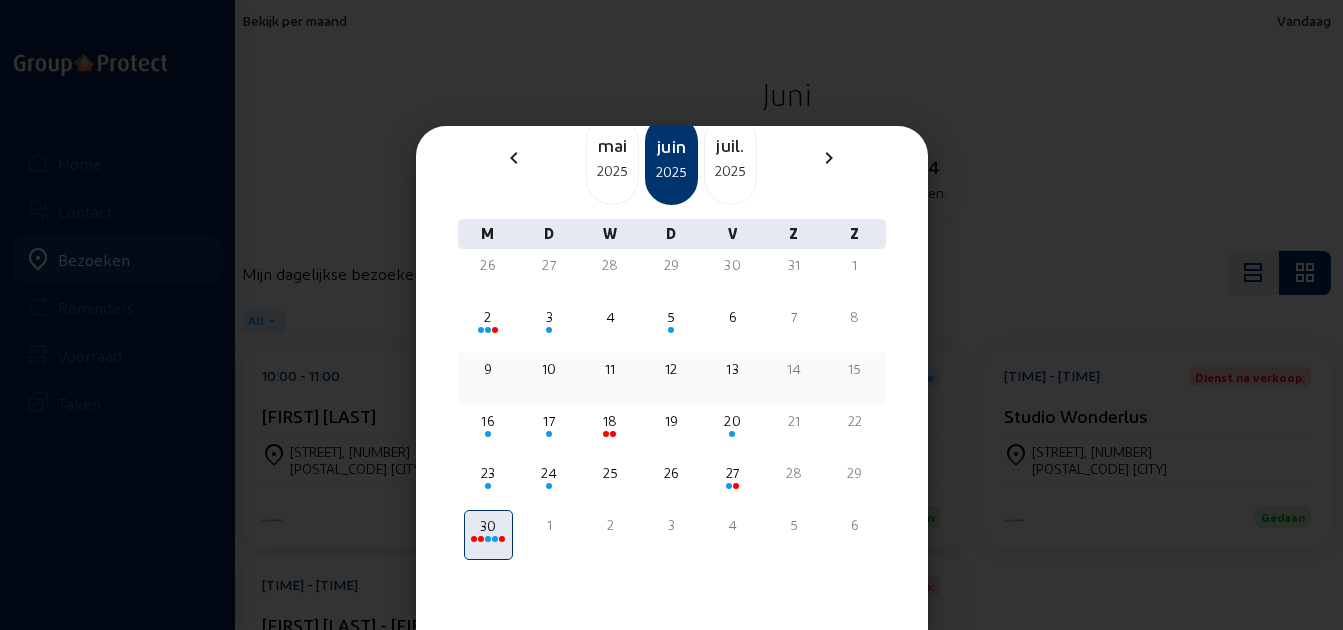 scroll, scrollTop: 140, scrollLeft: 0, axis: vertical 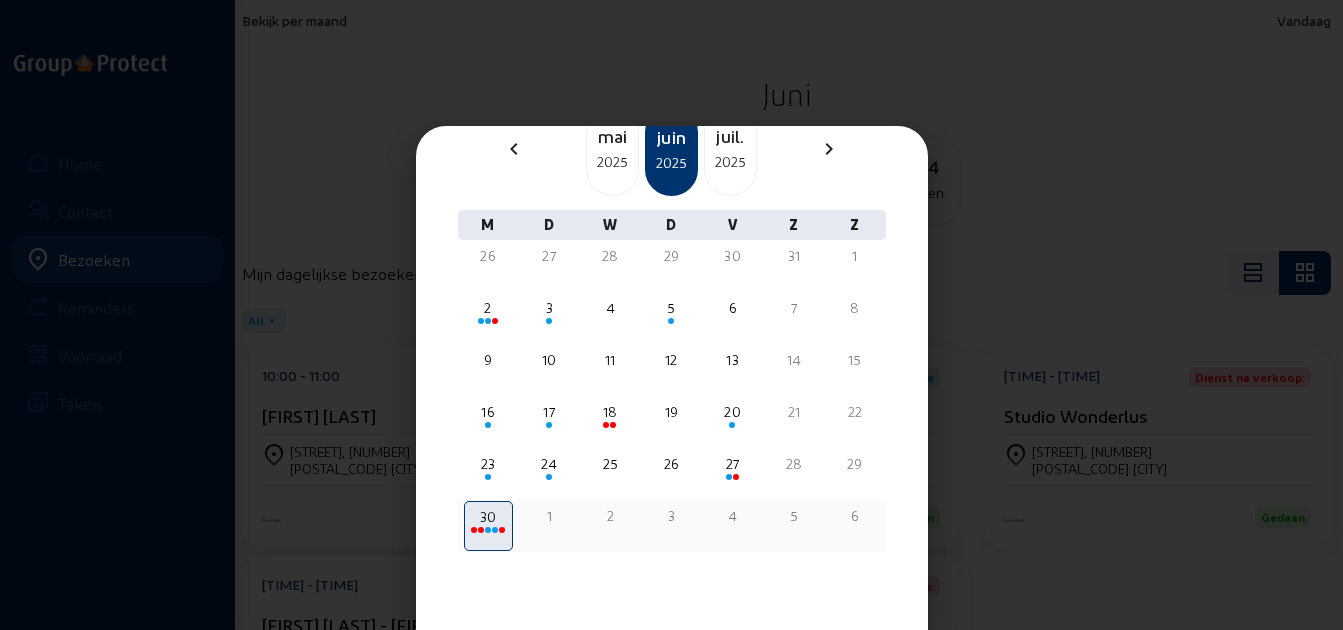click on "30" at bounding box center [488, 517] 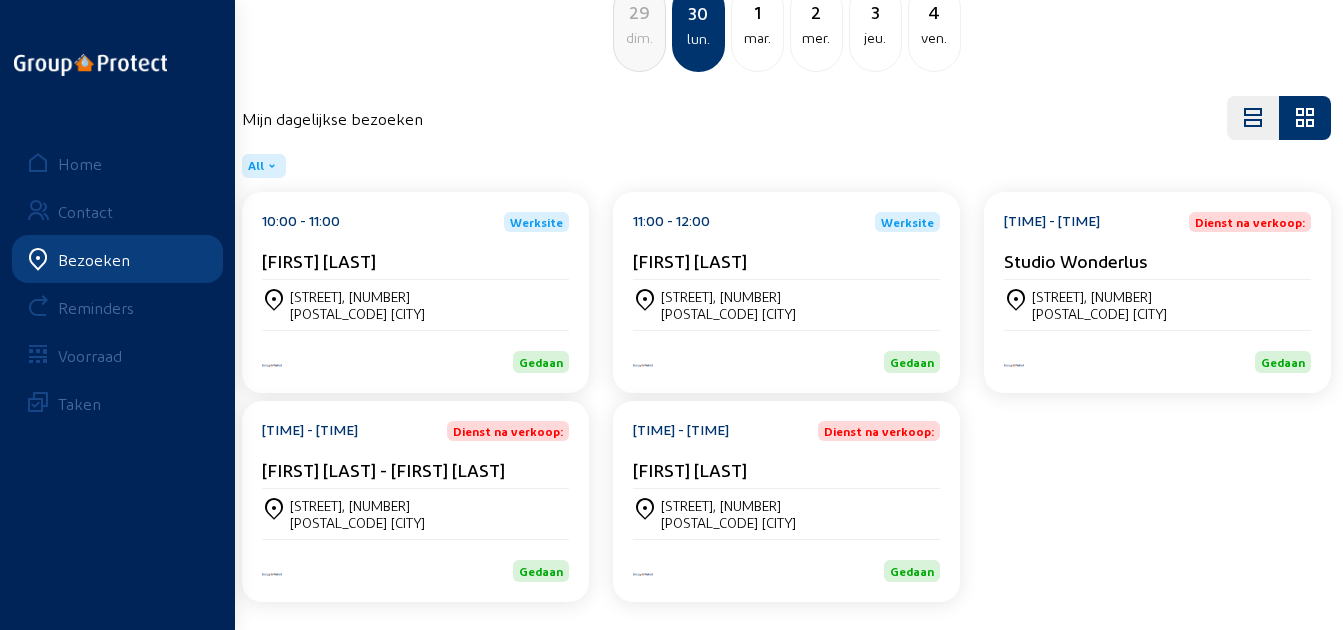 scroll, scrollTop: 161, scrollLeft: 0, axis: vertical 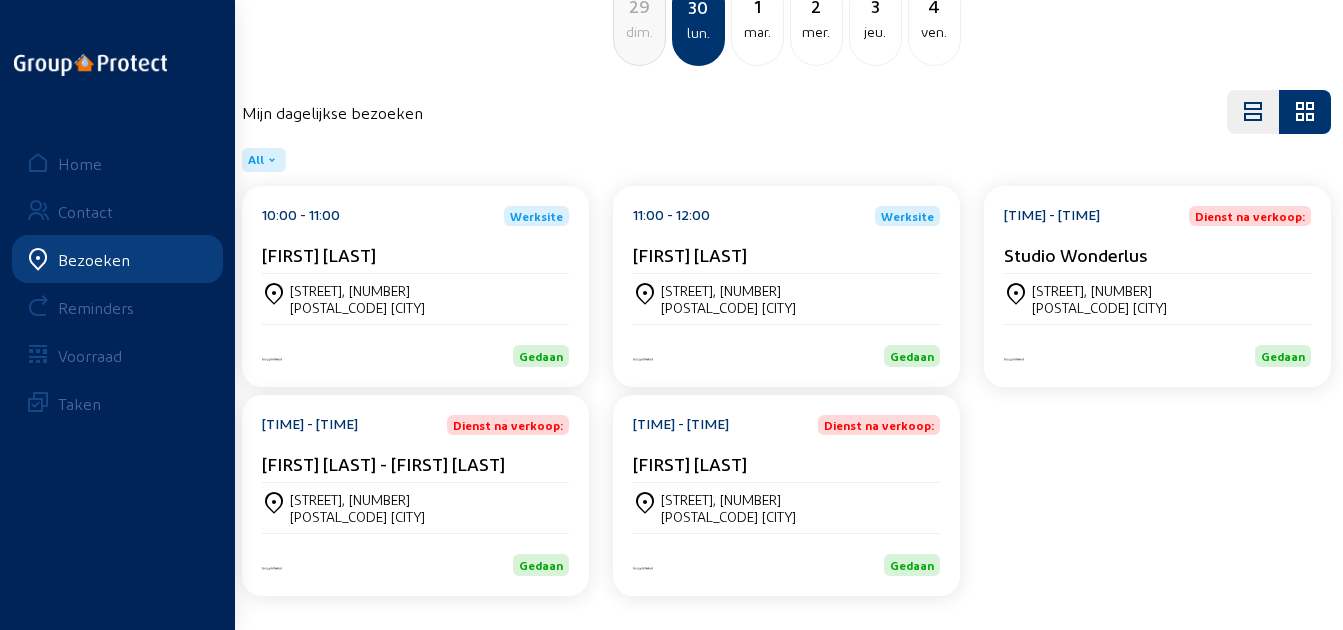 click on "[FIRST] [LAST]" at bounding box center [415, 259] 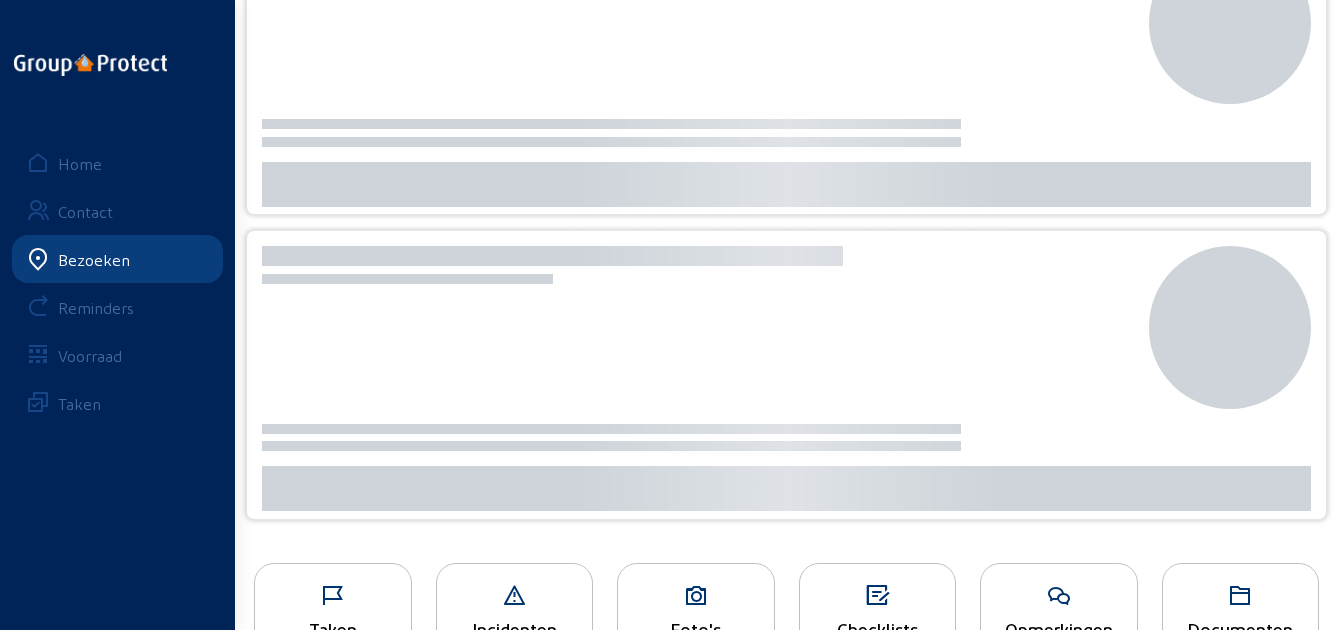 scroll, scrollTop: 0, scrollLeft: 0, axis: both 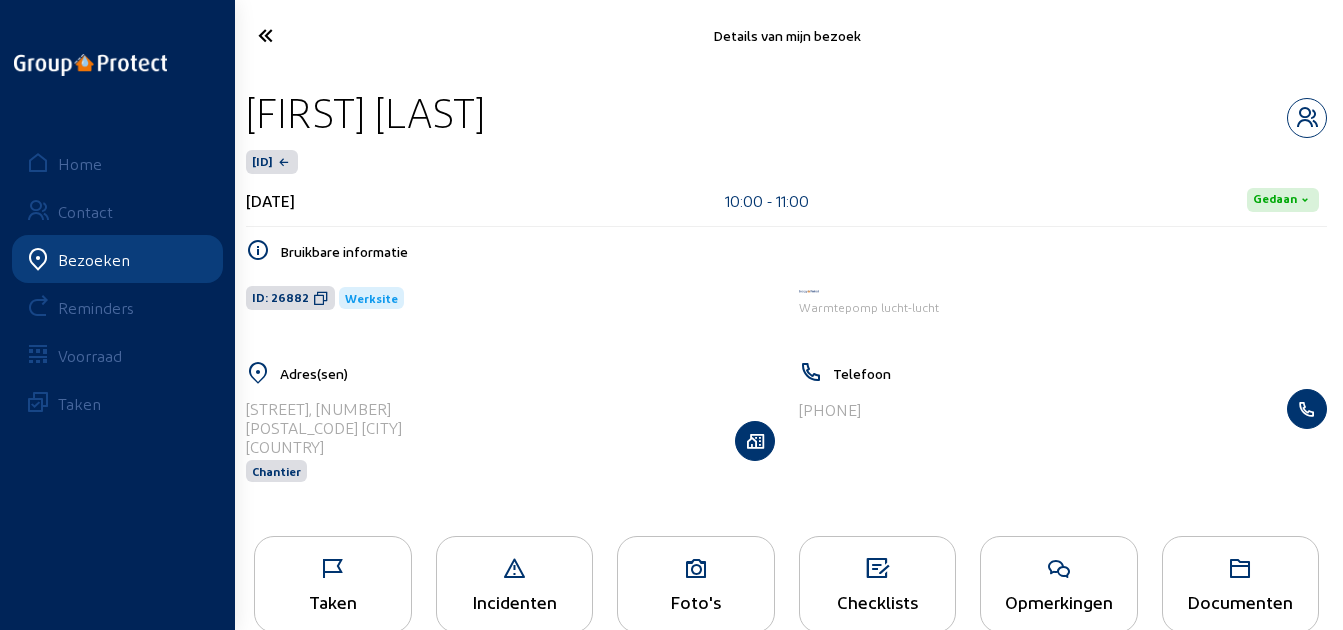 drag, startPoint x: 543, startPoint y: 122, endPoint x: 251, endPoint y: 127, distance: 292.04282 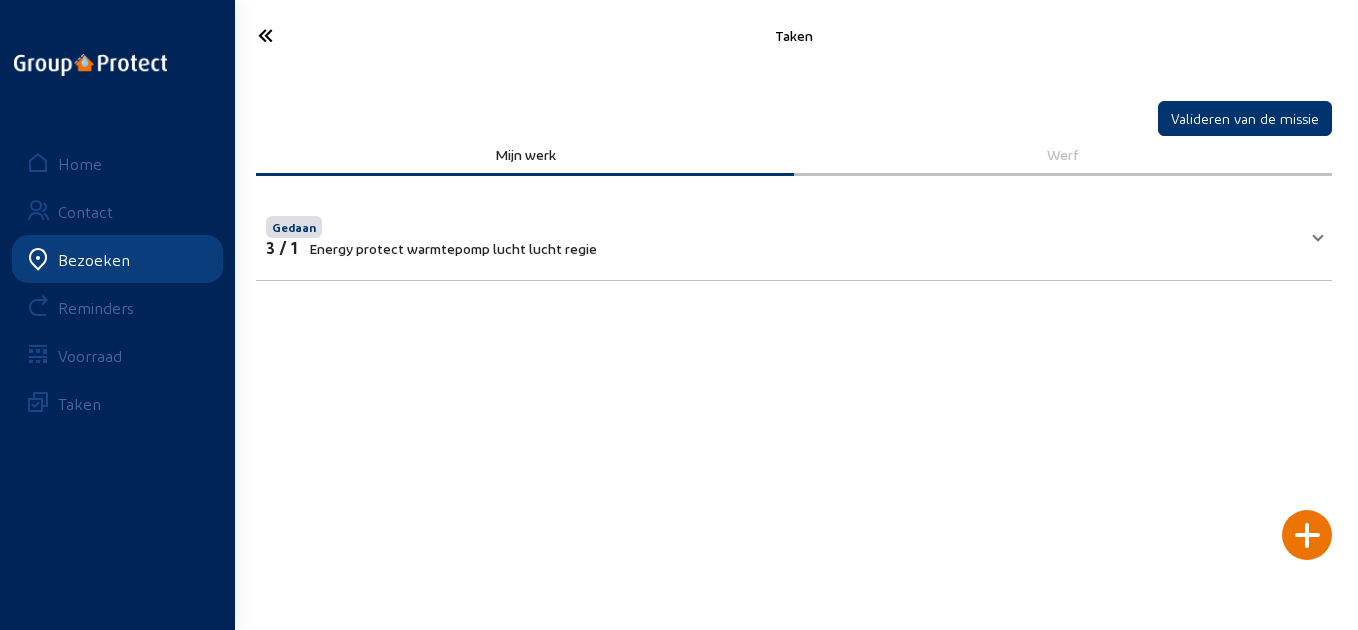 click on "Gedaan 3 / 1 Energy protect warmtepomp lucht lucht regie" at bounding box center (782, 234) 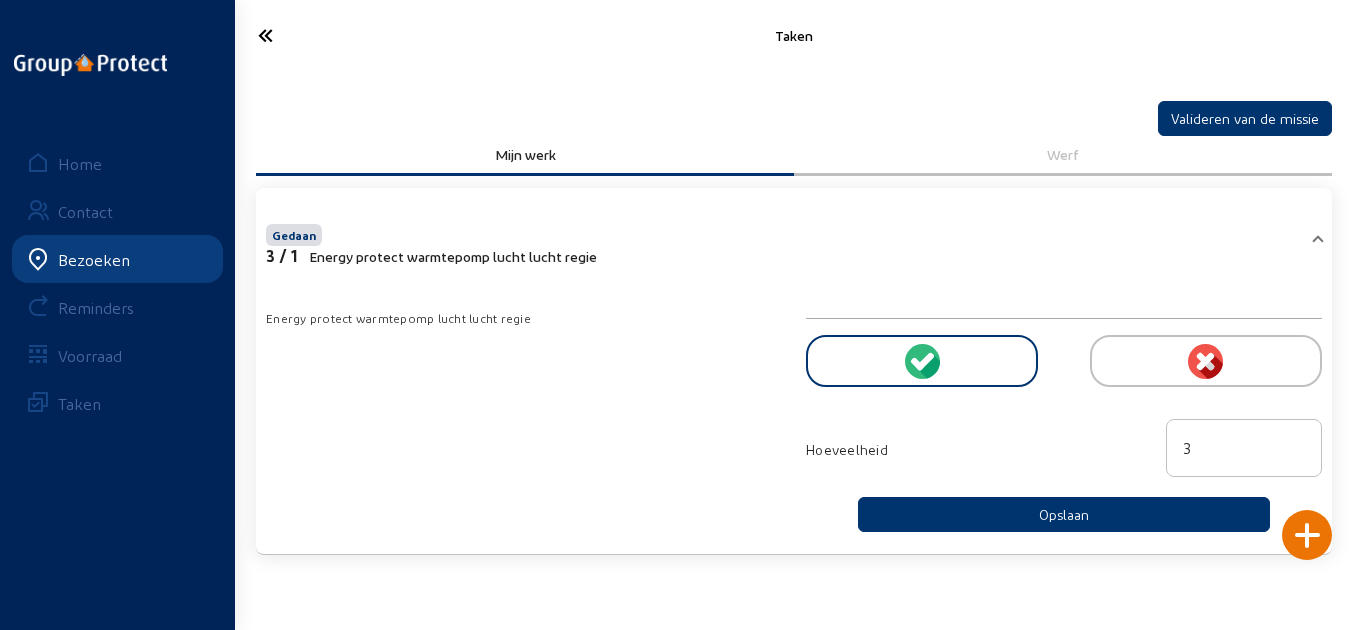 click at bounding box center (324, 35) 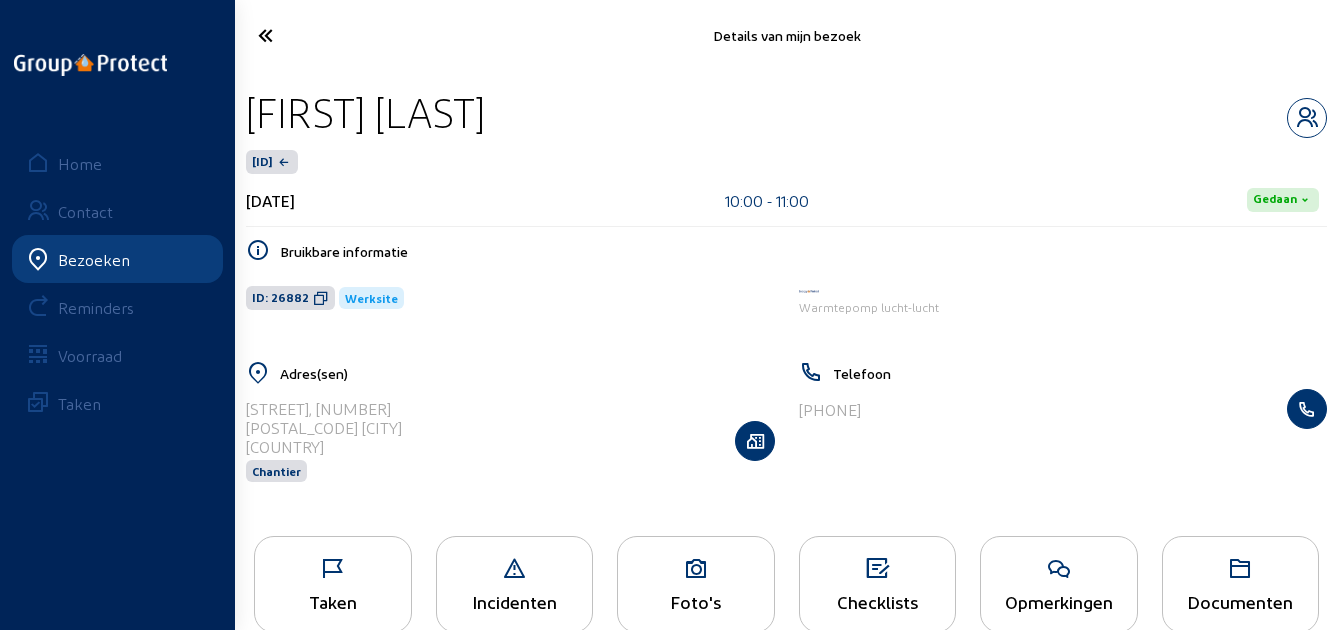 click at bounding box center (1059, 569) 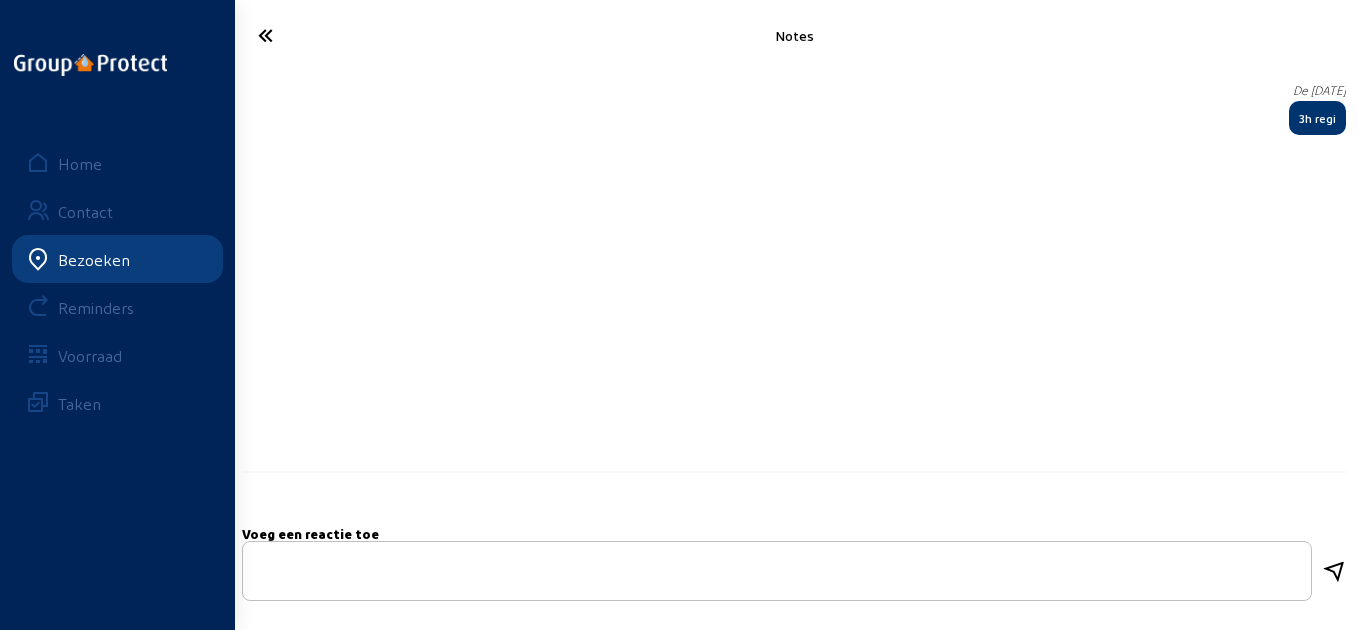 click at bounding box center [324, 35] 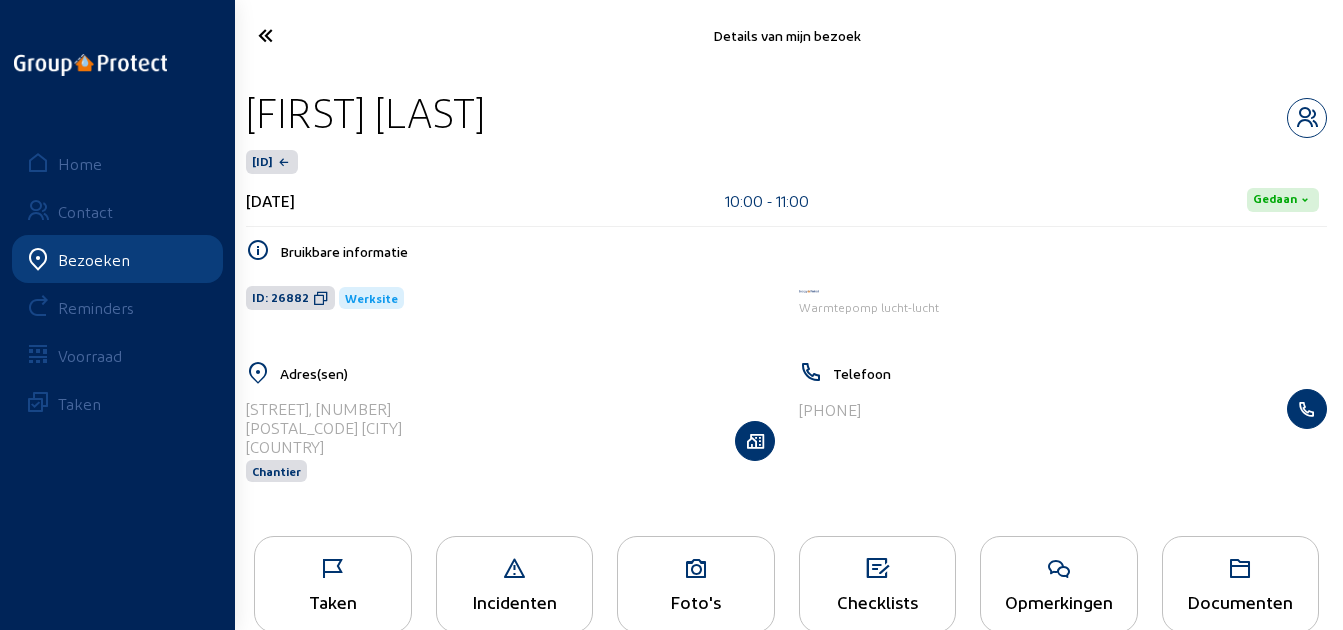 click at bounding box center (323, 35) 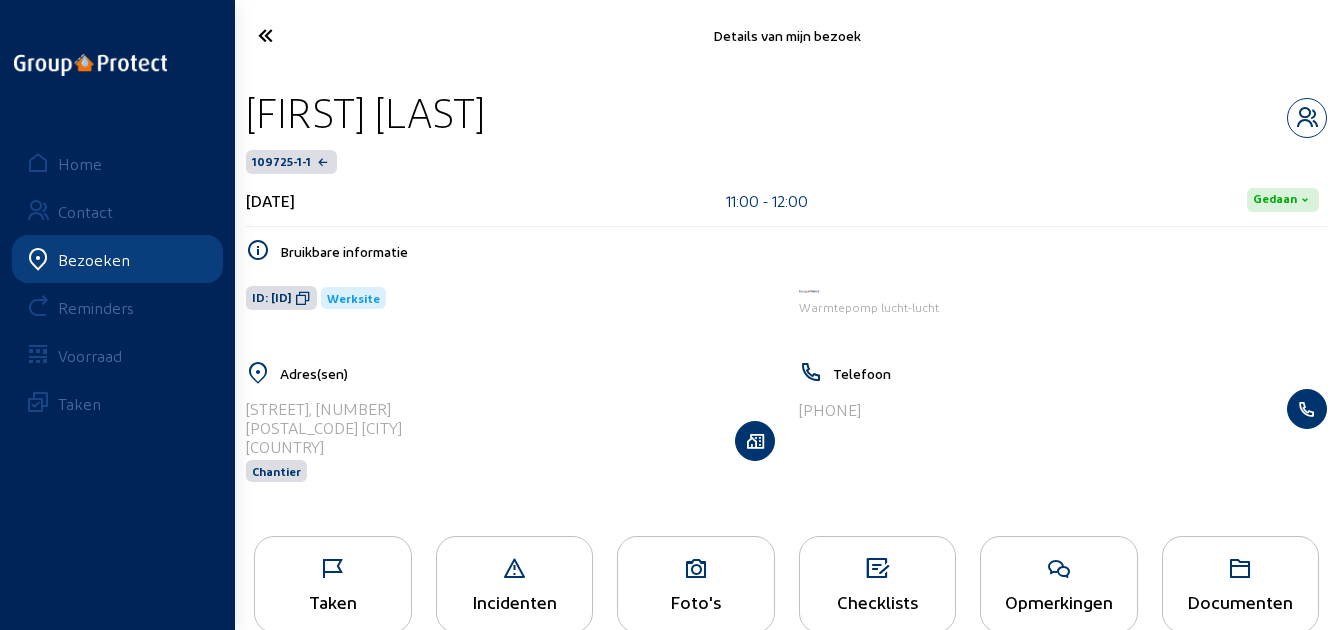 drag, startPoint x: 543, startPoint y: 123, endPoint x: 256, endPoint y: 126, distance: 287.0157 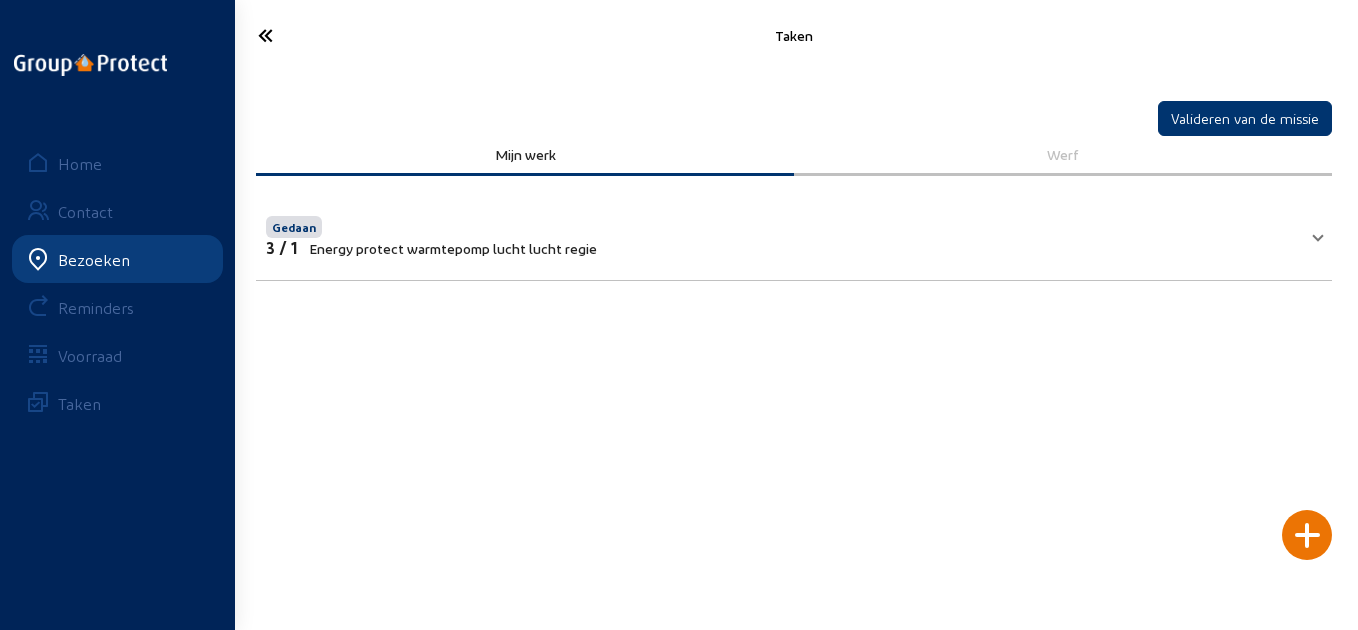 click on "Gedaan" at bounding box center (431, 225) 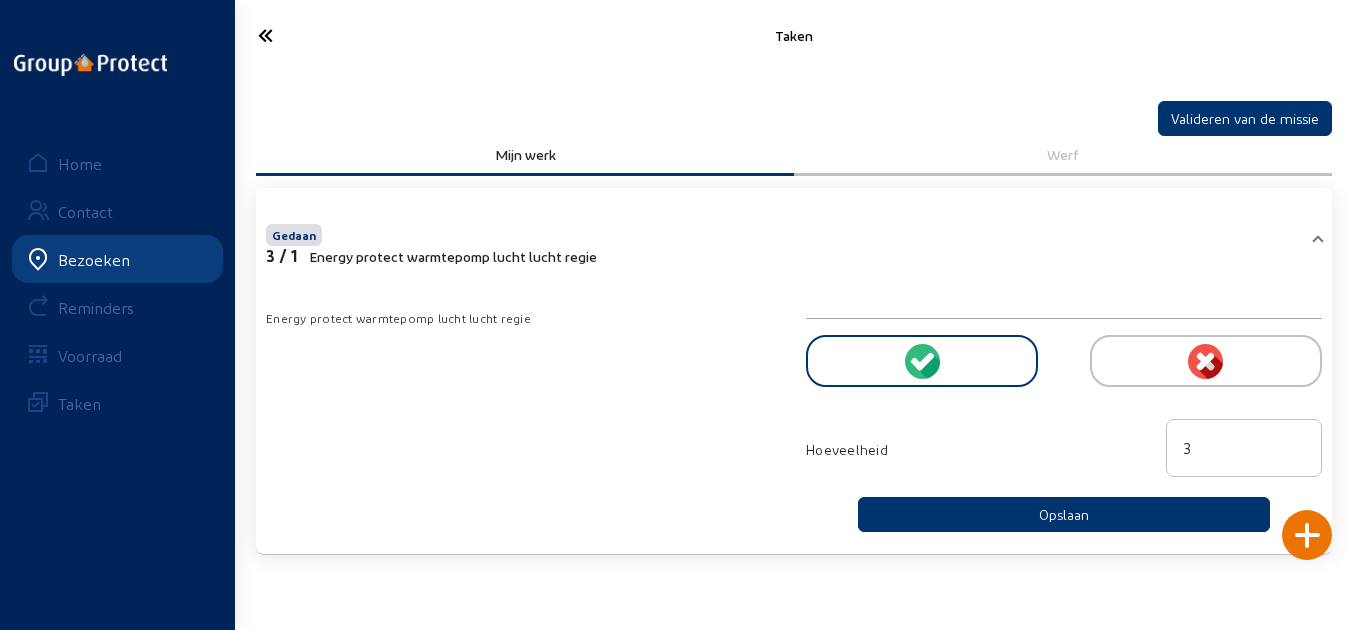 click at bounding box center (324, 35) 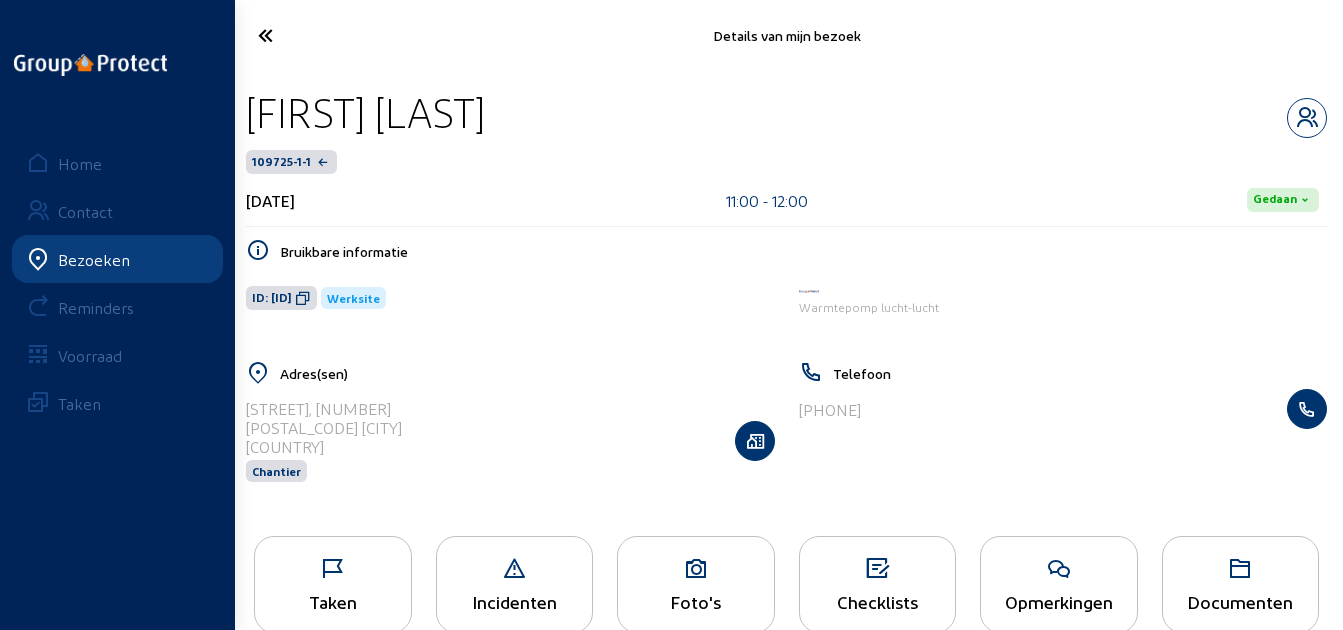 click at bounding box center (1059, 569) 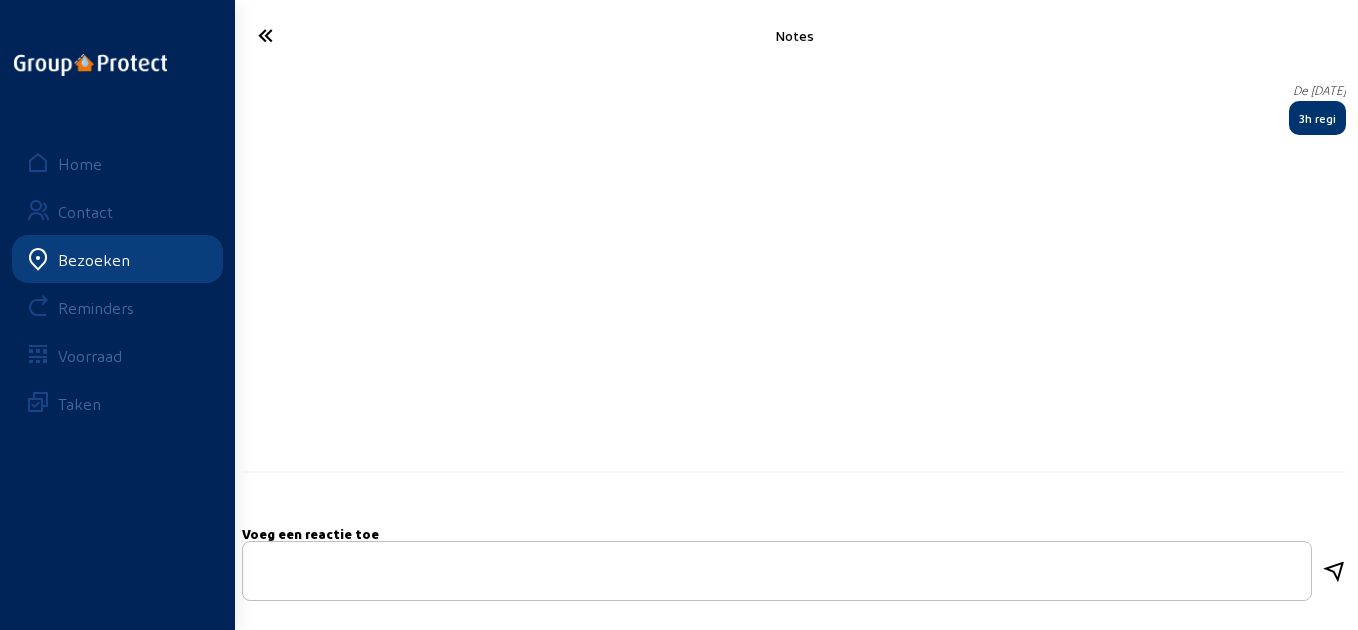 click at bounding box center (324, 35) 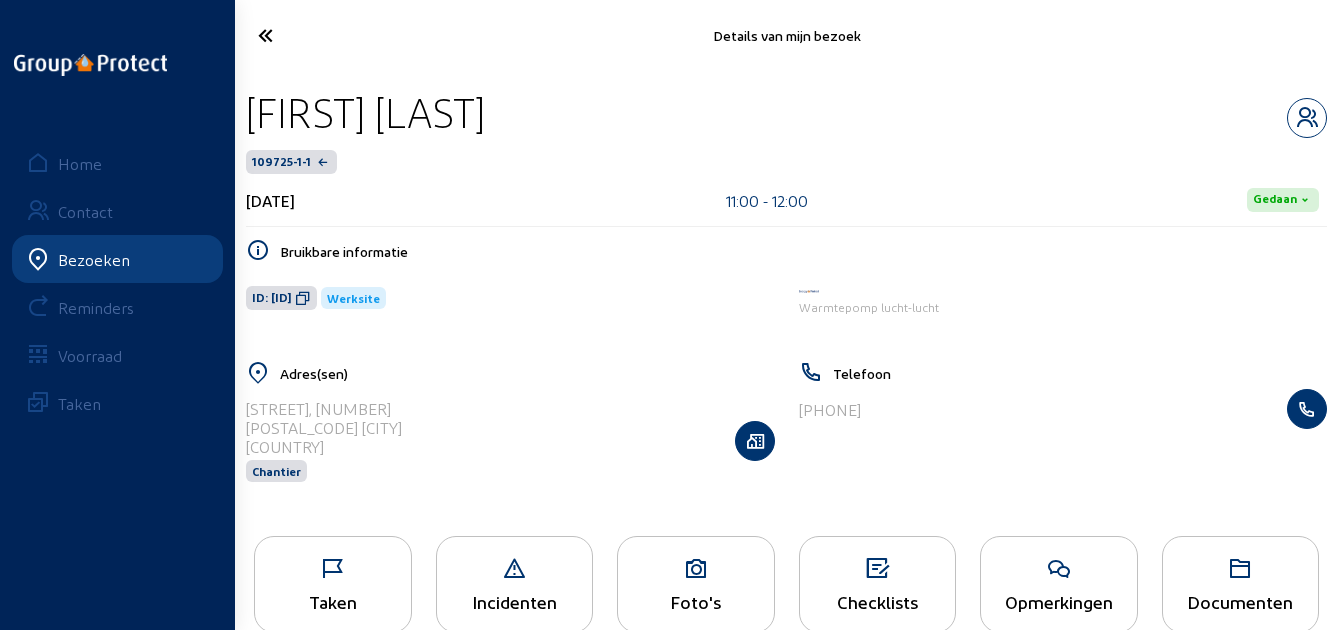 click at bounding box center (323, 35) 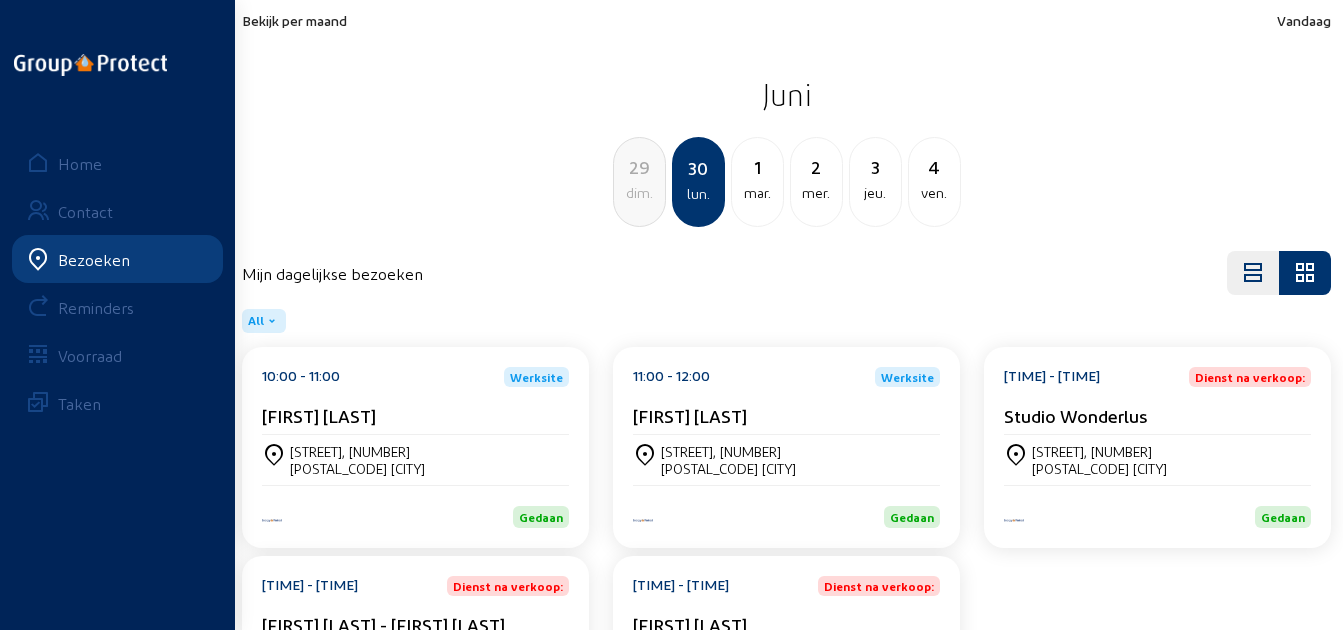 click on "Studio Wonderlus" at bounding box center (319, 415) 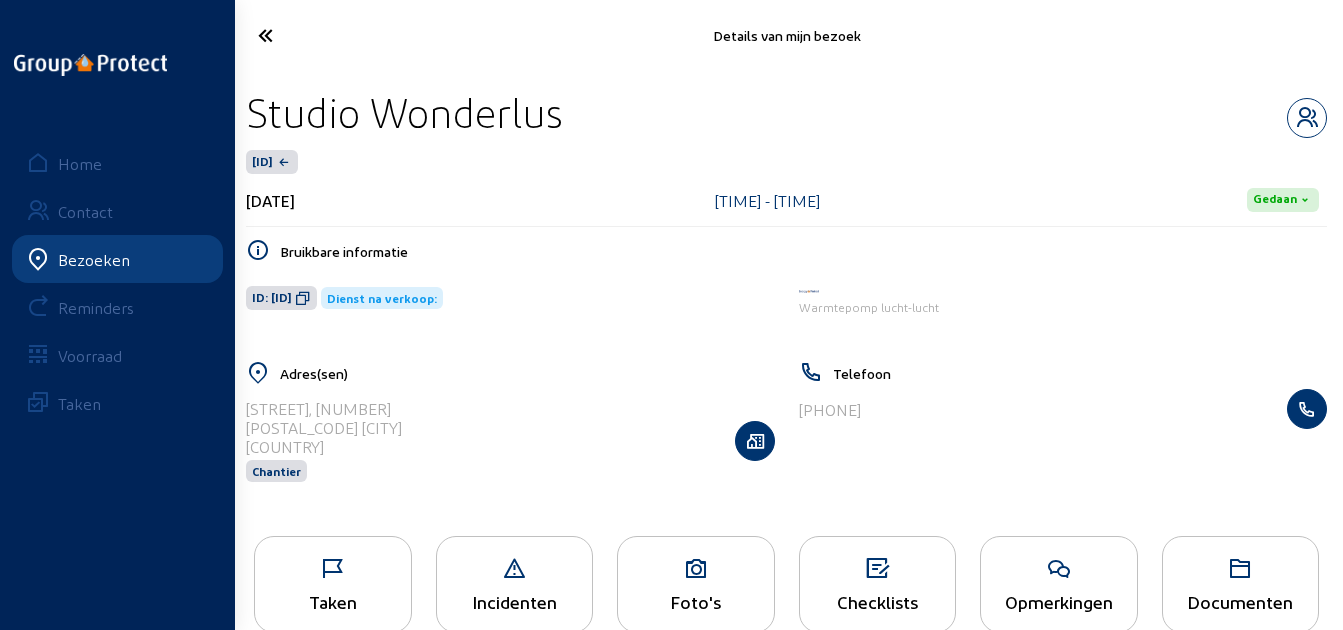 drag, startPoint x: 581, startPoint y: 123, endPoint x: 250, endPoint y: 116, distance: 331.074 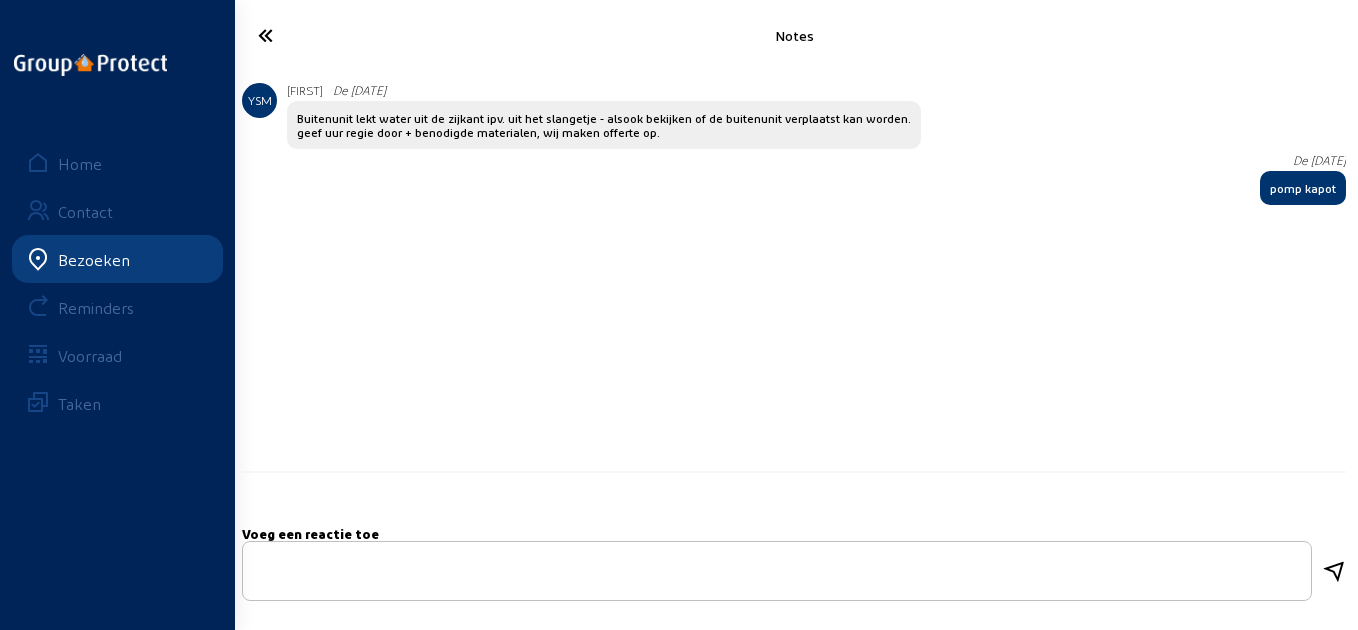 click at bounding box center [324, 35] 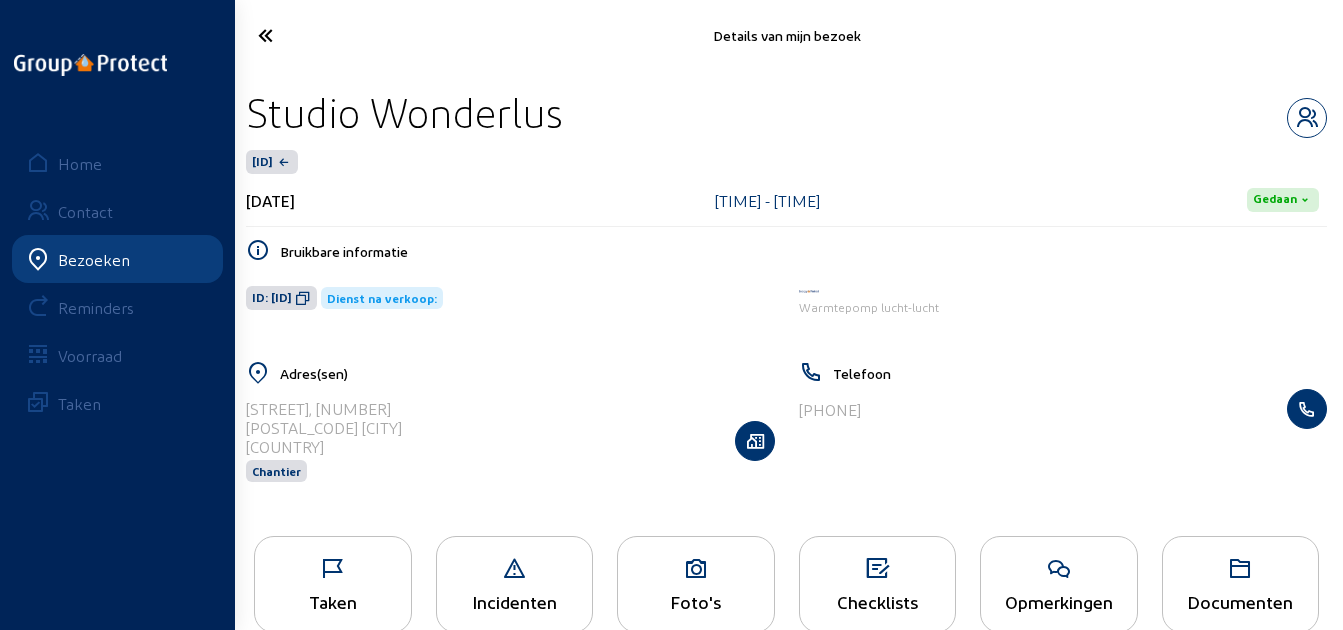 click at bounding box center [323, 35] 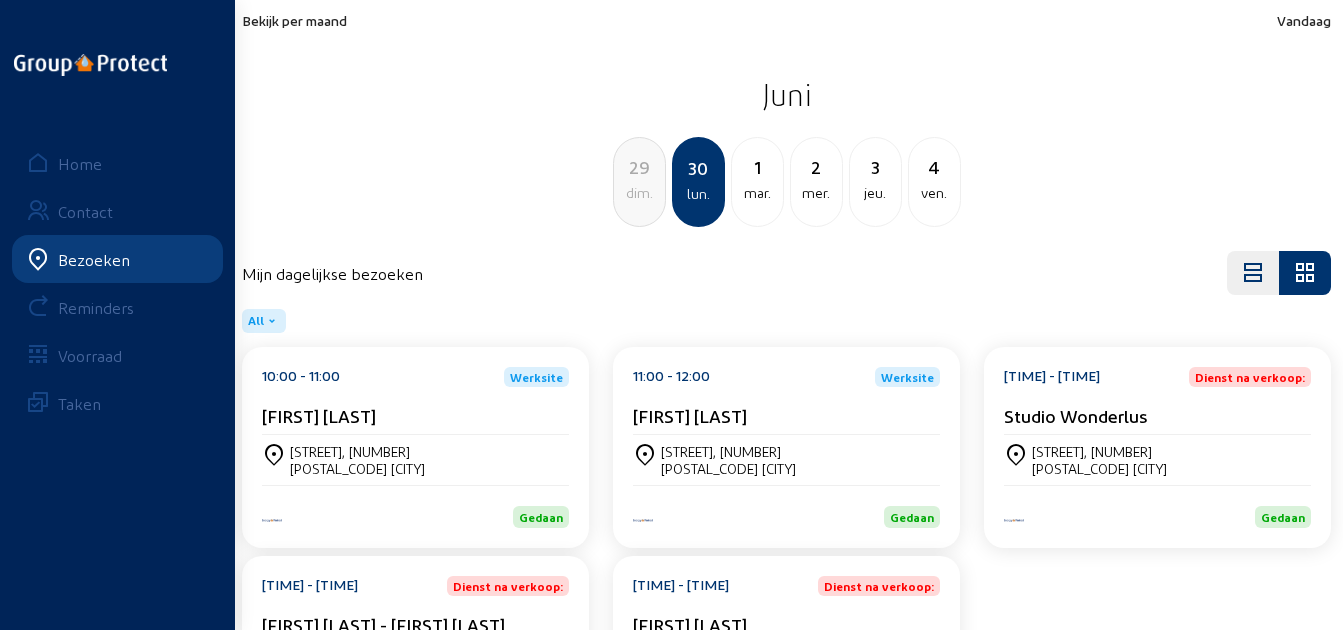 click on "[STREET], [NUMBER]" at bounding box center [357, 451] 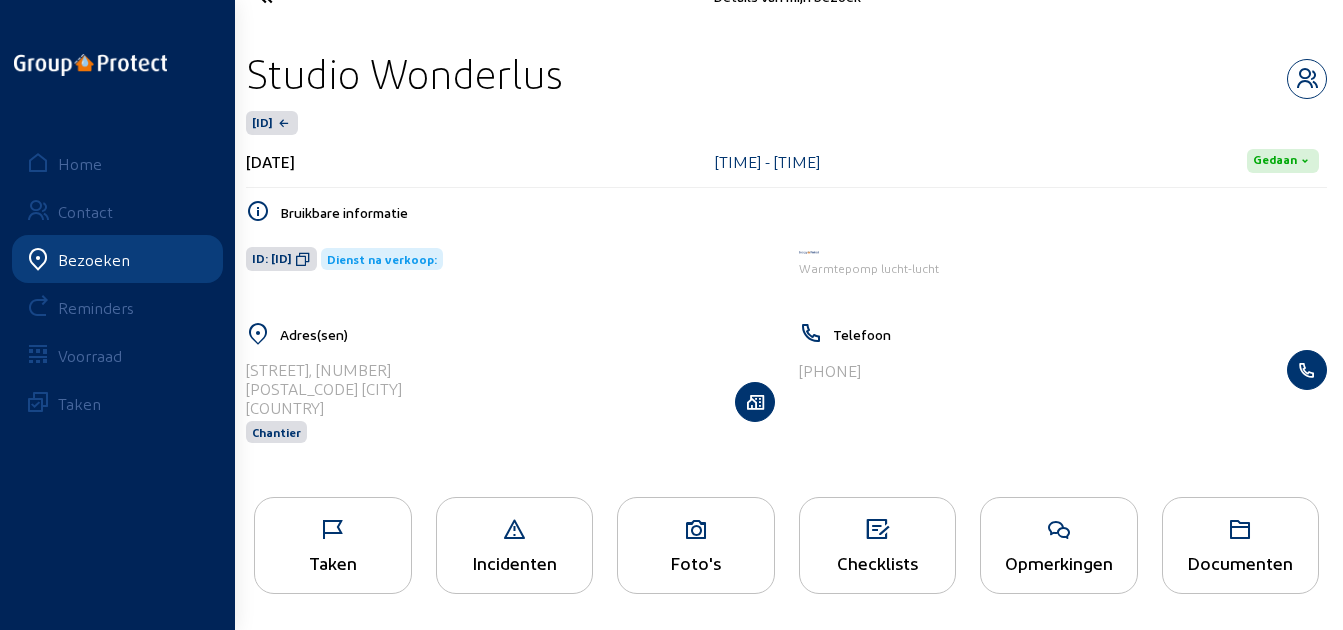 scroll, scrollTop: 41, scrollLeft: 0, axis: vertical 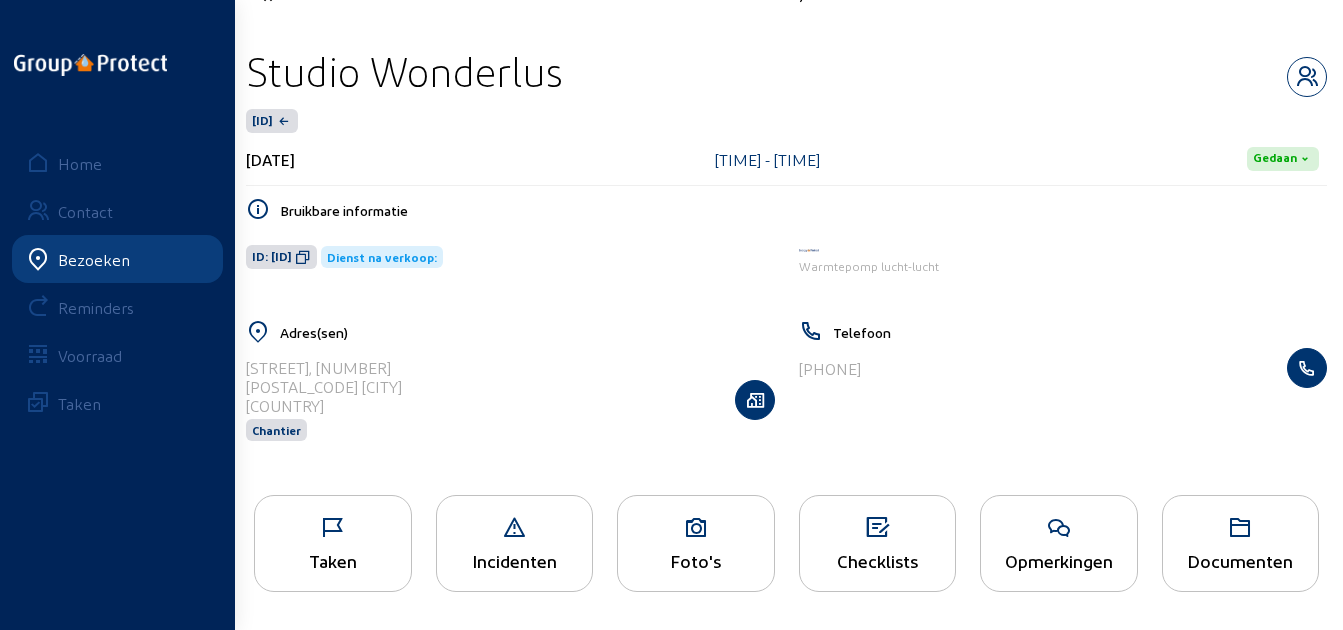 click on "Taken" at bounding box center [333, 543] 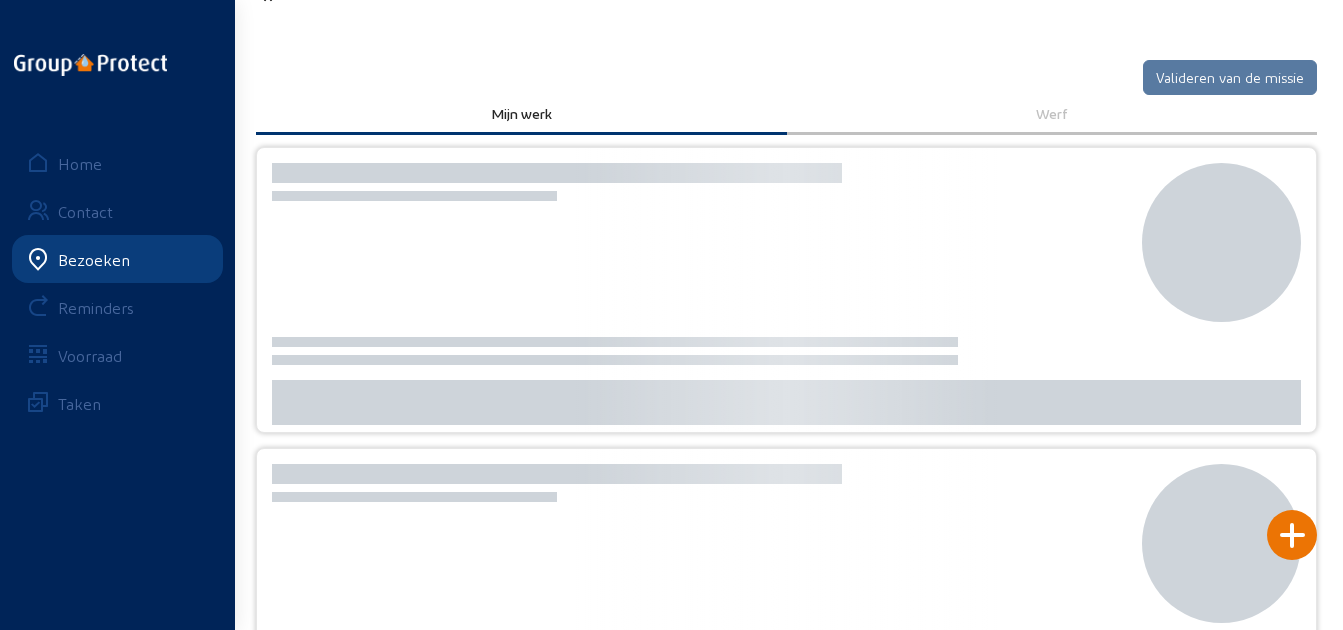 scroll, scrollTop: 0, scrollLeft: 0, axis: both 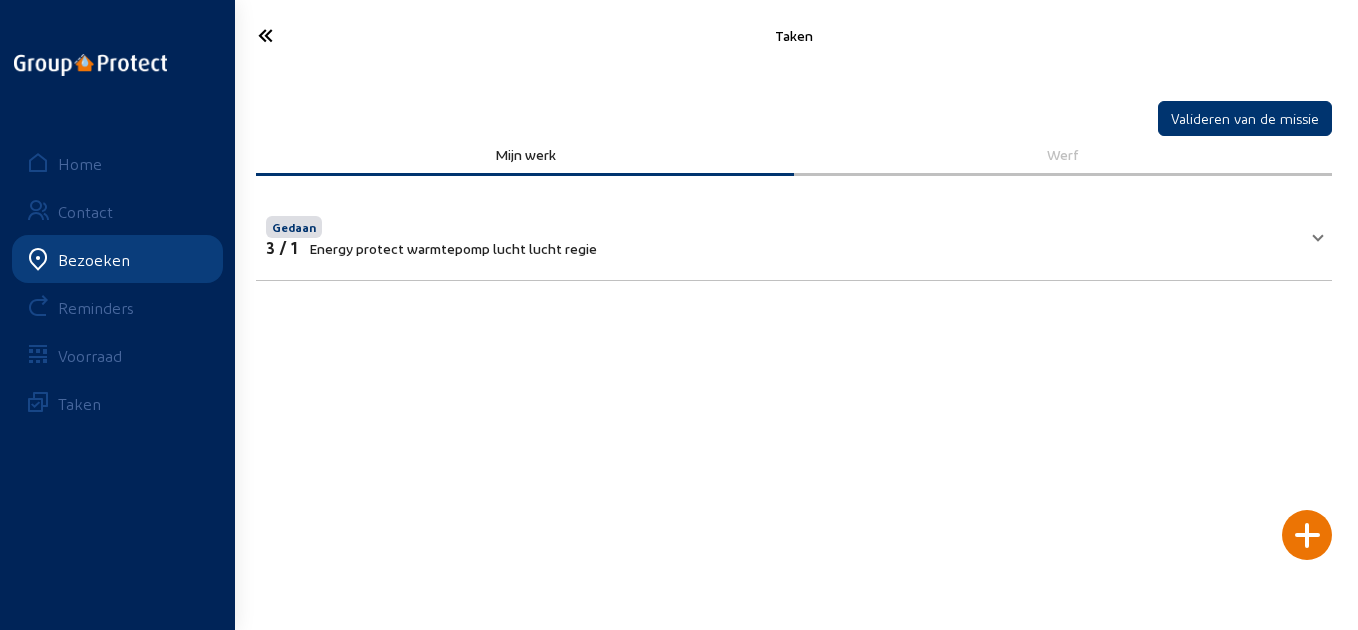 click on "Gedaan 3 / 1 Energy protect warmtepomp lucht lucht regie" at bounding box center (794, 234) 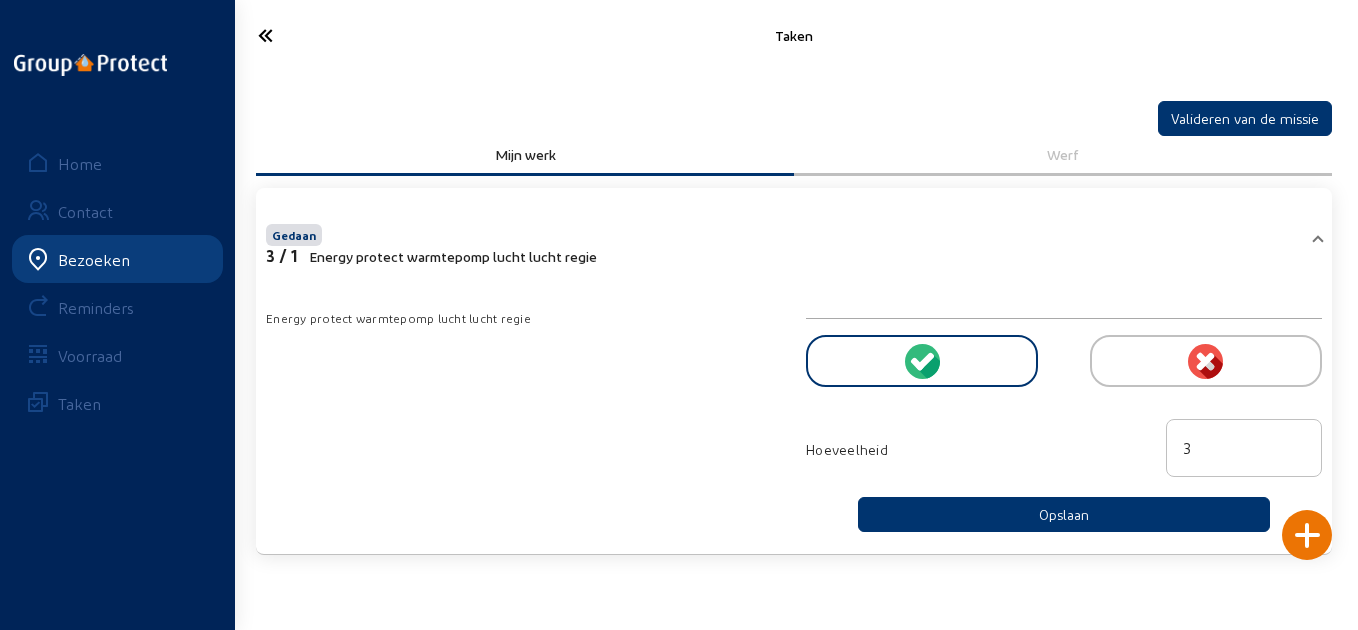 click at bounding box center [324, 35] 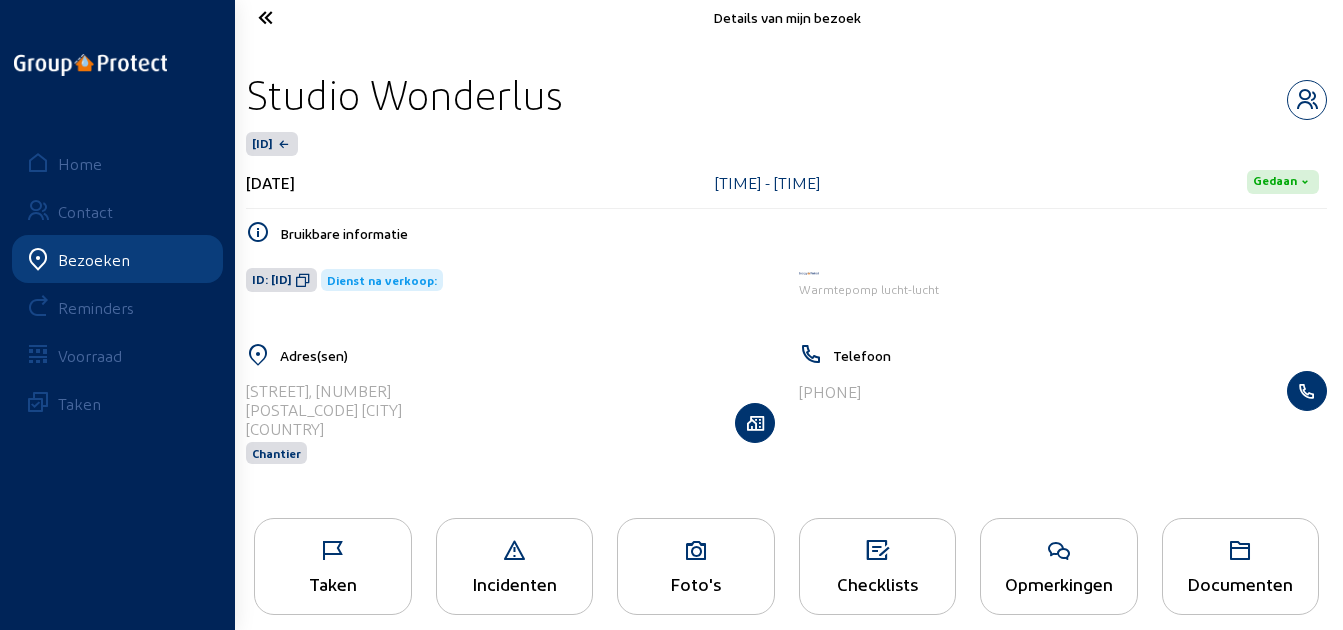 scroll, scrollTop: 0, scrollLeft: 0, axis: both 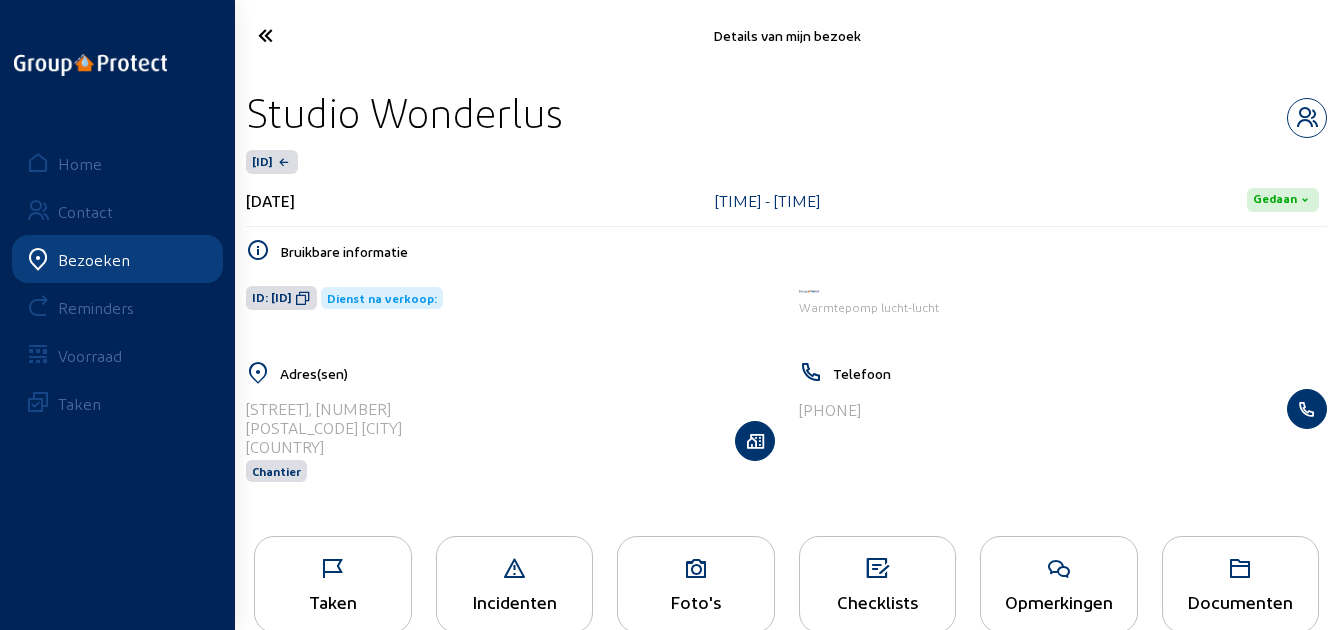 click at bounding box center [323, 35] 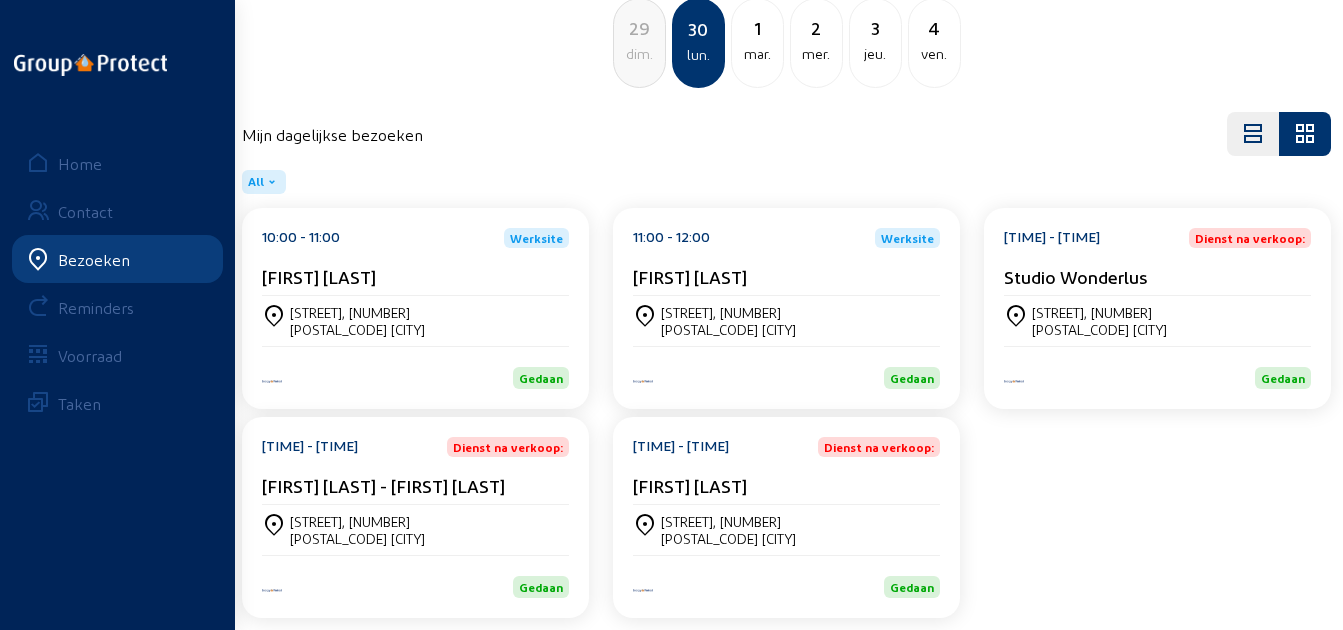 scroll, scrollTop: 161, scrollLeft: 0, axis: vertical 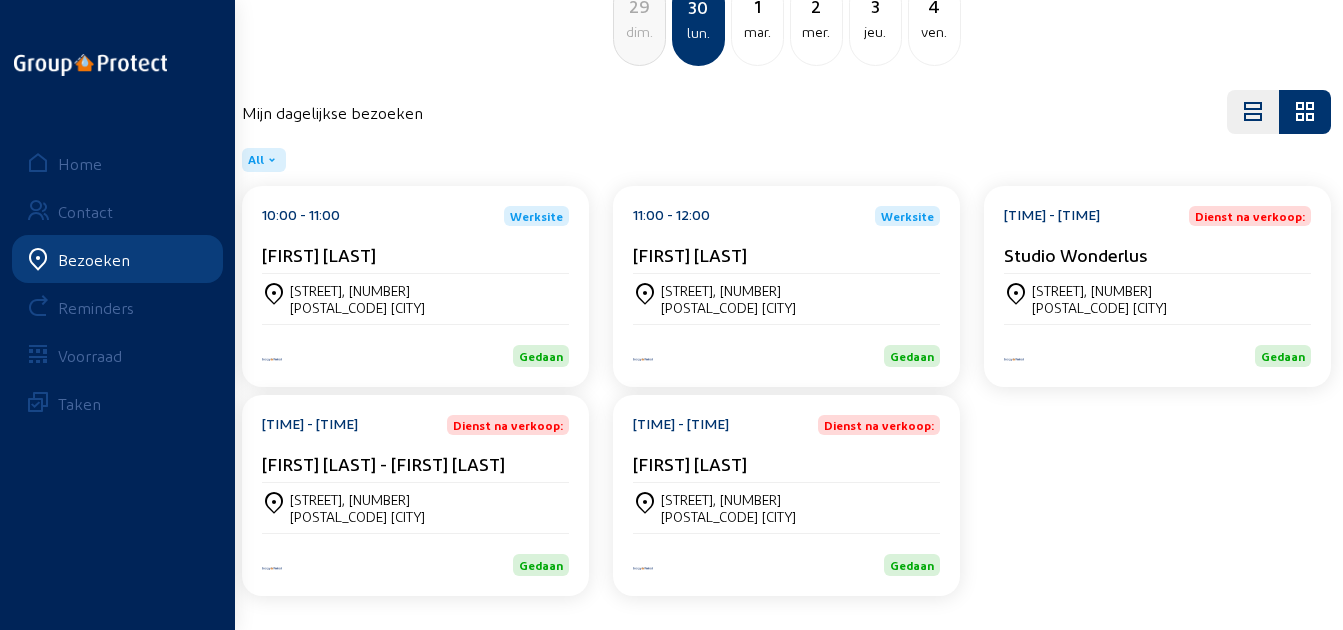 click on "[TIME] - [TIME] Dienst na verkoop: [FIRST] [LAST] -  [FIRST] [LAST]" at bounding box center (415, 240) 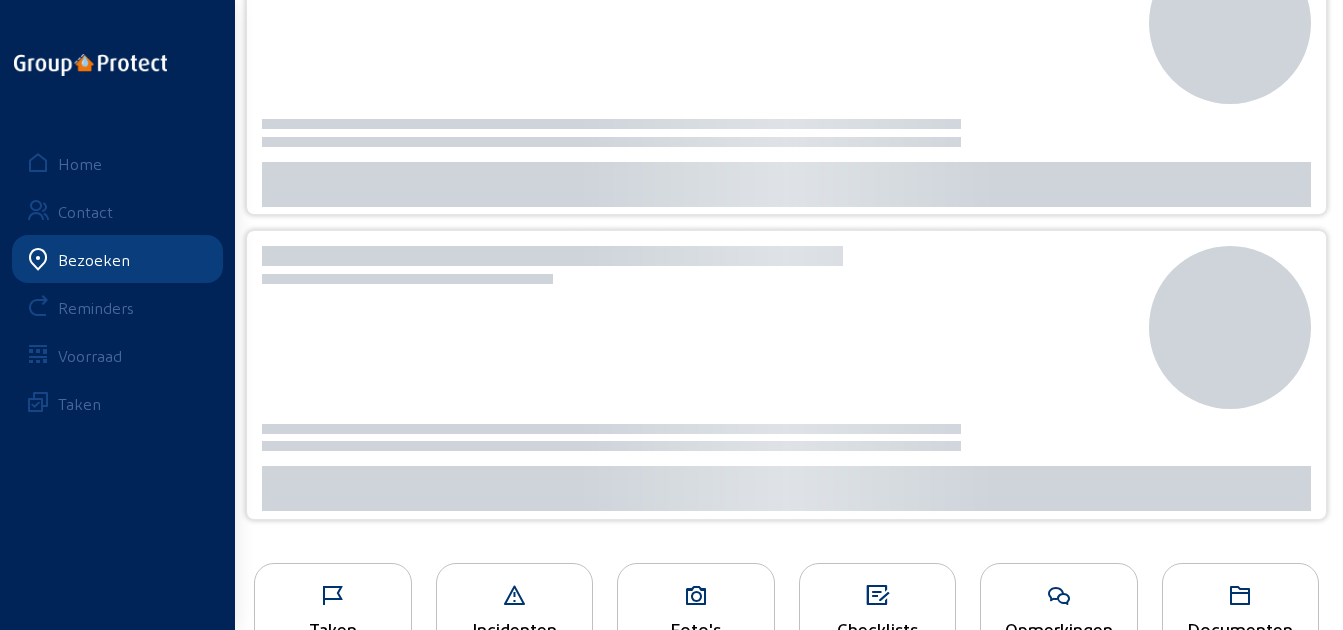 scroll, scrollTop: 0, scrollLeft: 0, axis: both 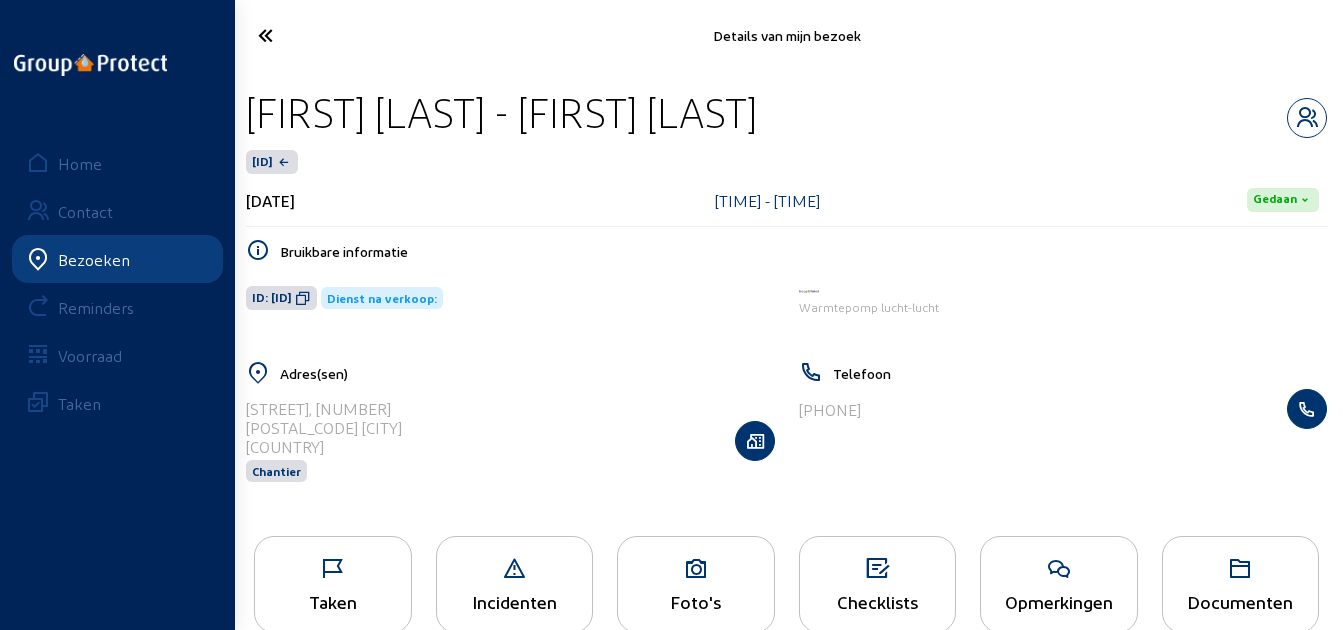 drag, startPoint x: 870, startPoint y: 114, endPoint x: 245, endPoint y: 117, distance: 625.0072 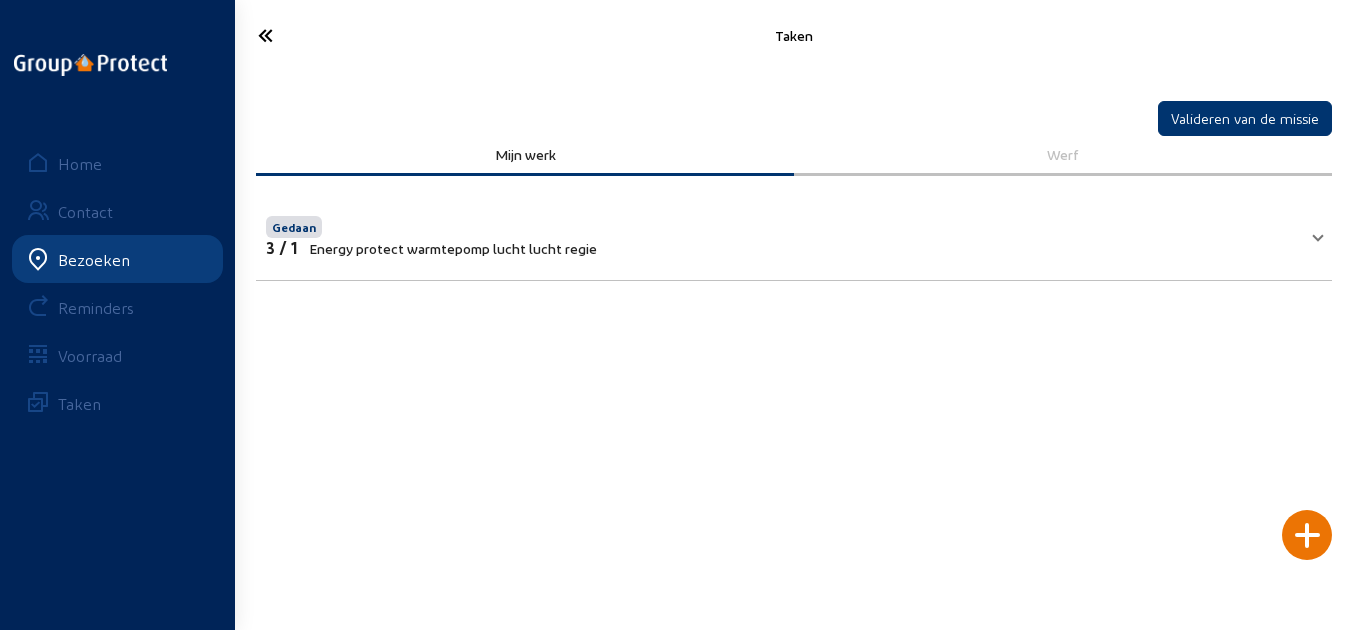 click on "Gedaan 3 / 1 Energy protect warmtepomp lucht lucht regie" at bounding box center (782, 234) 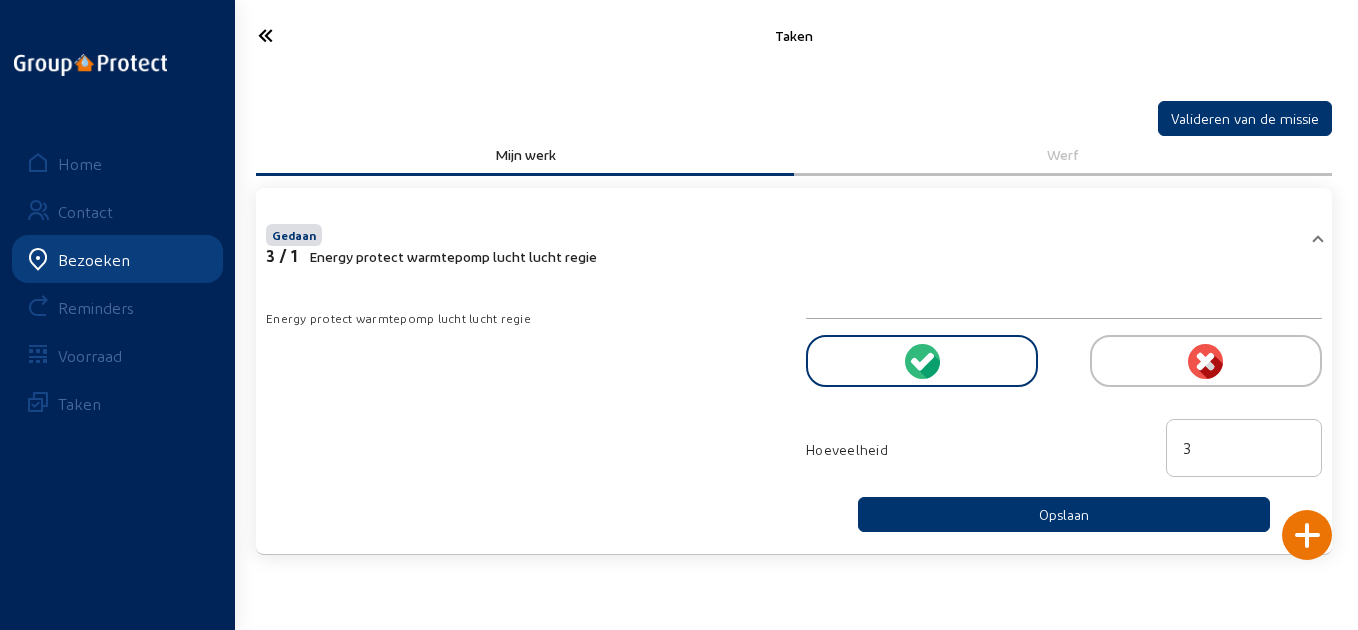 click at bounding box center (324, 35) 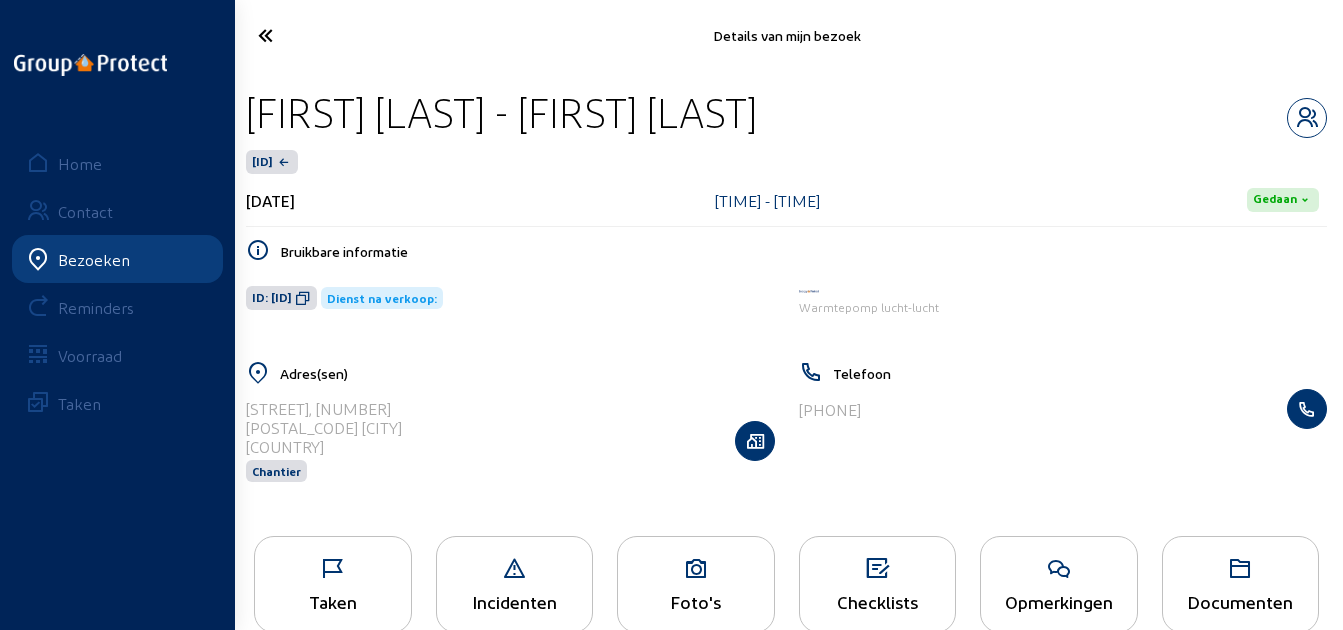 click on "Opmerkingen" at bounding box center [333, 584] 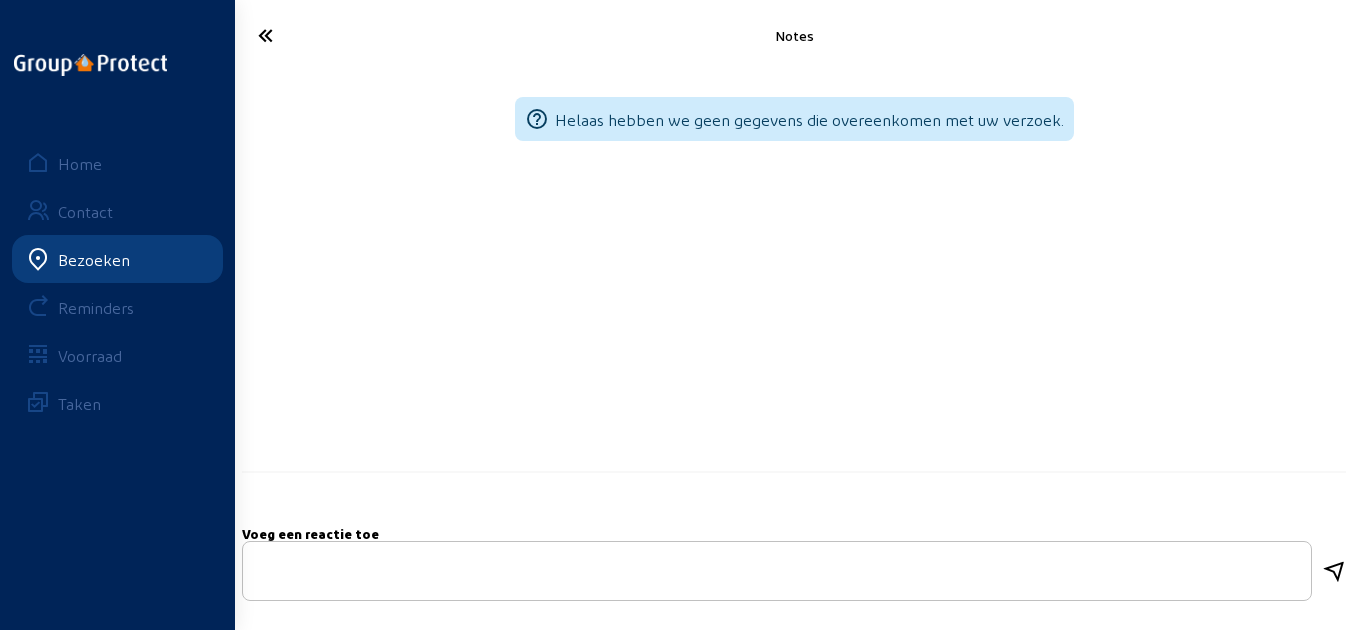 click at bounding box center (324, 35) 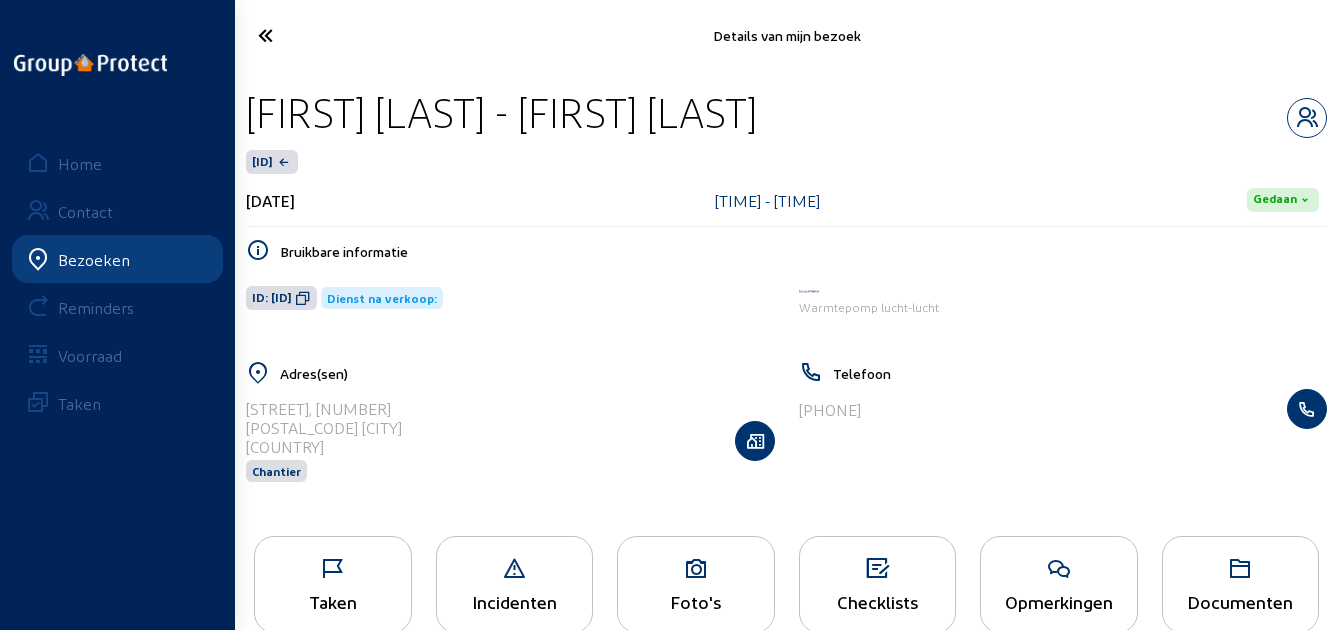 click at bounding box center [323, 35] 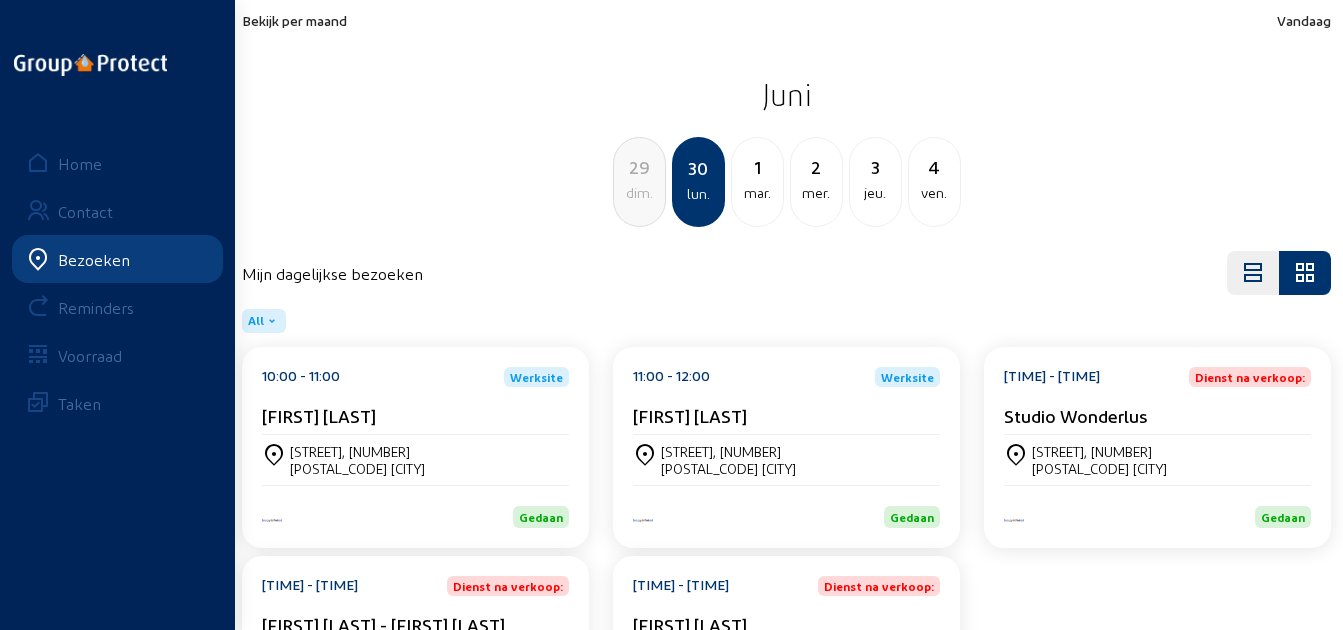 click on "[TIME] - [TIME] Dienst na verkoop: [FIRST] [LAST] -  [FIRST] [LAST]" at bounding box center [415, 401] 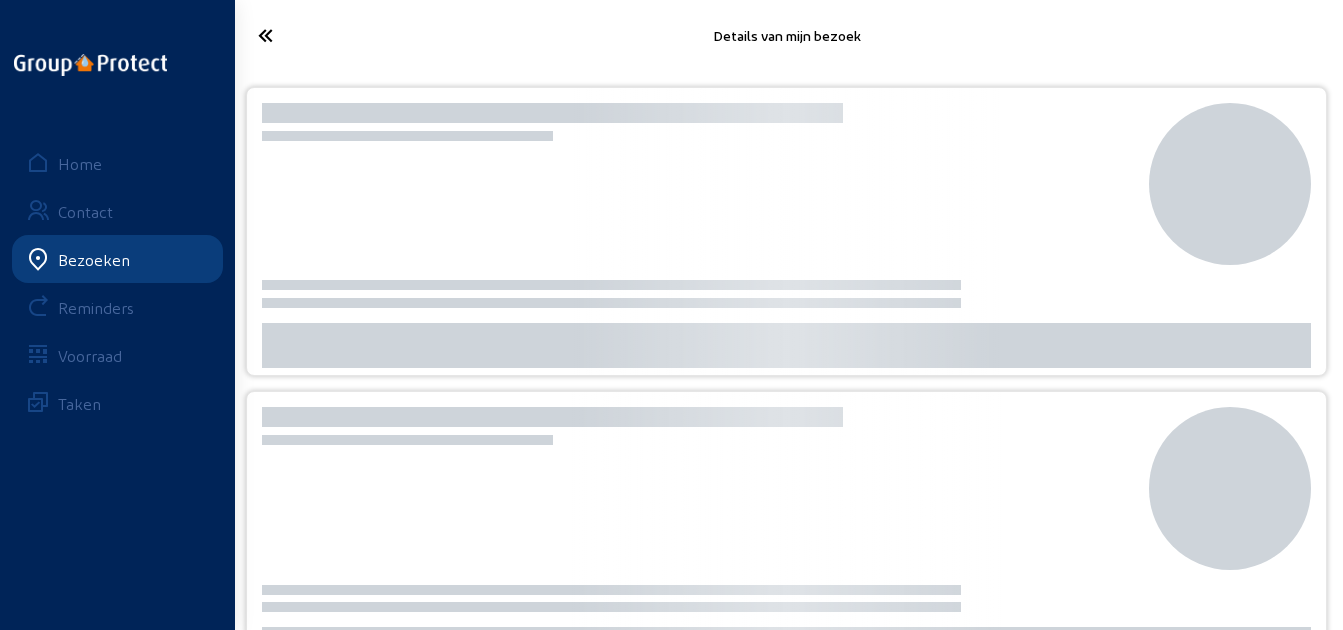 click on "Incidenten" at bounding box center [333, 789] 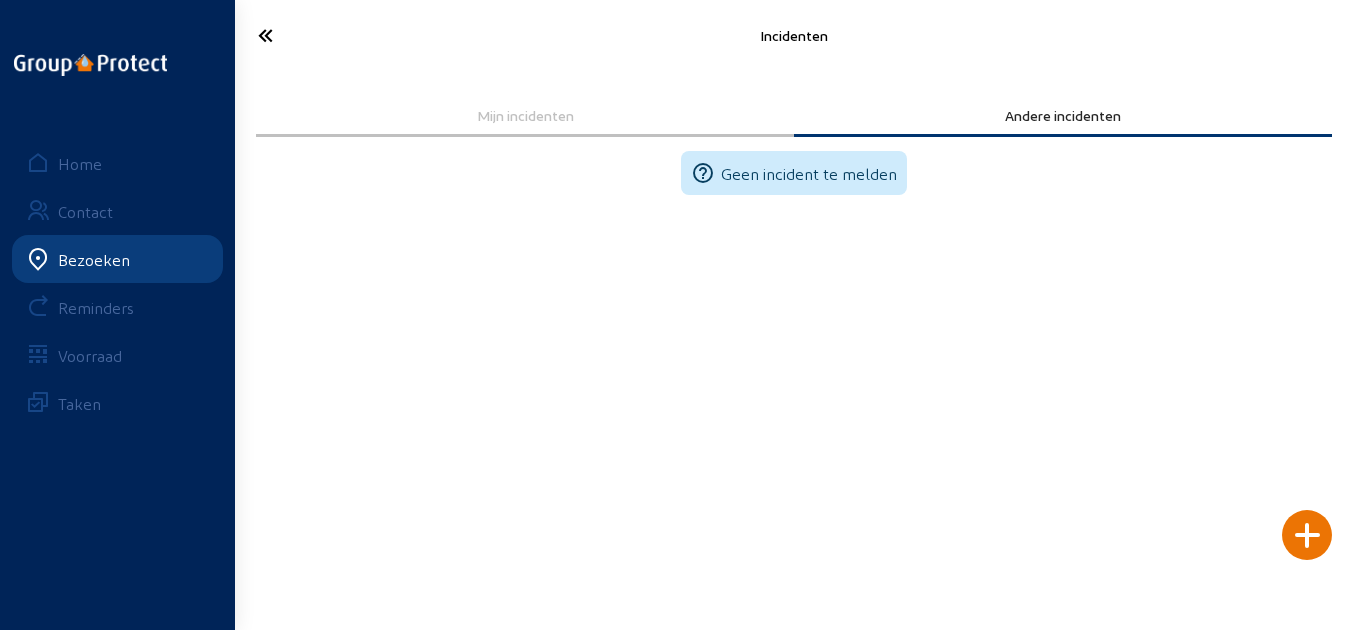click at bounding box center [324, 35] 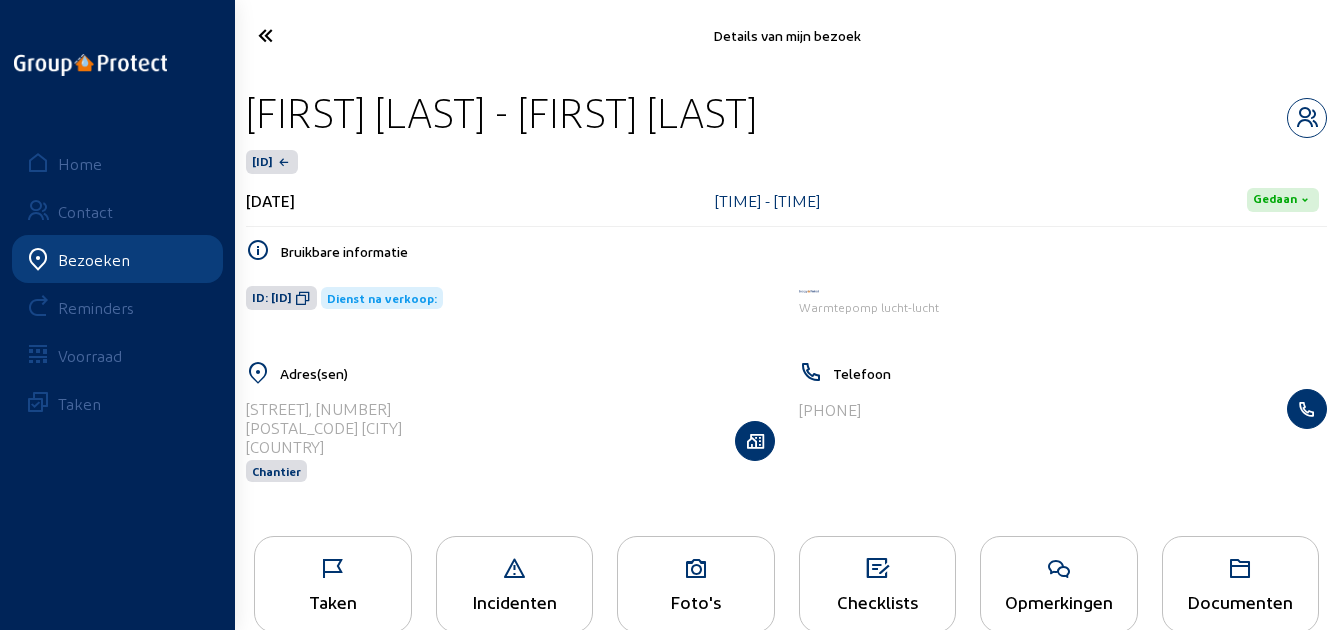click at bounding box center [303, 298] 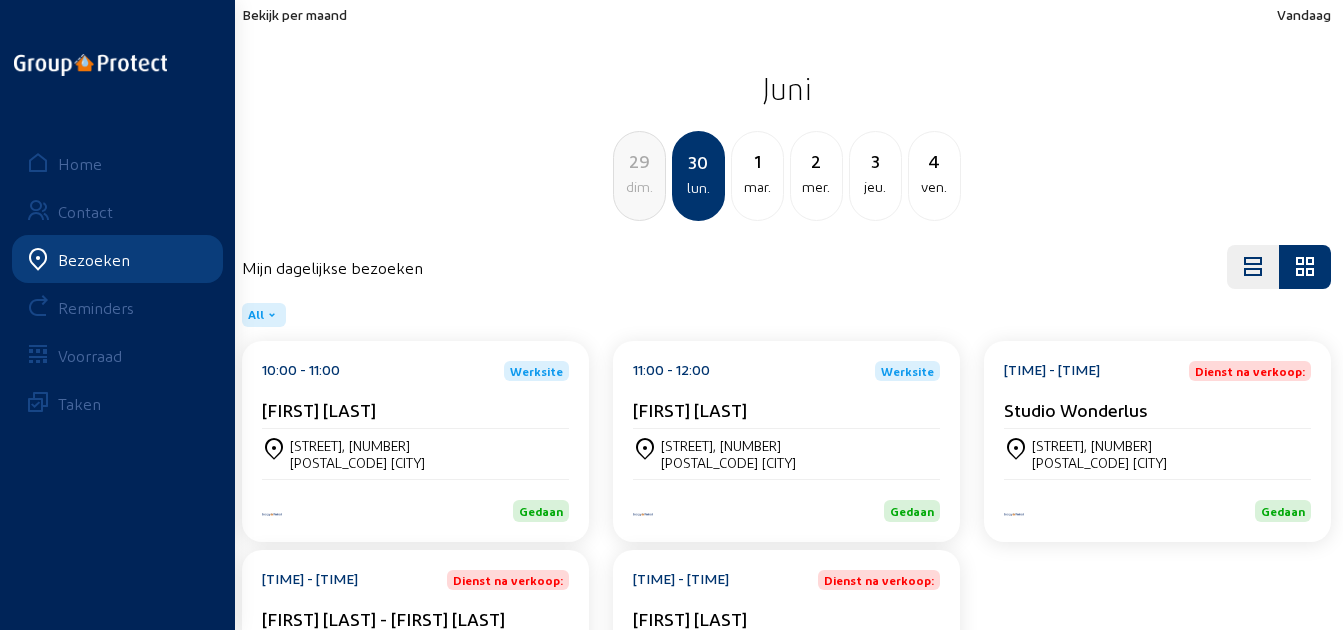 scroll, scrollTop: 100, scrollLeft: 0, axis: vertical 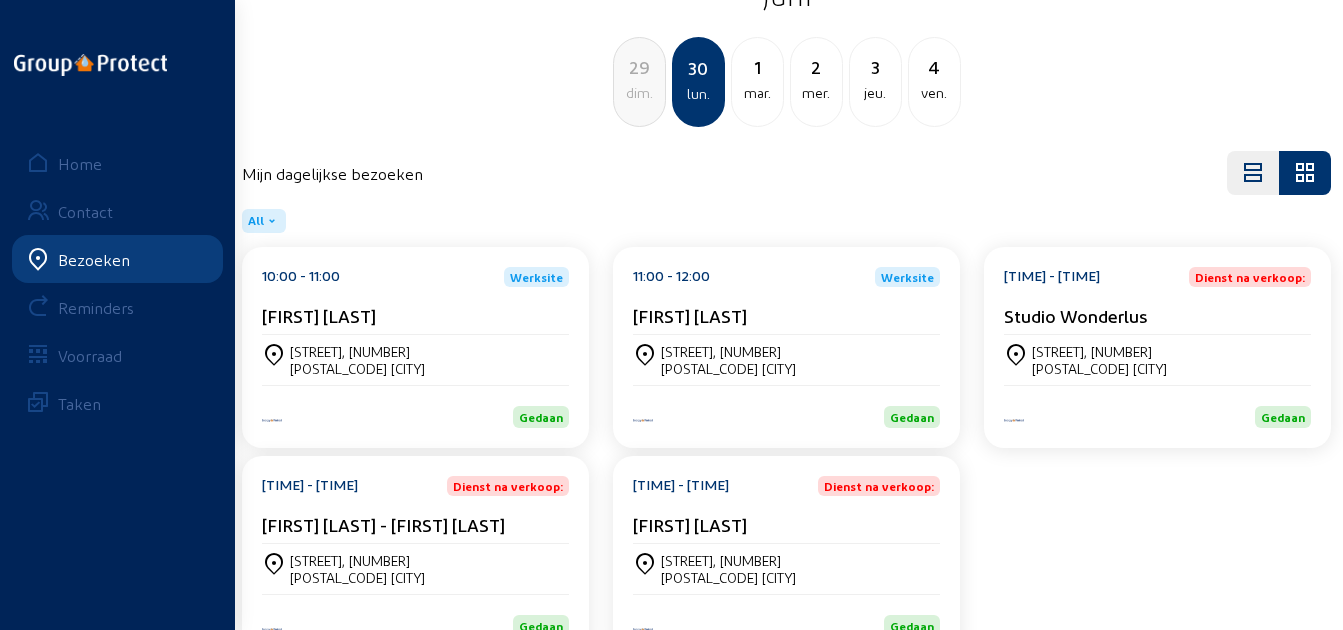 click on "[TIME] - [TIME] Dienst na verkoop: [FIRST] [LAST]" at bounding box center [415, 301] 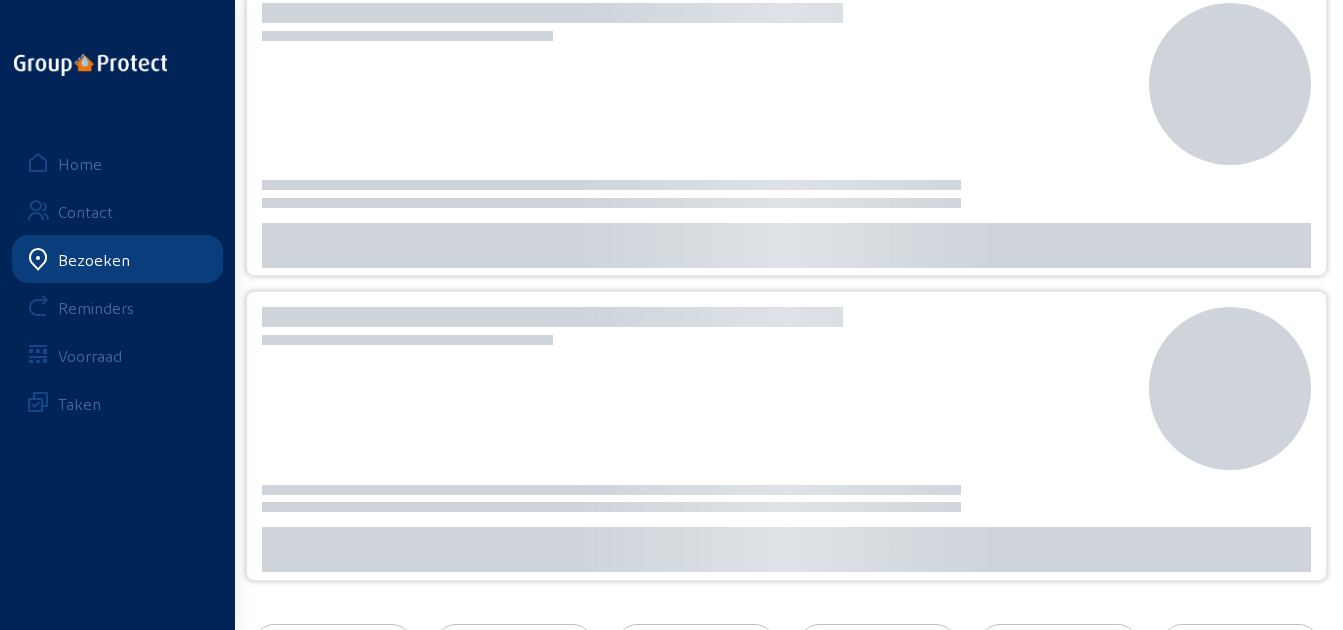 scroll, scrollTop: 0, scrollLeft: 0, axis: both 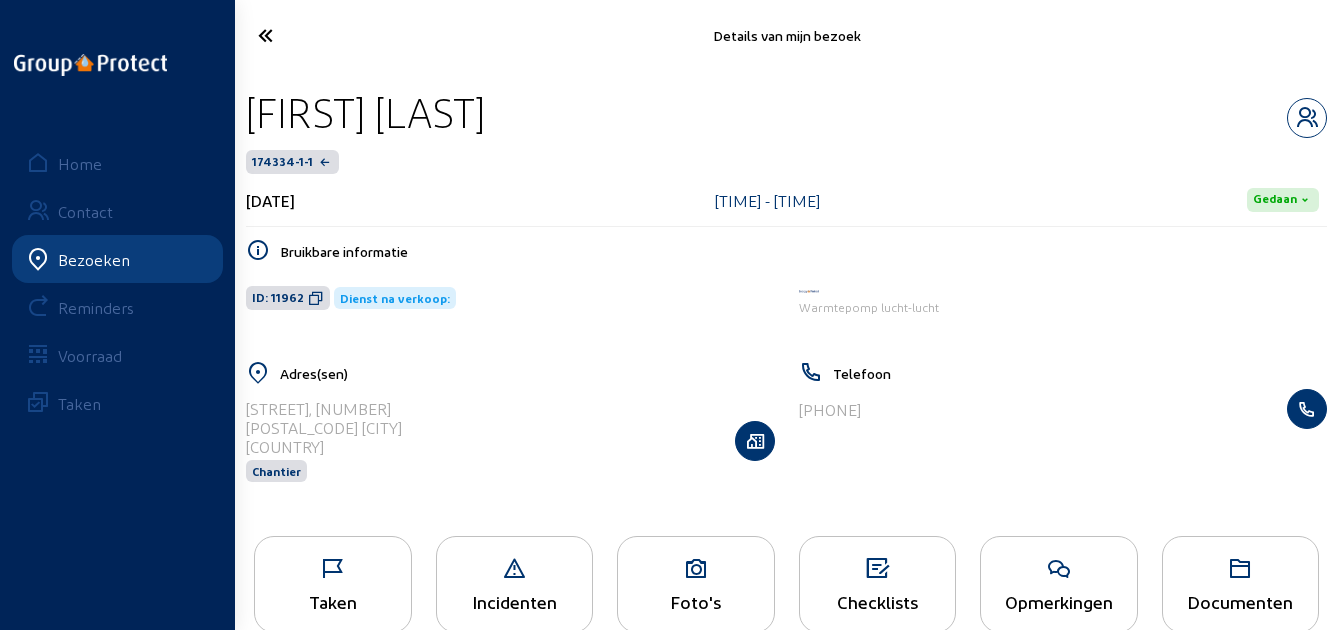 drag, startPoint x: 528, startPoint y: 93, endPoint x: 238, endPoint y: 106, distance: 290.29123 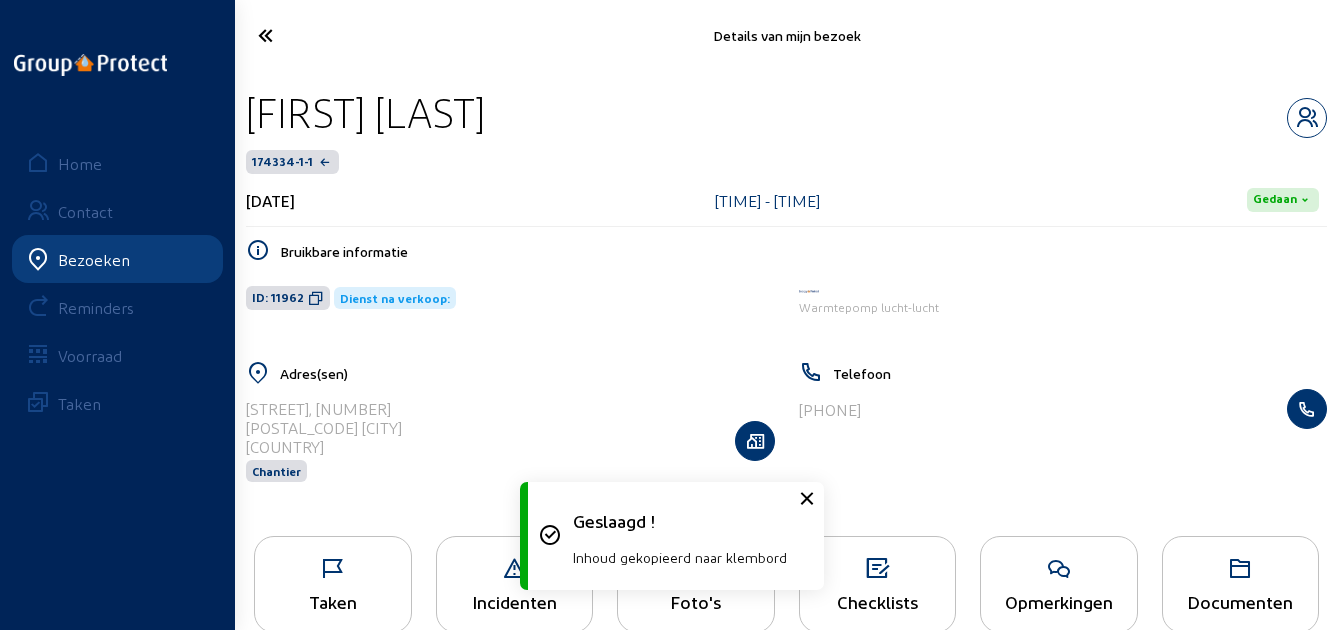 type 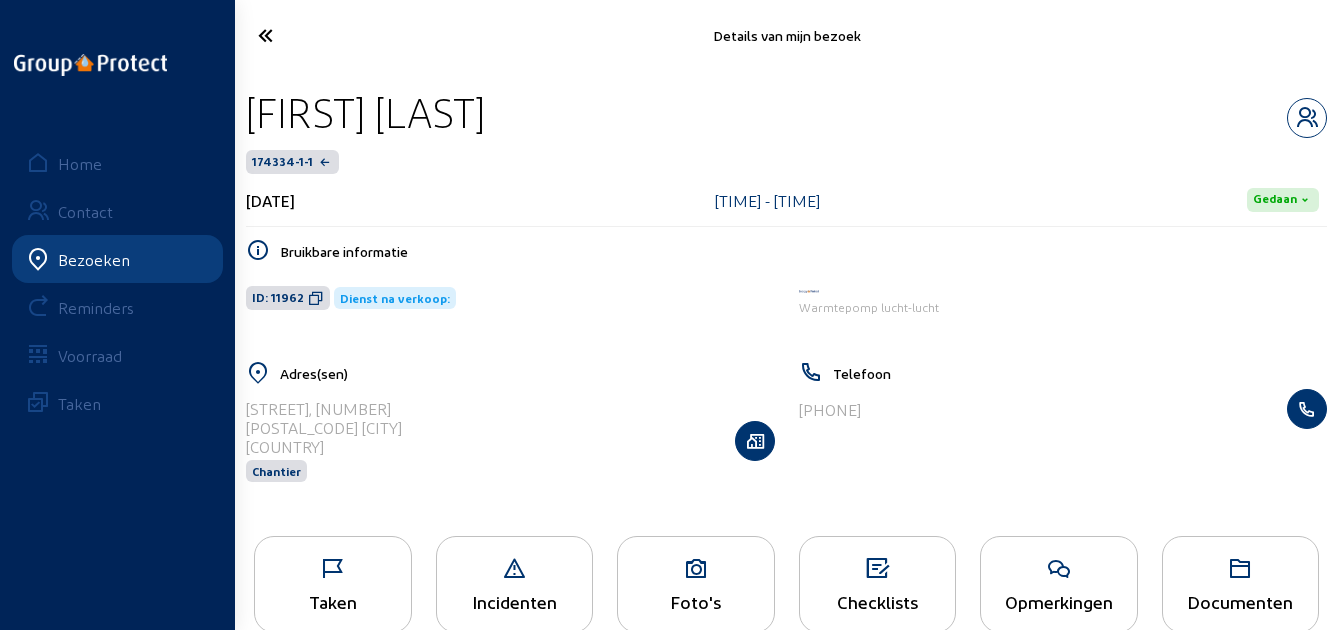 click on "Telefoon  [PHONE]" at bounding box center [1063, 434] 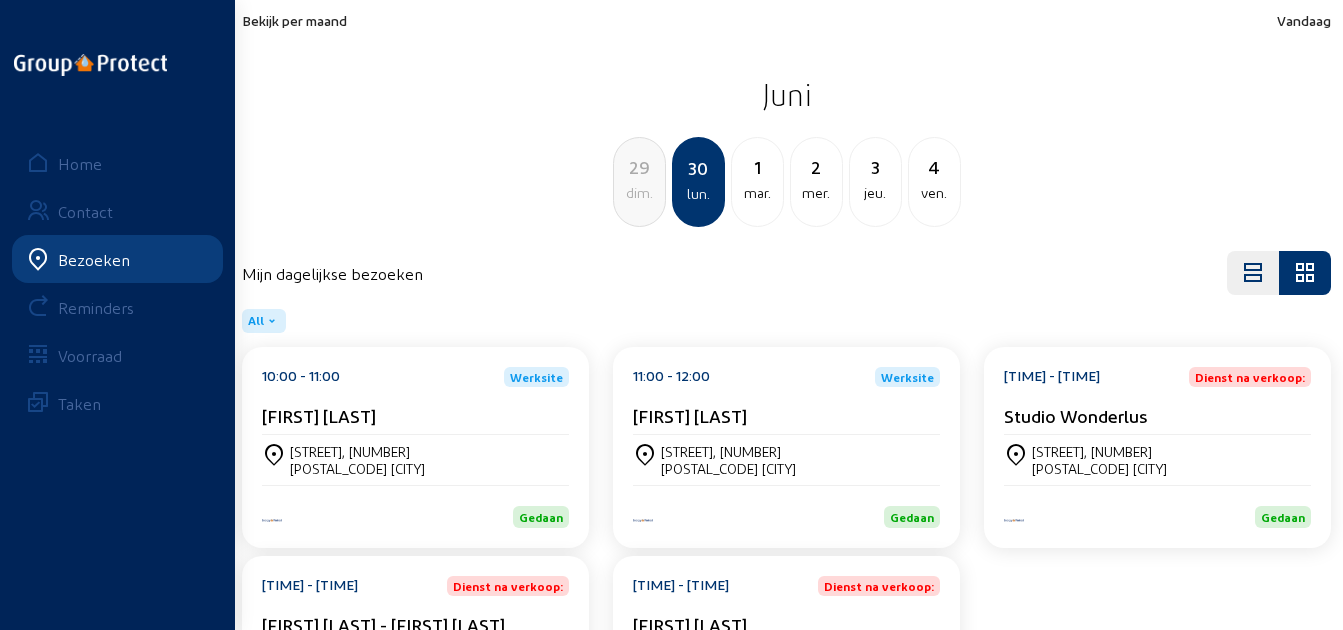 click on "[TIME] - [TIME] Dienst na verkoop: [FIRST] [LAST] [STREET], [NUMBER] [POSTAL_CODE] [CITY] Gedaan" at bounding box center [415, 447] 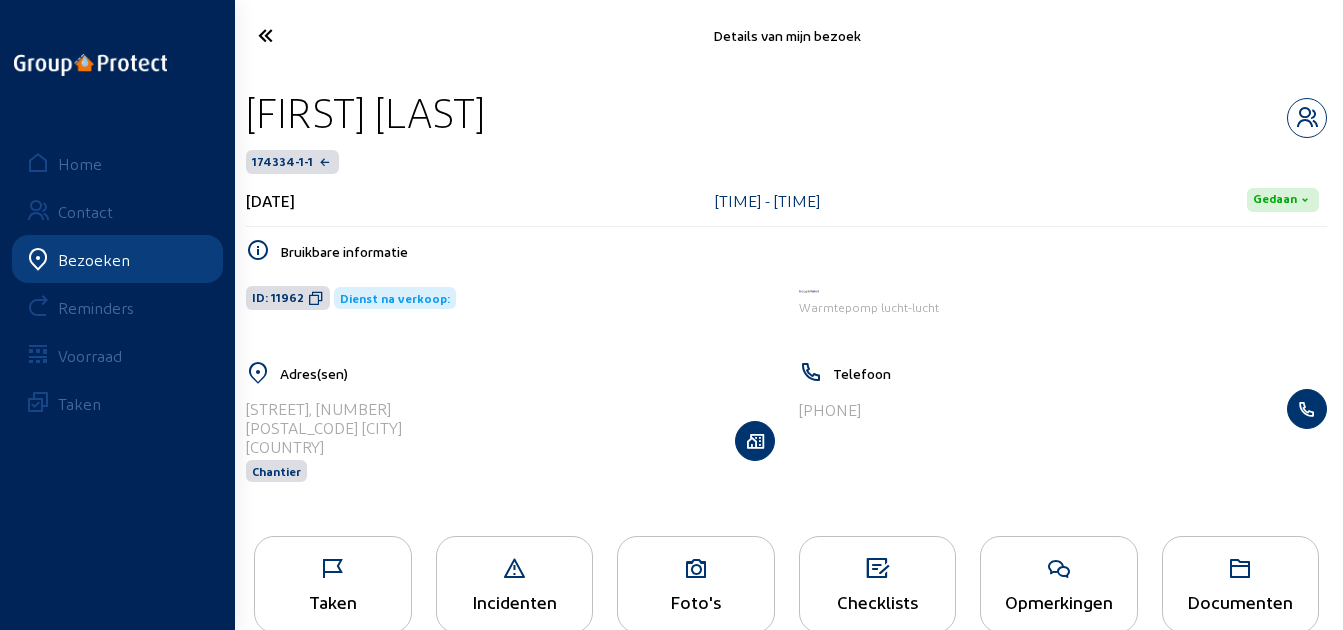 click on "Taken" at bounding box center [333, 601] 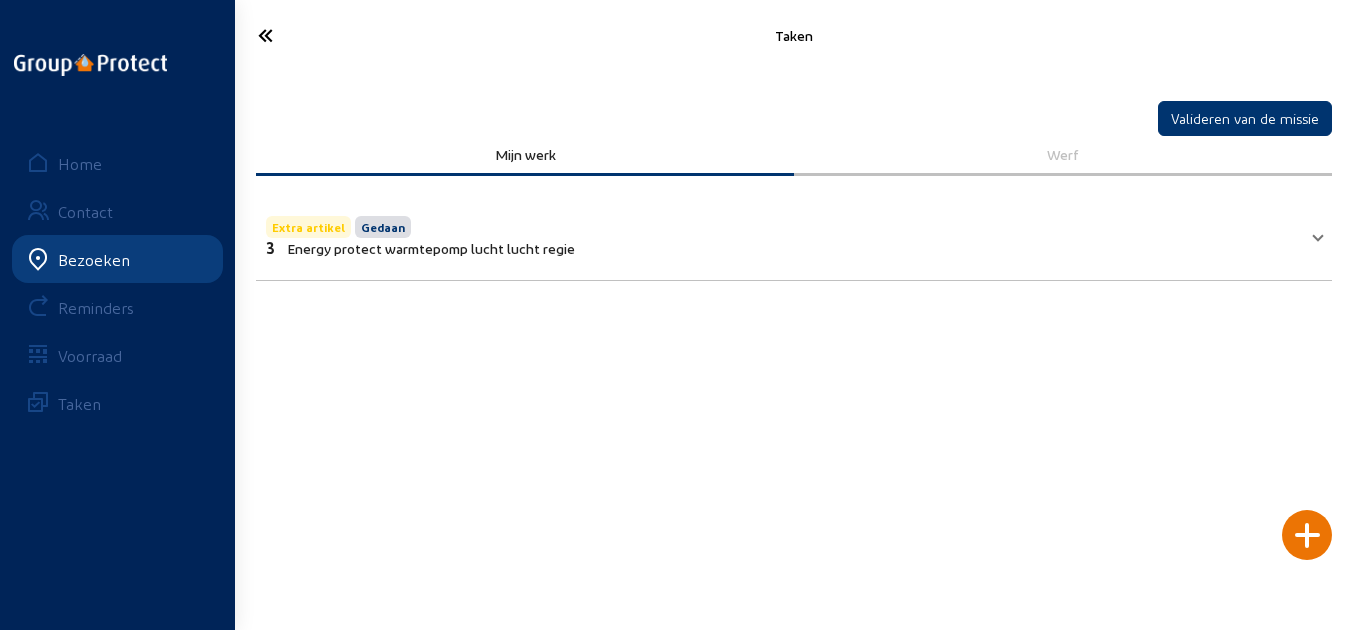 click on "Extra artikel Gedaan 3 Energy protect warmtepomp lucht lucht regie" at bounding box center (782, 234) 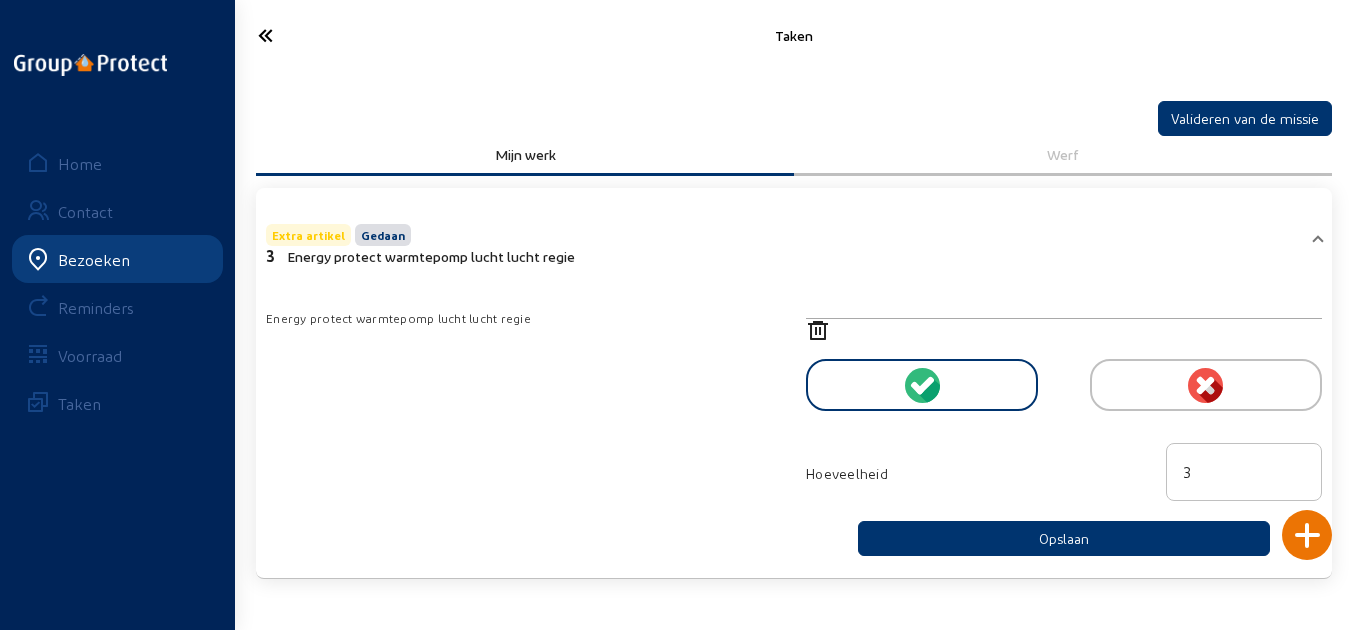 click at bounding box center (324, 35) 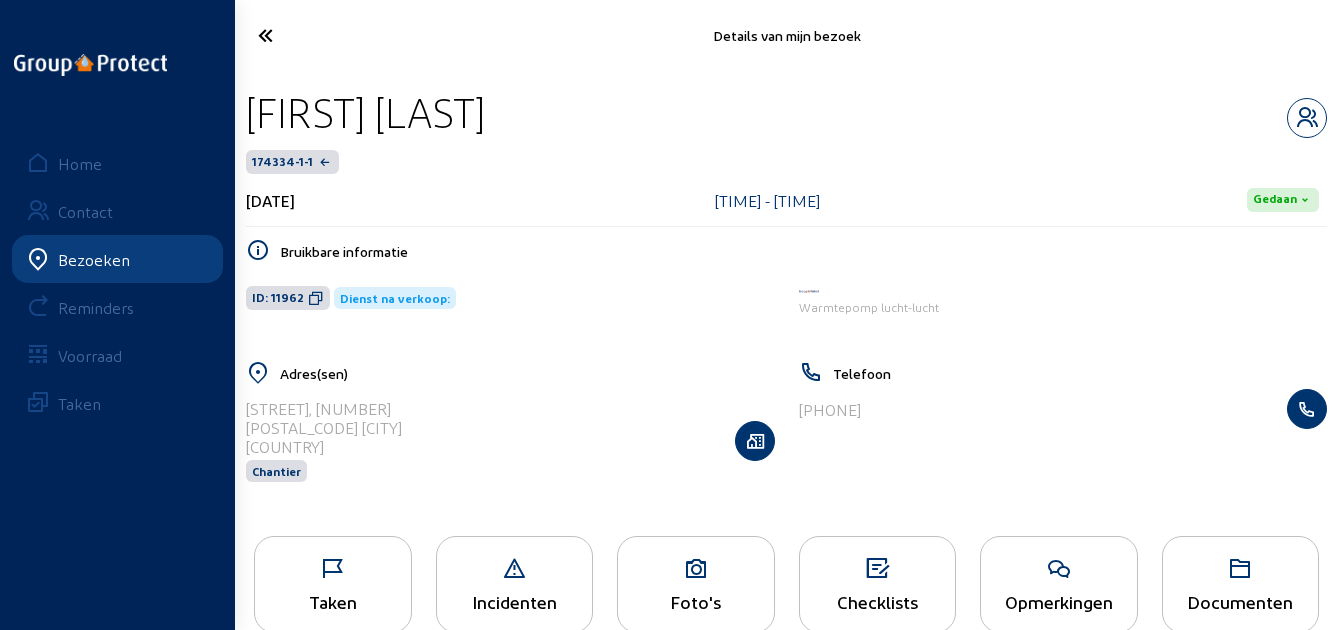click on "Opmerkingen" at bounding box center (333, 584) 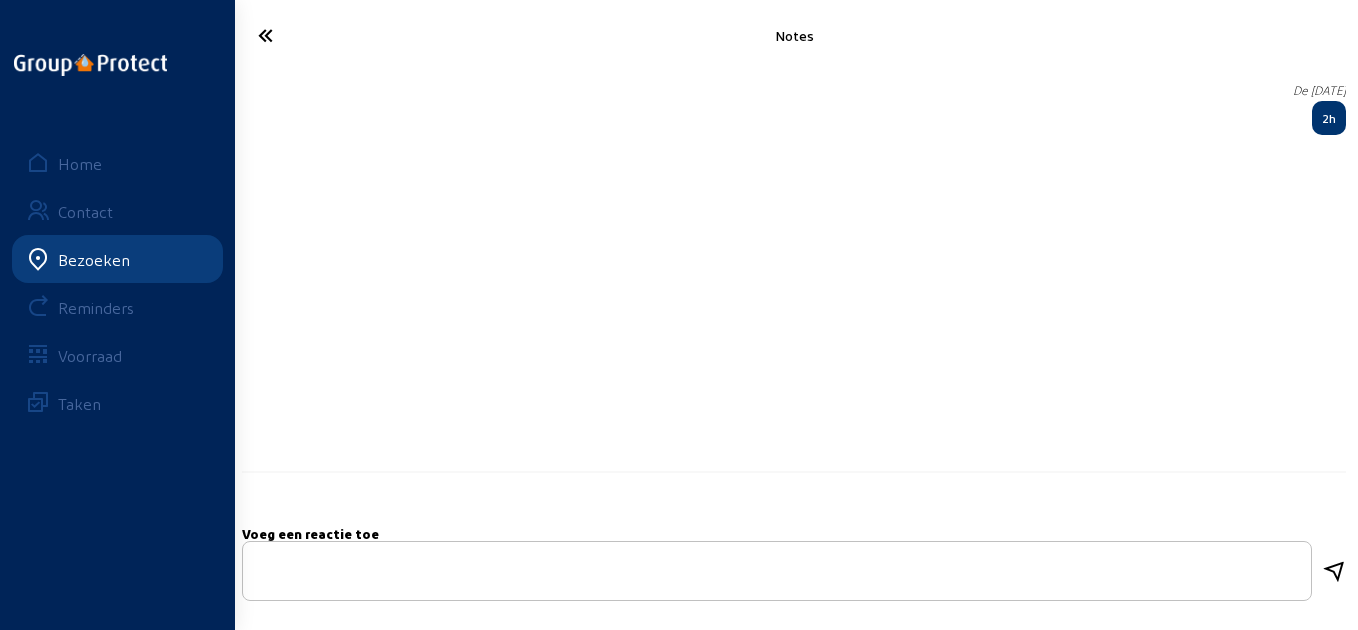 click at bounding box center [324, 35] 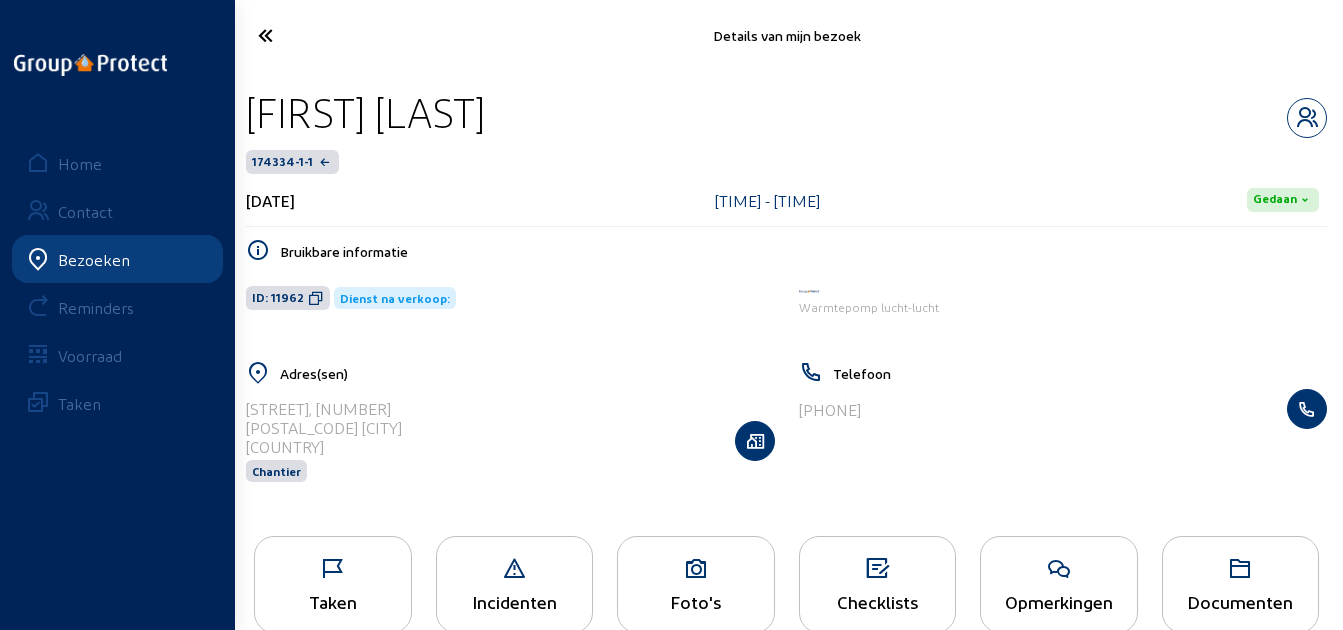 click on "Taken" at bounding box center [333, 584] 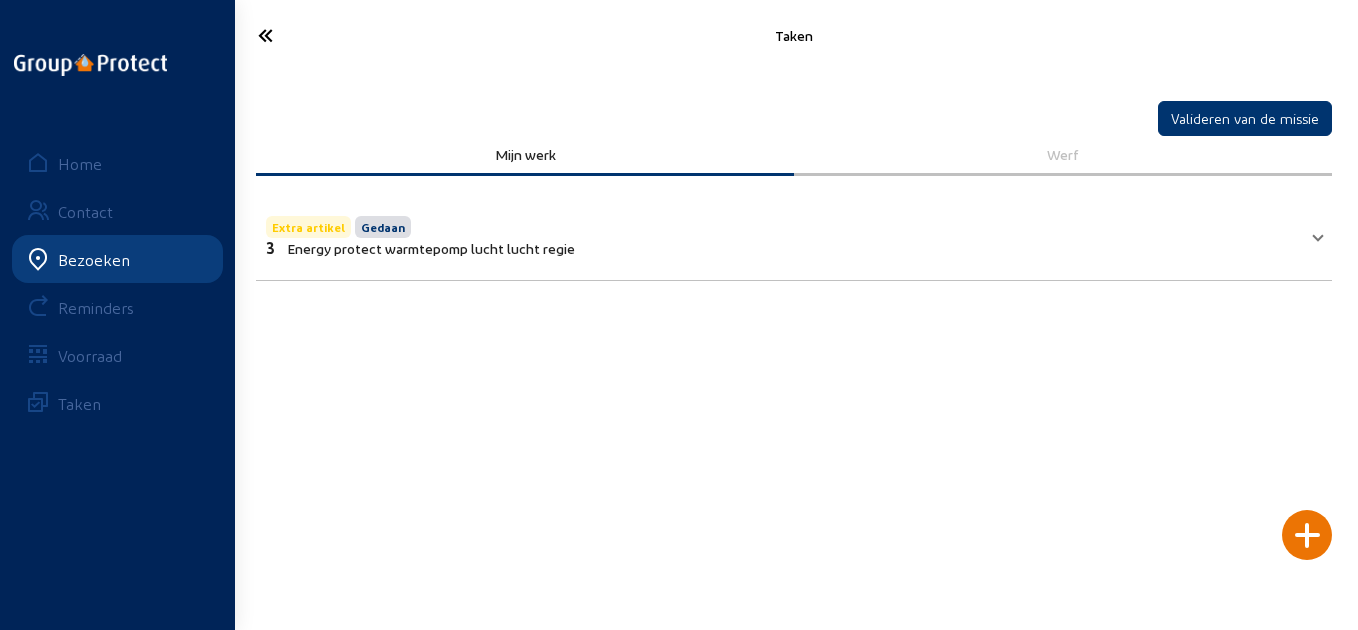 click on "Extra artikel Gedaan 3 Energy protect warmtepomp lucht lucht regie" at bounding box center [782, 234] 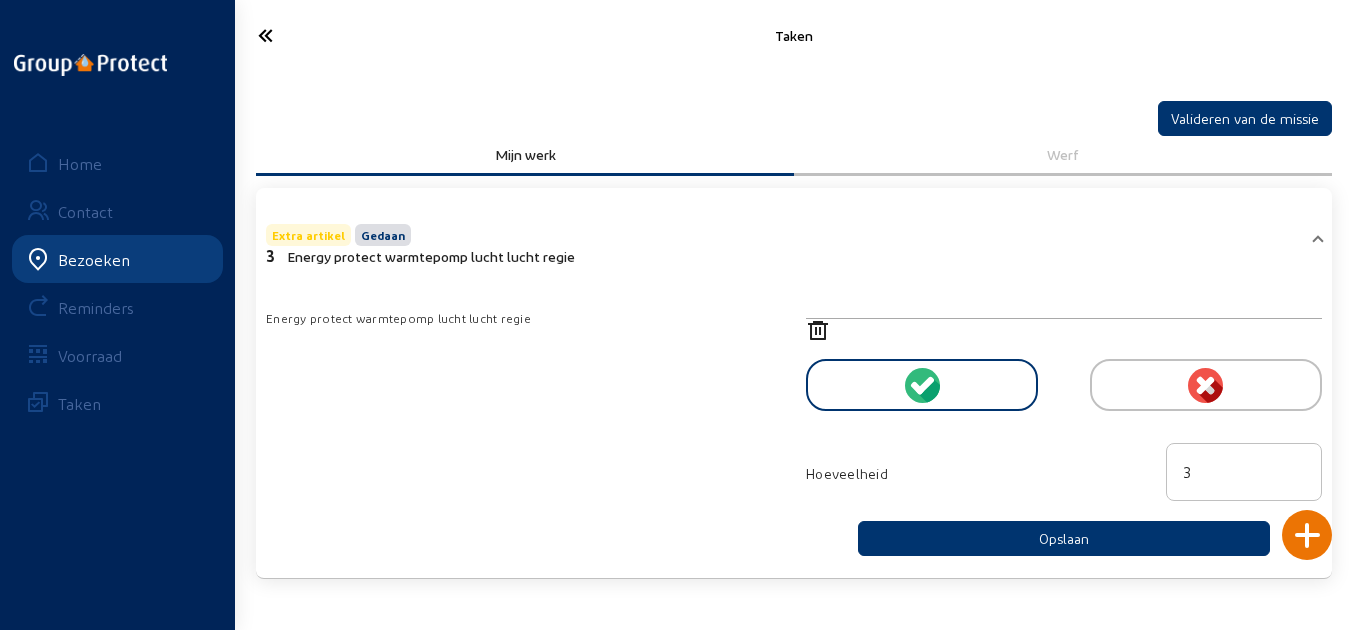 click at bounding box center [324, 35] 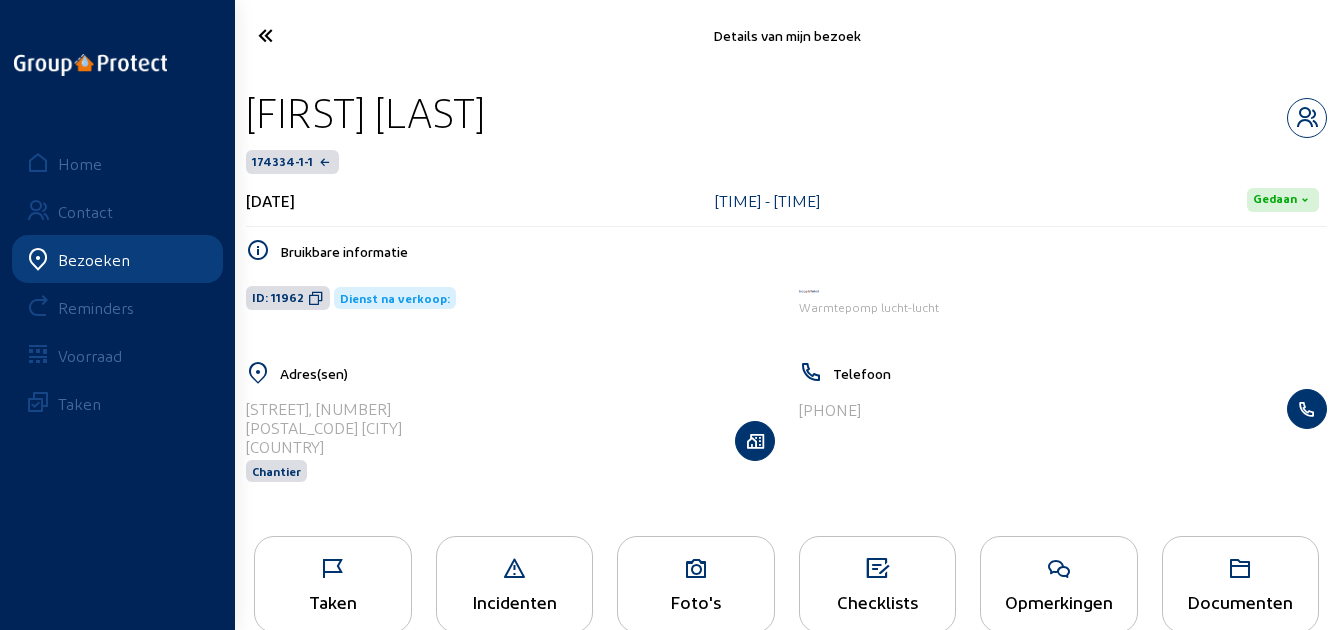 click at bounding box center (323, 35) 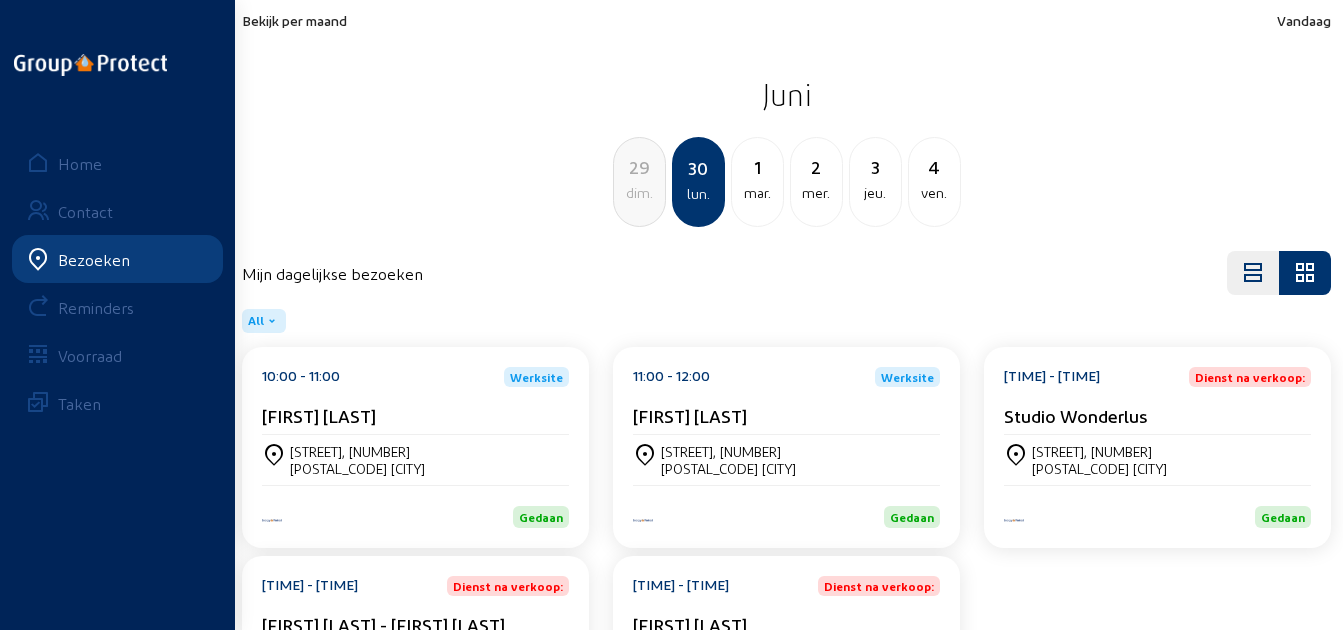 click on "Bekijk per maand" at bounding box center (294, 20) 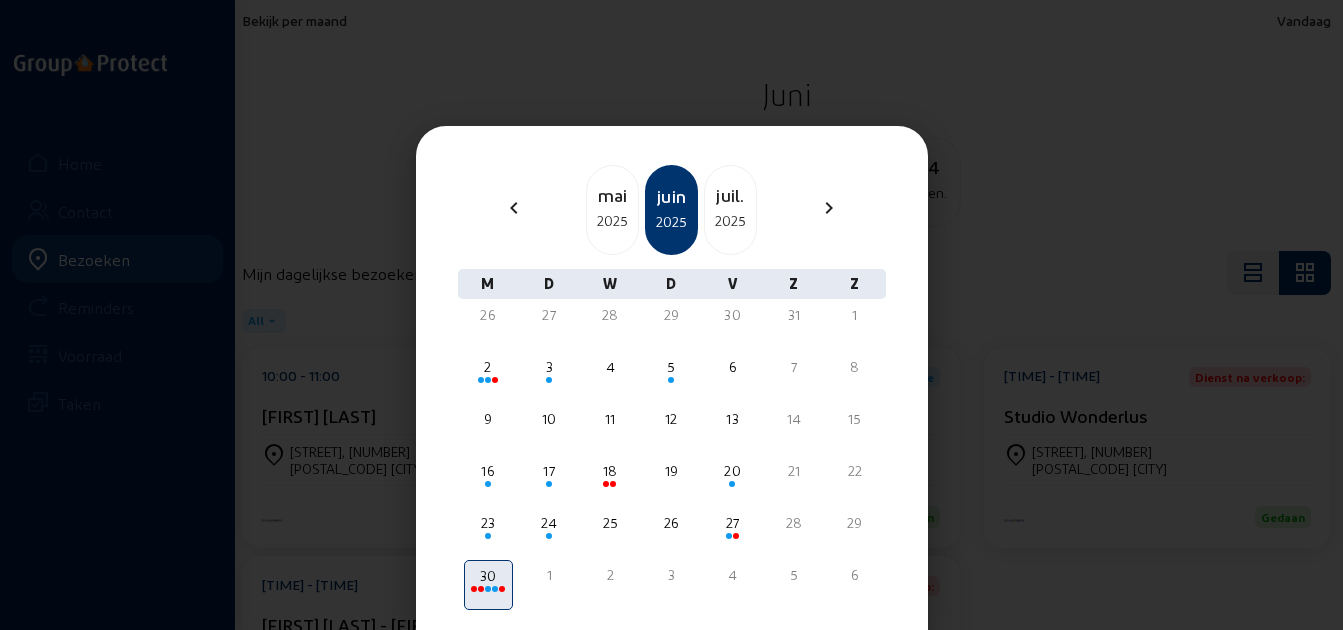 scroll, scrollTop: 104, scrollLeft: 0, axis: vertical 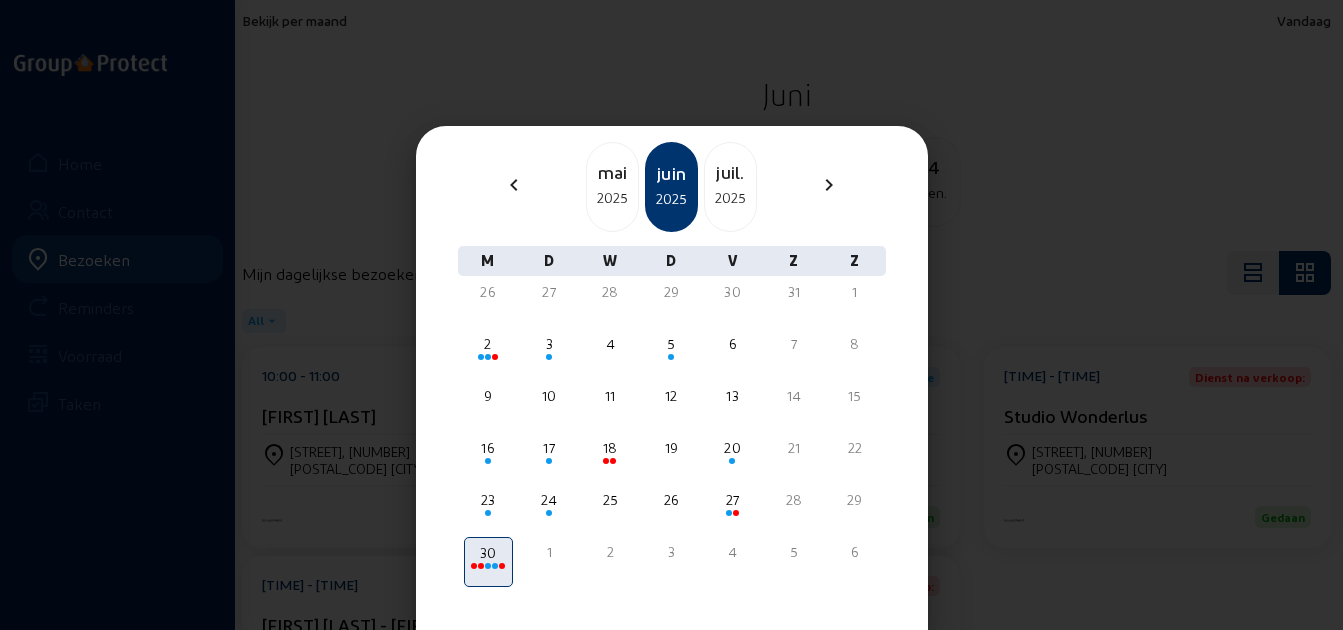 click on "2025" at bounding box center (730, 198) 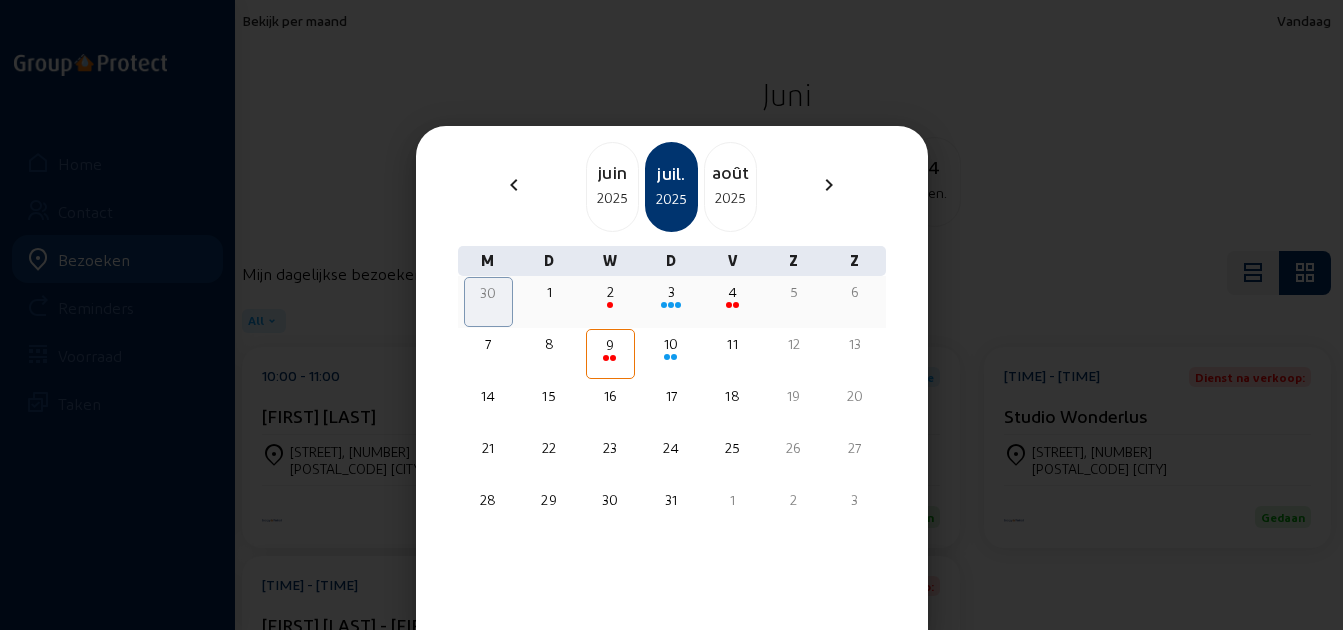 click on "2" at bounding box center (610, 292) 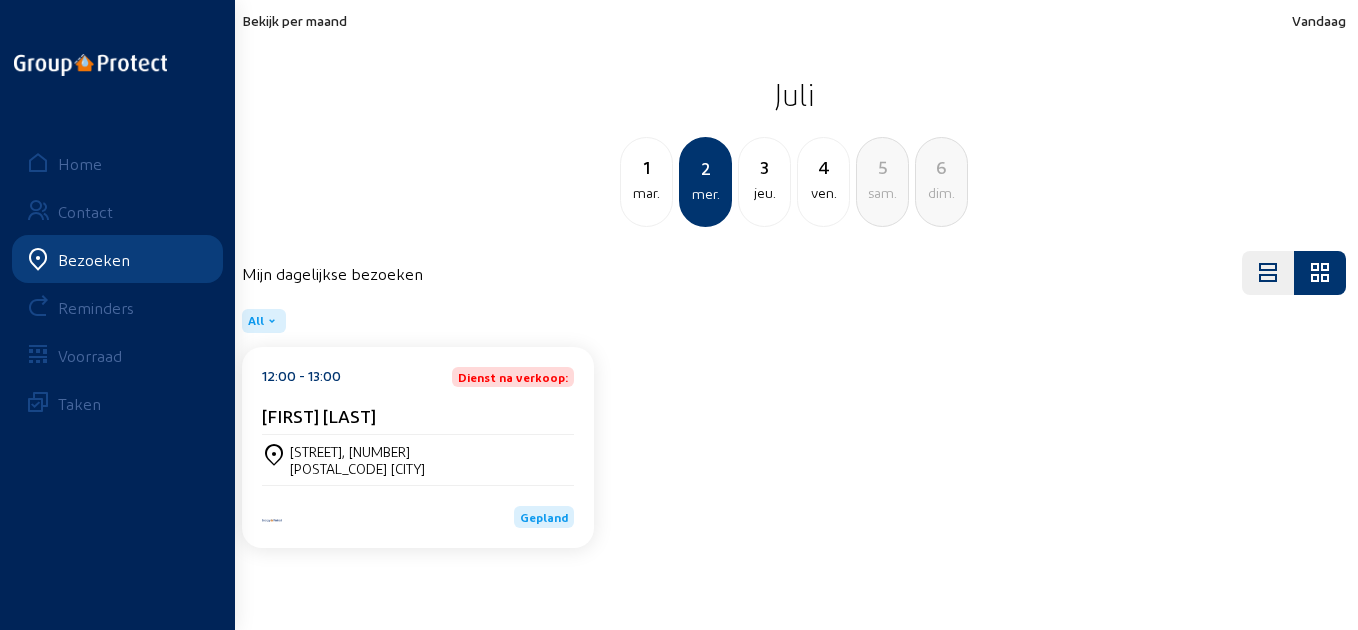 click on "[TIME] - [TIME] Dienst na verkoop: [FIRST] [LAST]" at bounding box center [418, 401] 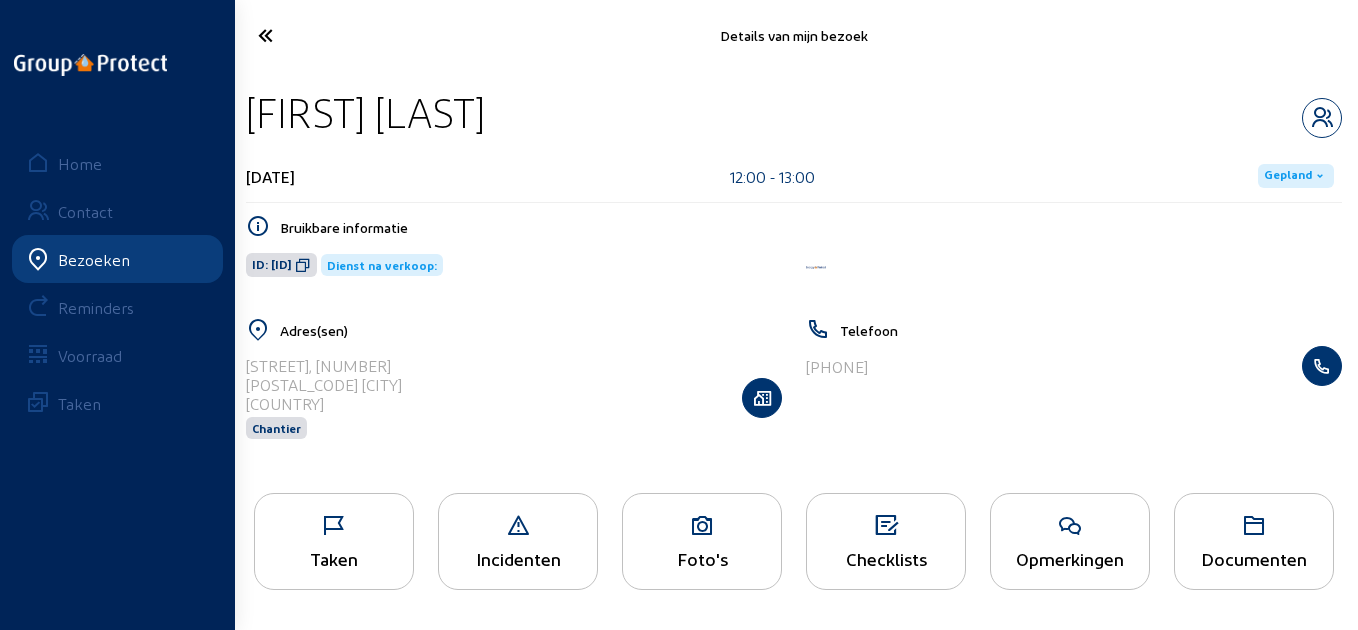 drag, startPoint x: 552, startPoint y: 110, endPoint x: 248, endPoint y: 112, distance: 304.0066 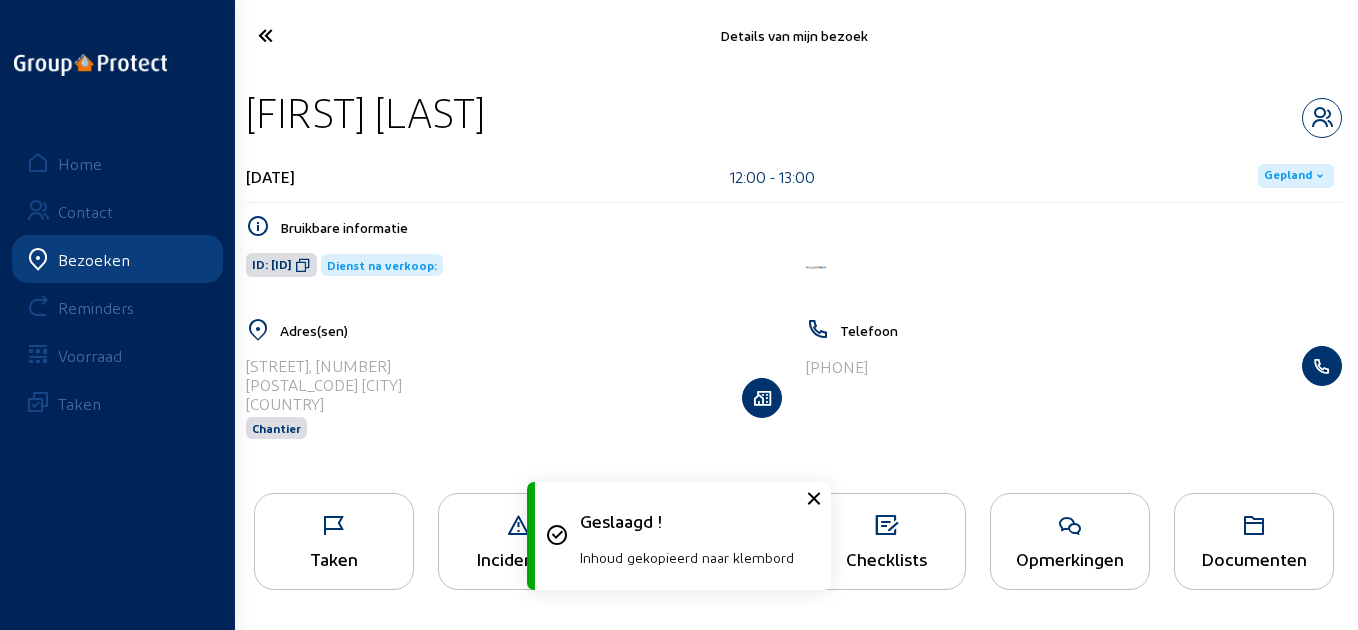 click at bounding box center (303, 265) 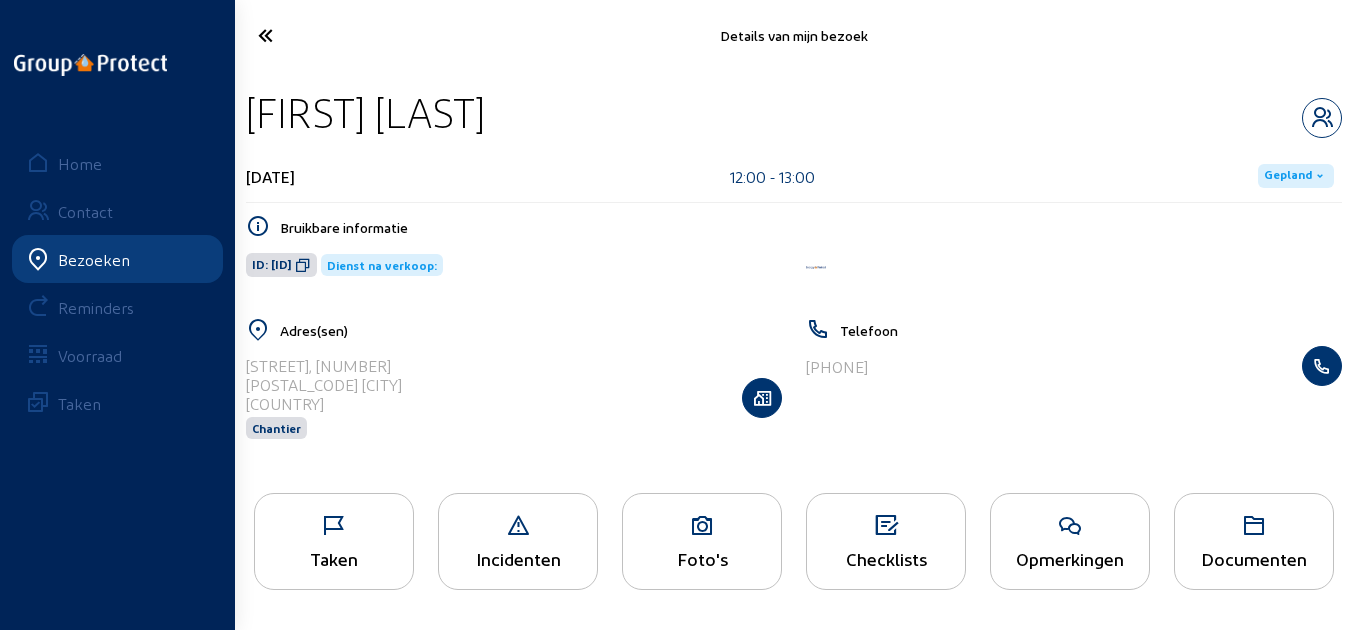 click on "Taken" at bounding box center (334, 541) 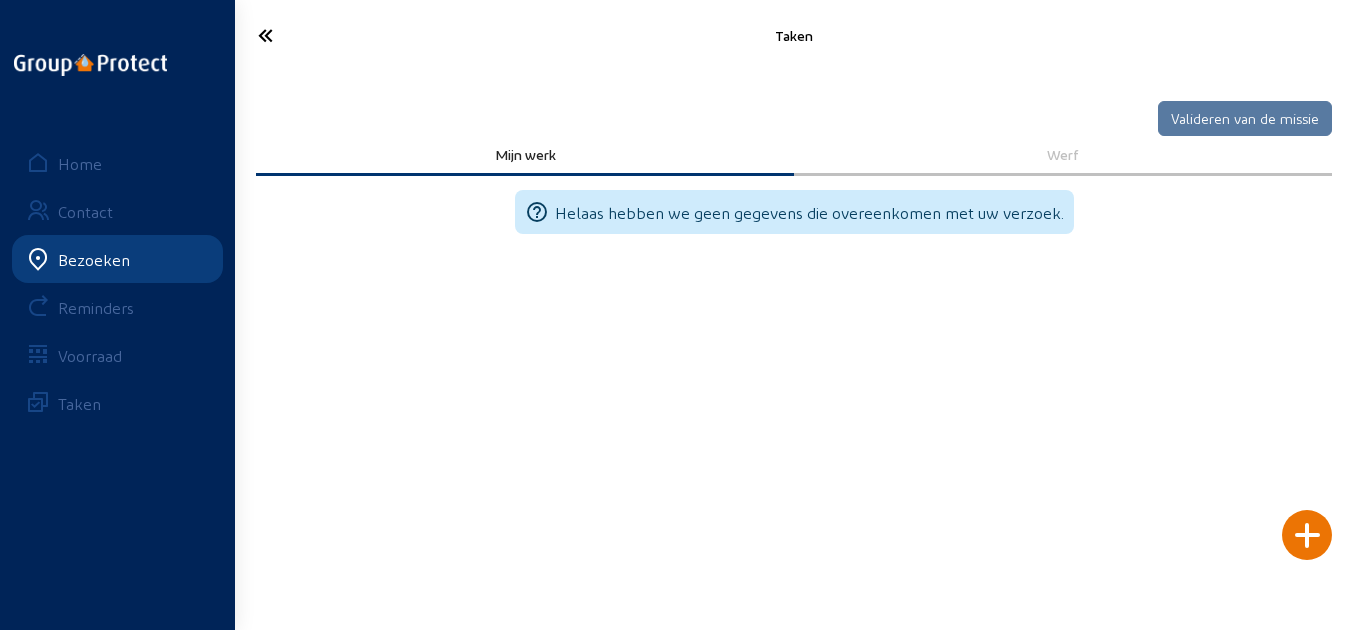 click at bounding box center (324, 35) 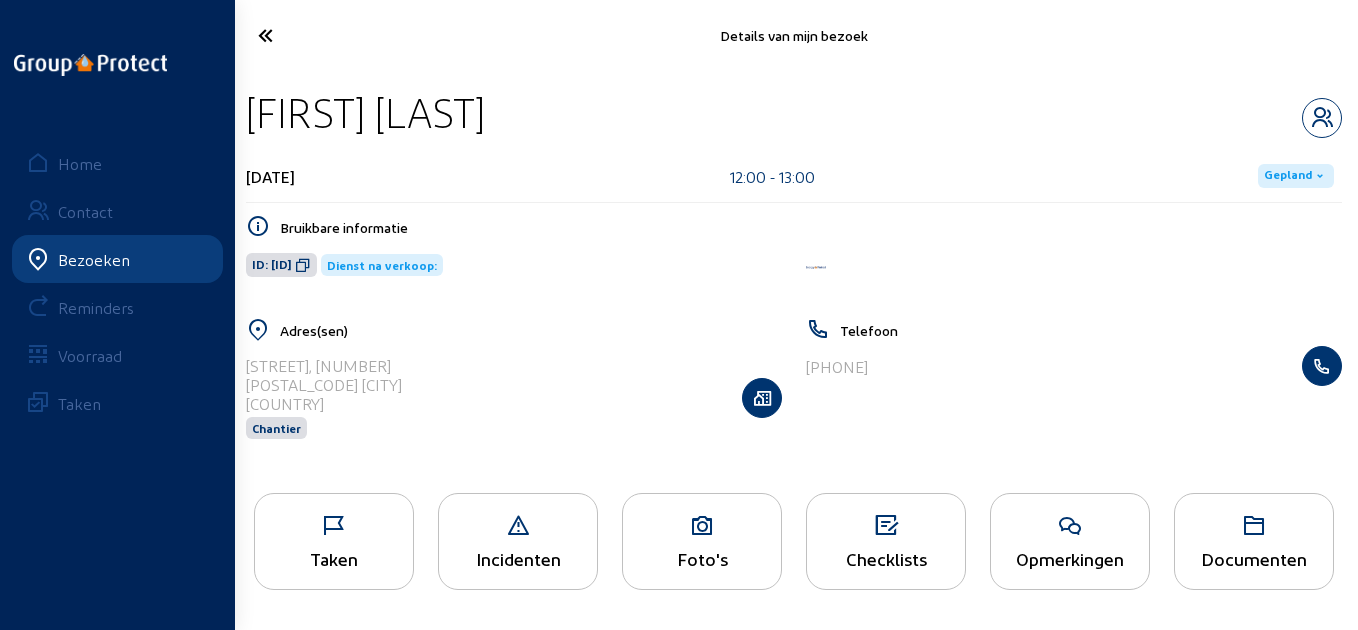 click on "Opmerkingen" at bounding box center [334, 558] 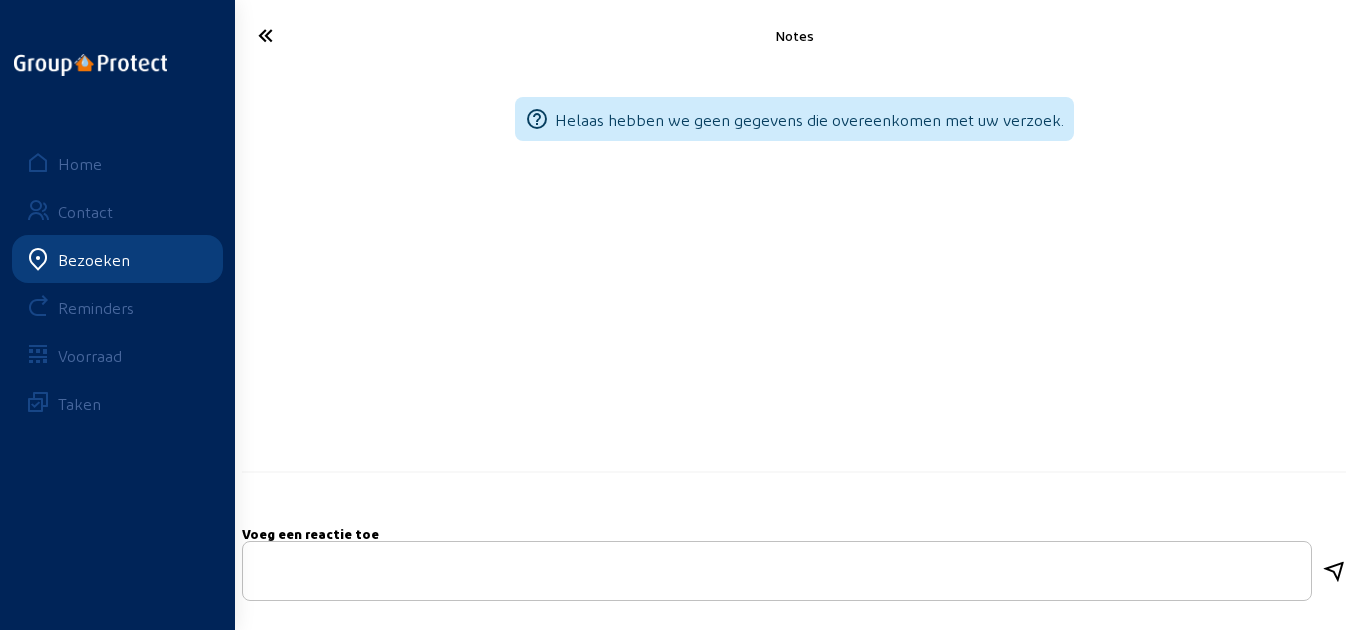 click at bounding box center (324, 35) 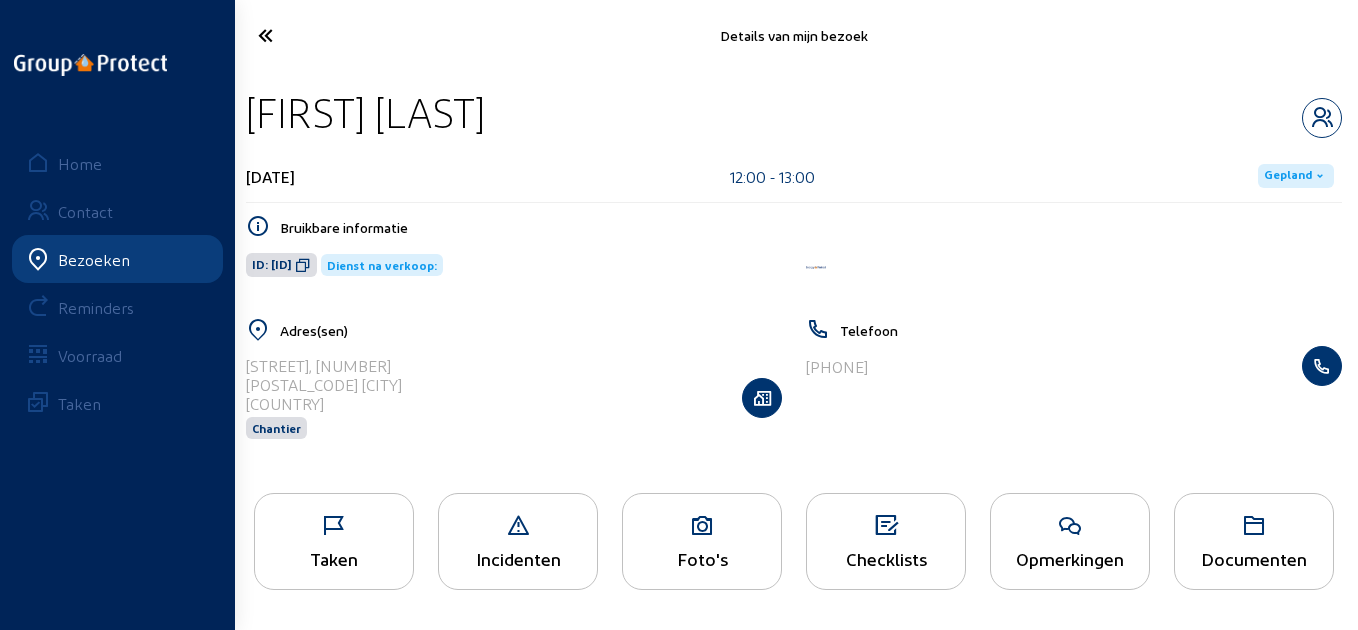 click on "Foto's" at bounding box center (334, 558) 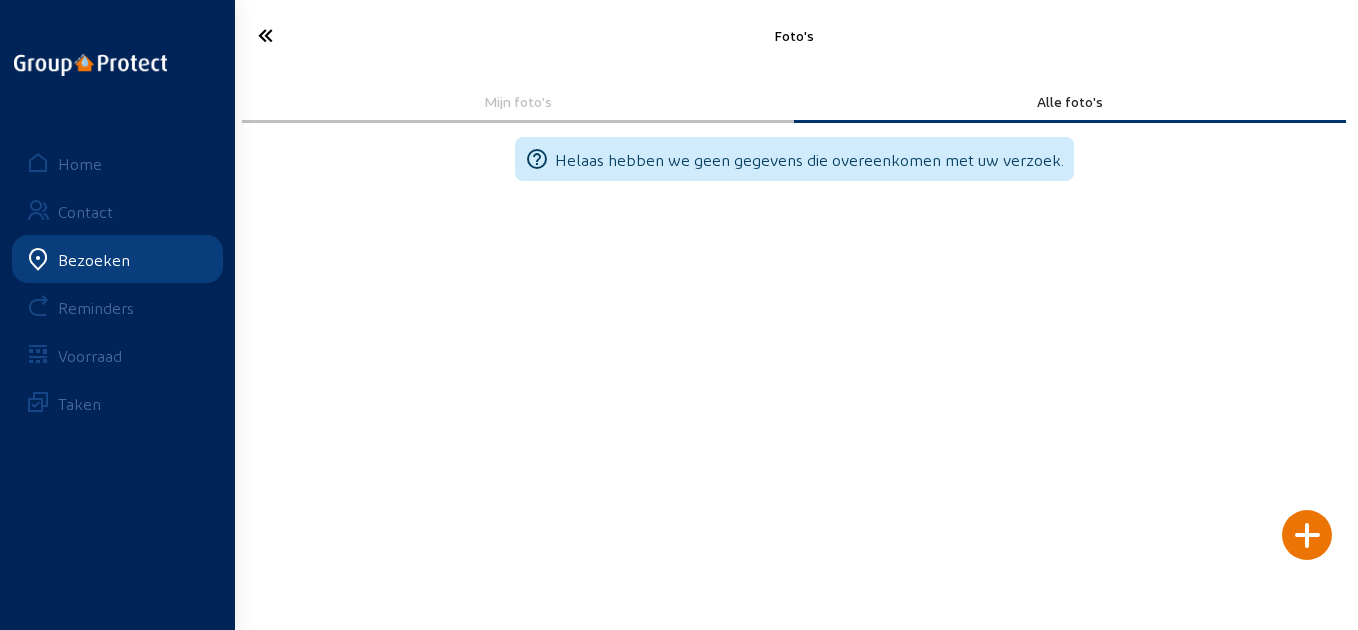 click at bounding box center [324, 35] 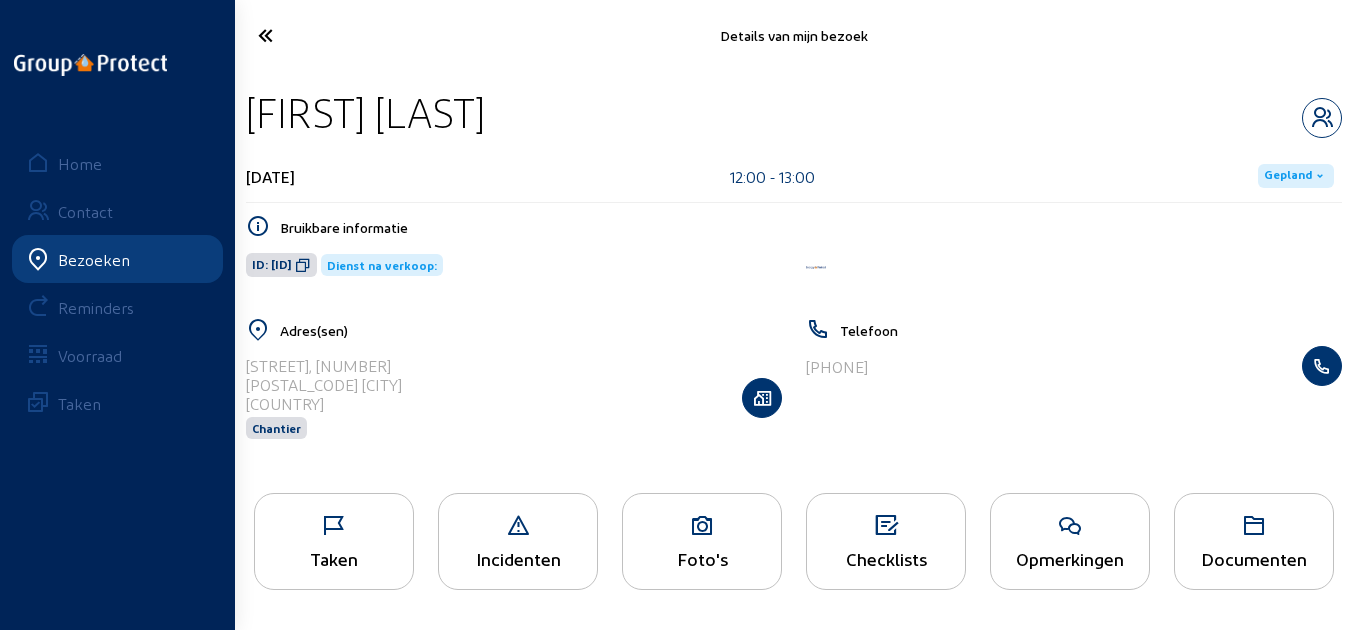 click at bounding box center [324, 35] 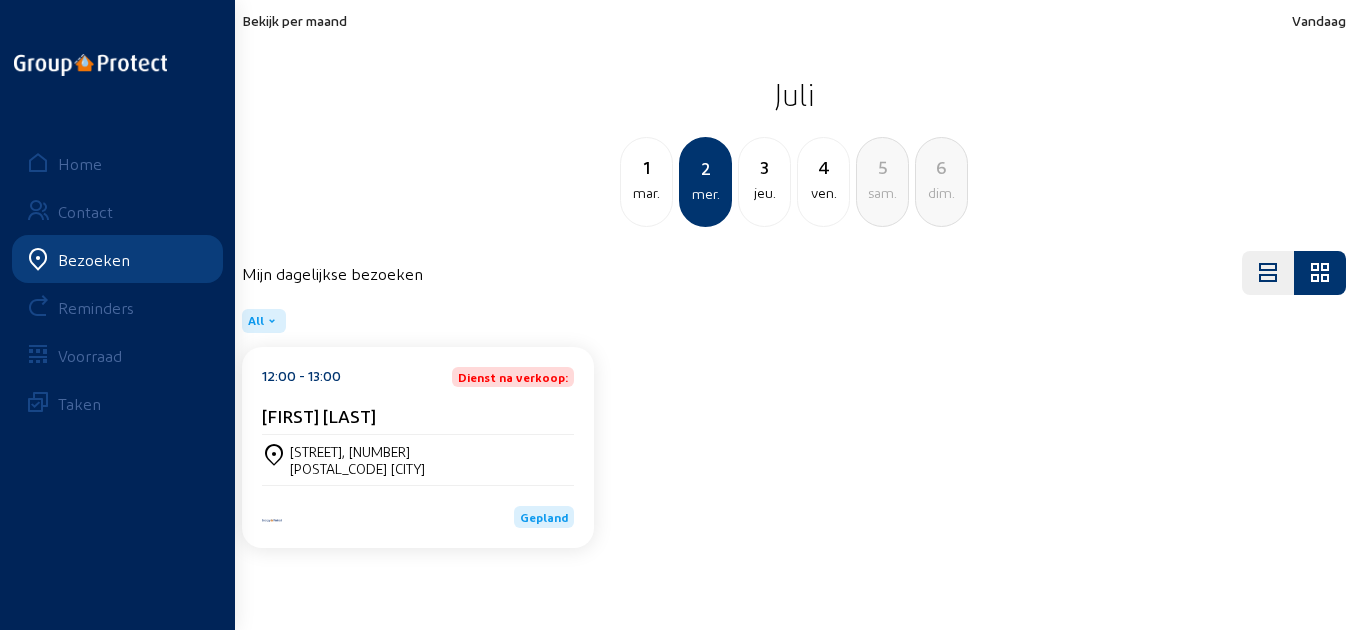 click on "Bekijk per maand   Vandaag   Juli  1 mar. 2 mer. 3 jeu. 4 ven. 5 sam. 6 dim." at bounding box center (794, 119) 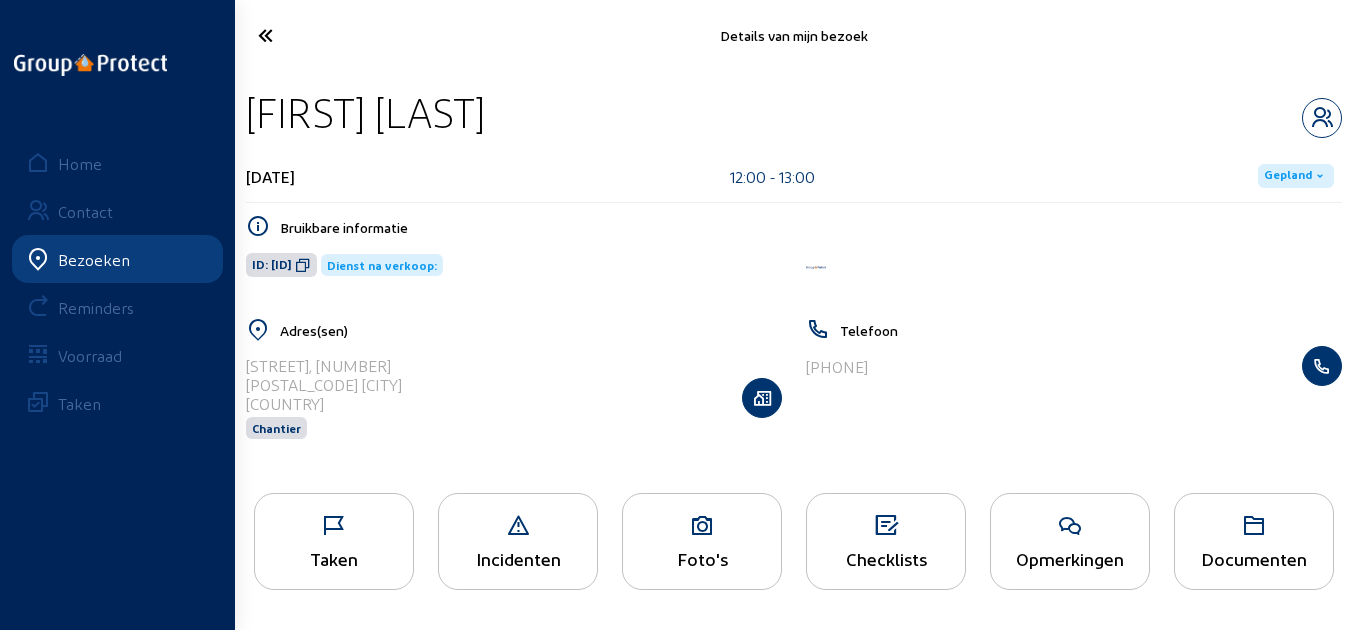 click at bounding box center [1320, 176] 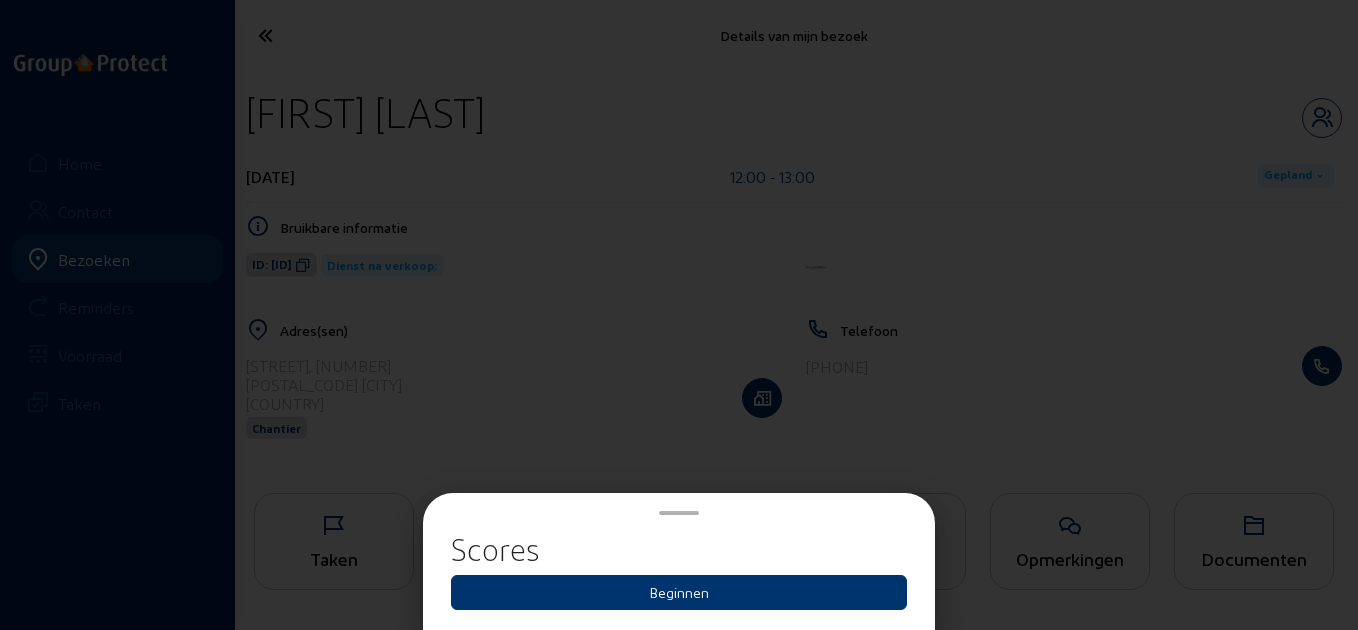 click on "Scores  Beginnen" at bounding box center [679, 574] 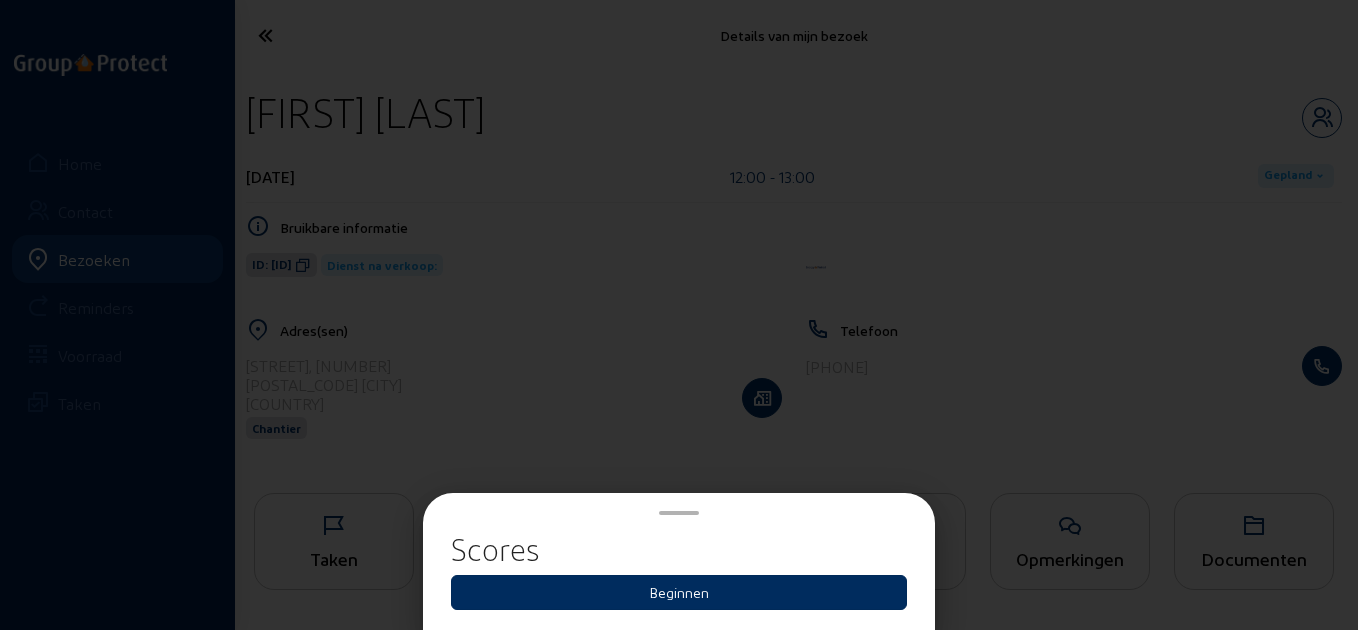 click on "Beginnen" at bounding box center (679, 592) 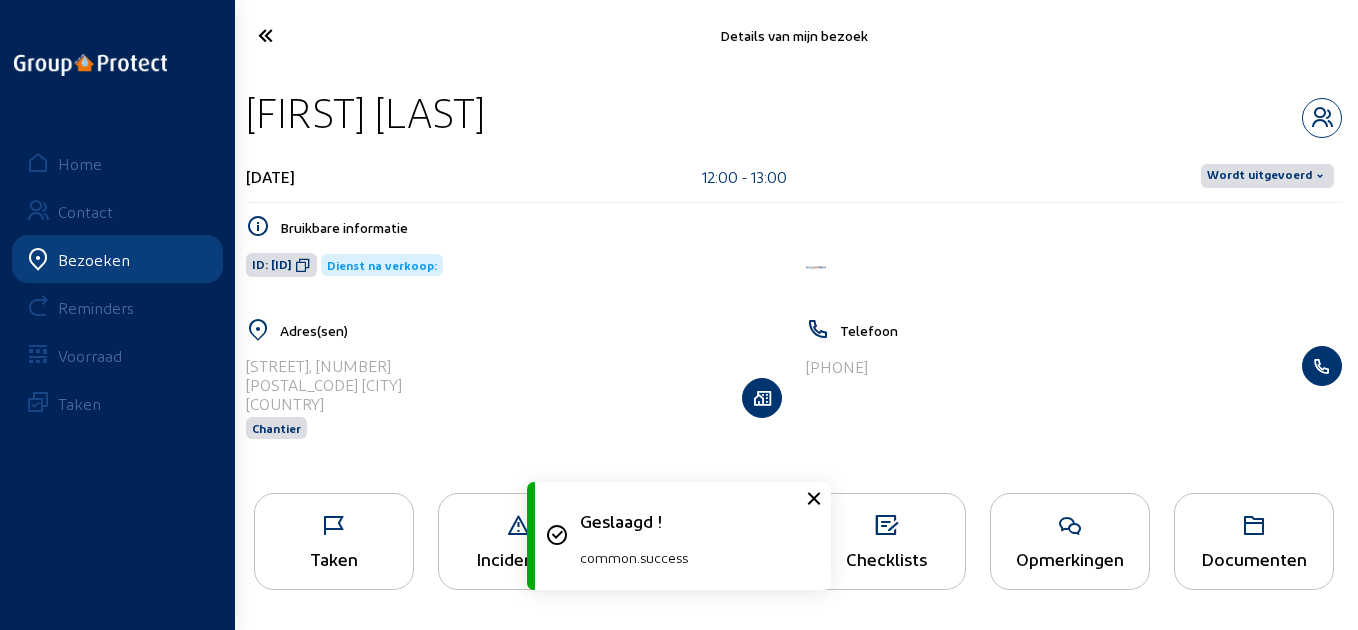 click at bounding box center (1320, 176) 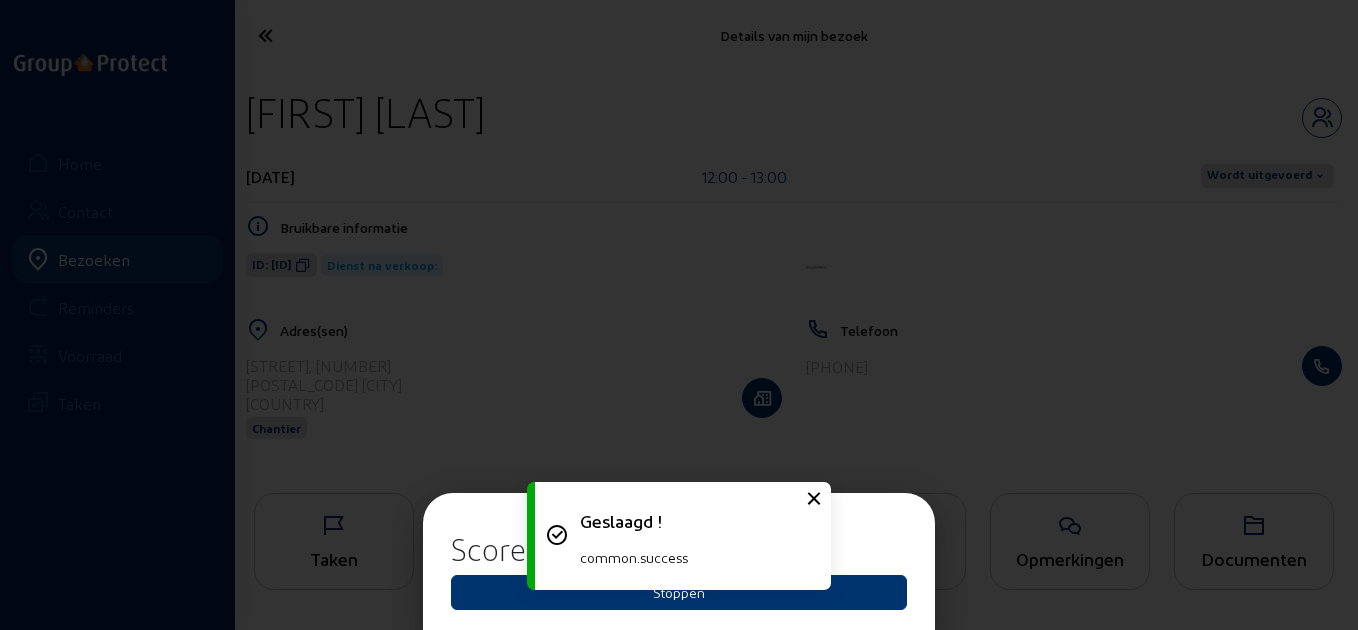 drag, startPoint x: 873, startPoint y: 580, endPoint x: 838, endPoint y: 554, distance: 43.60046 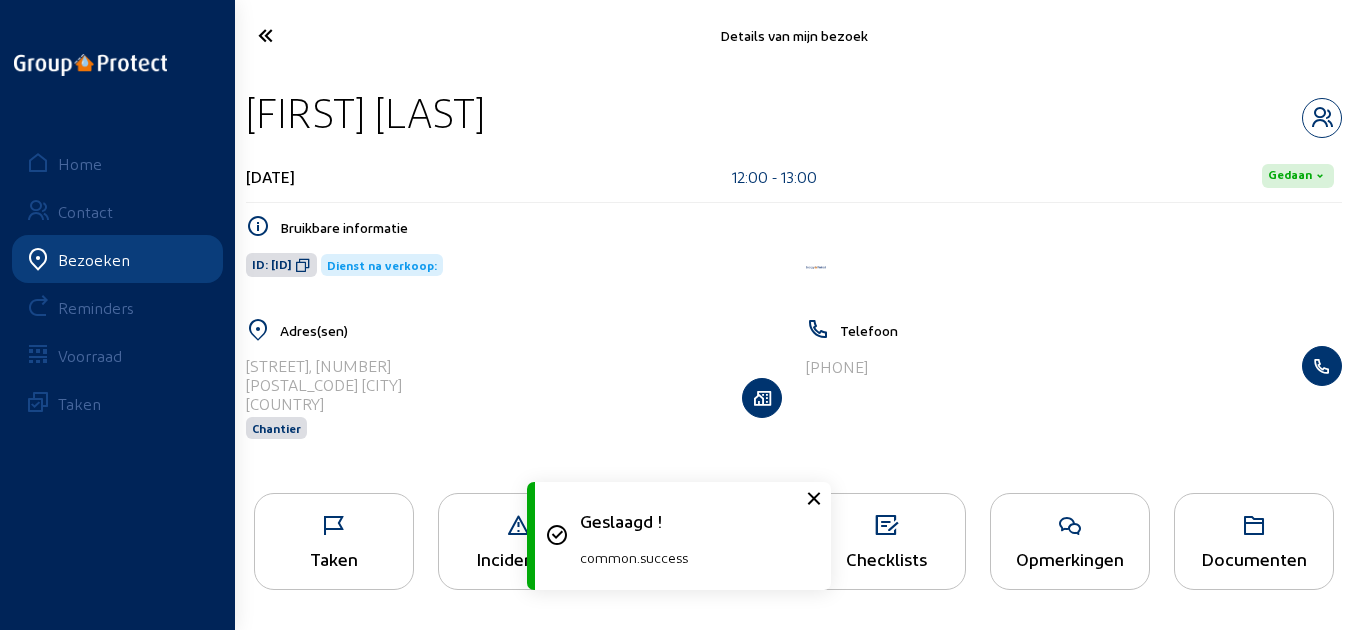 click on "ID: 11846 Dienst na verkoop:" at bounding box center [514, 264] 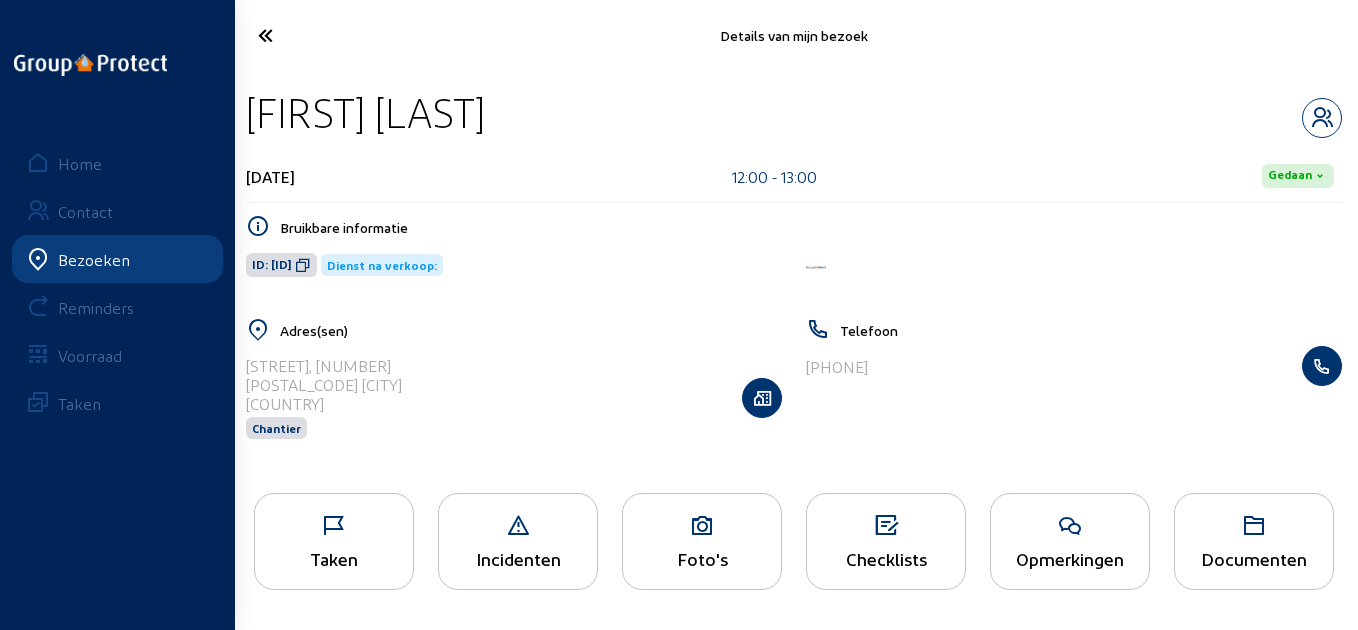 click at bounding box center (324, 35) 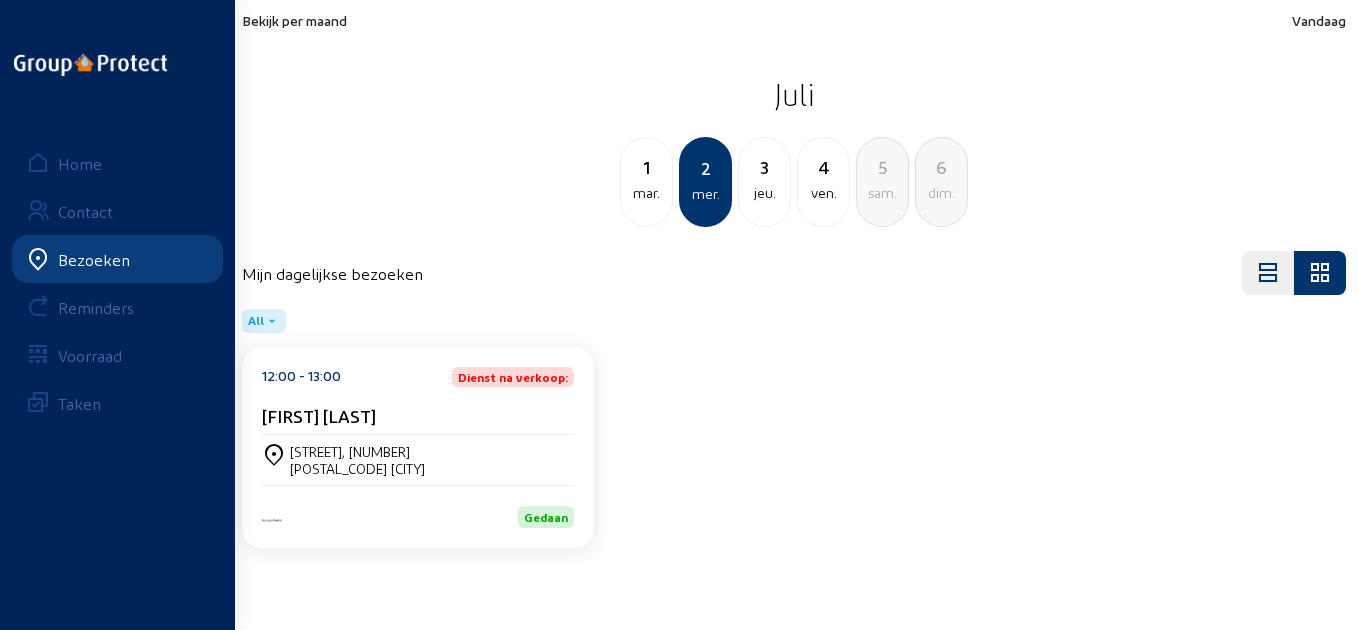 click on "3" at bounding box center (646, 167) 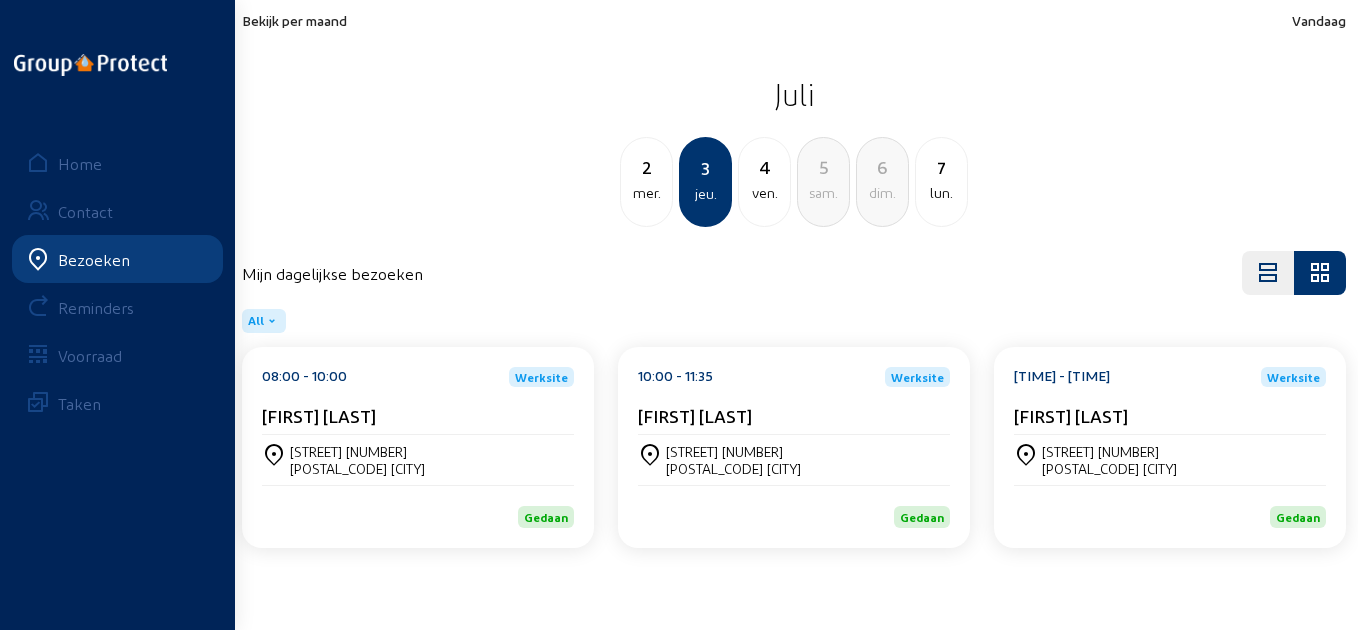 click on "[FIRST] [LAST]" at bounding box center (418, 415) 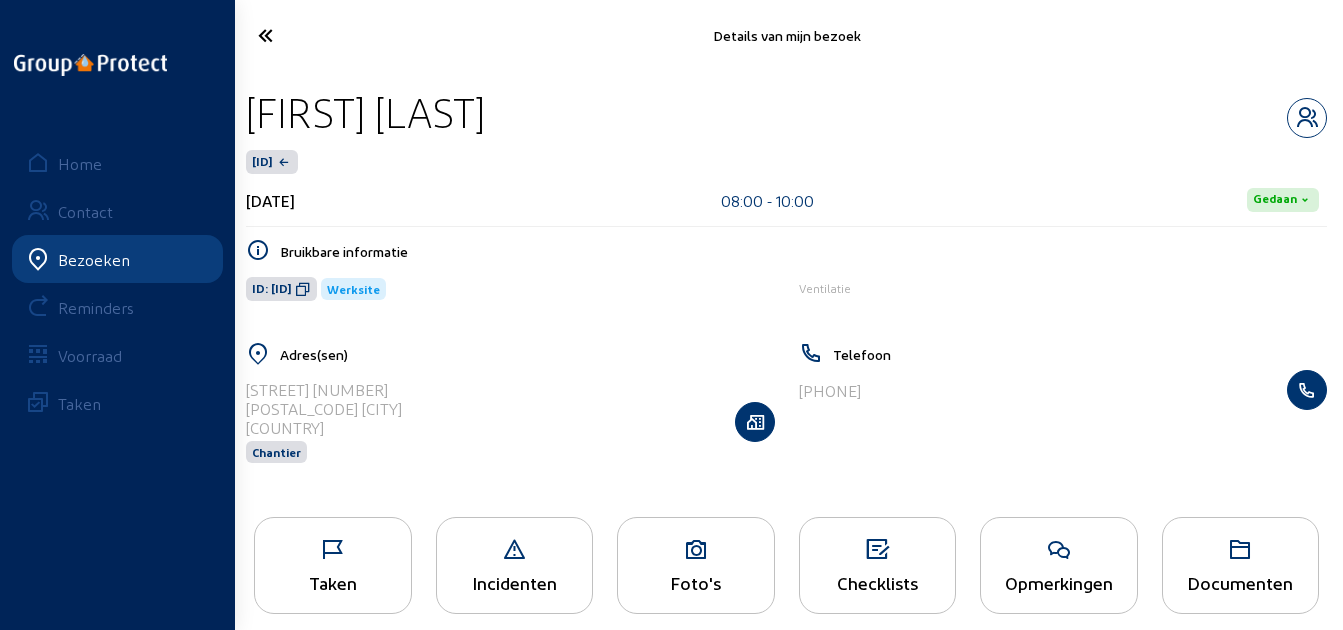 drag, startPoint x: 402, startPoint y: 105, endPoint x: 254, endPoint y: 107, distance: 148.01352 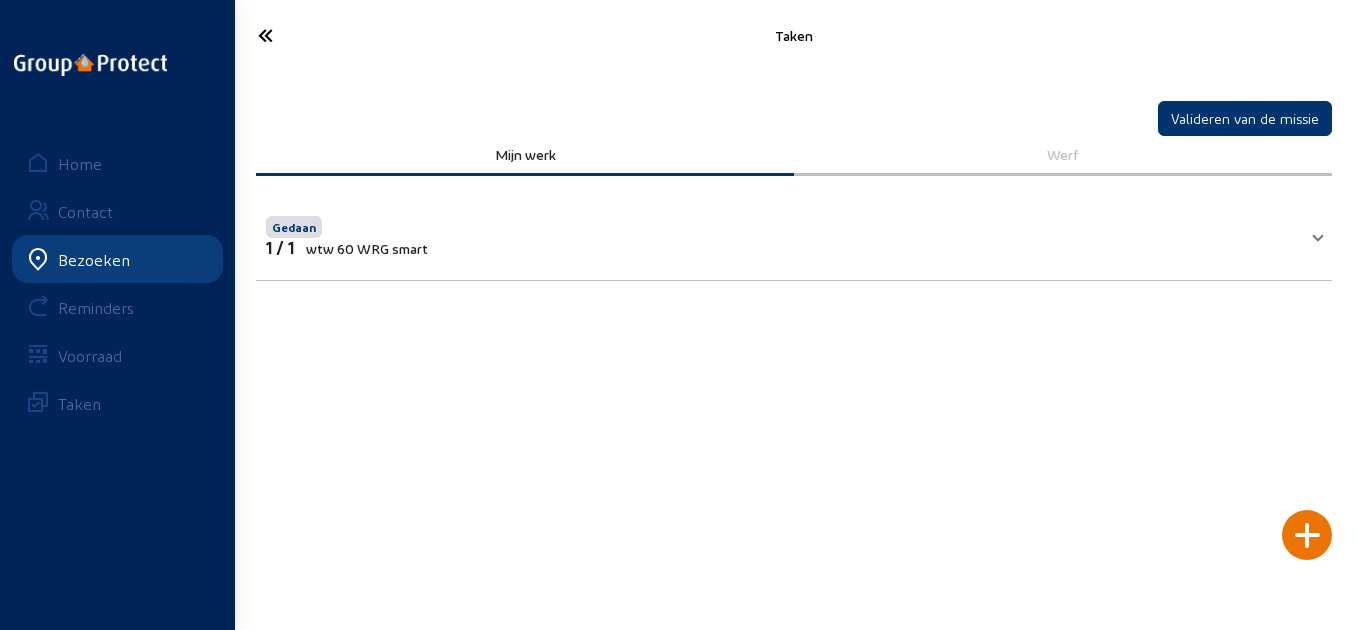 click on "Gedaan 1 / 1  wtw 60 WRG smart" at bounding box center (782, 234) 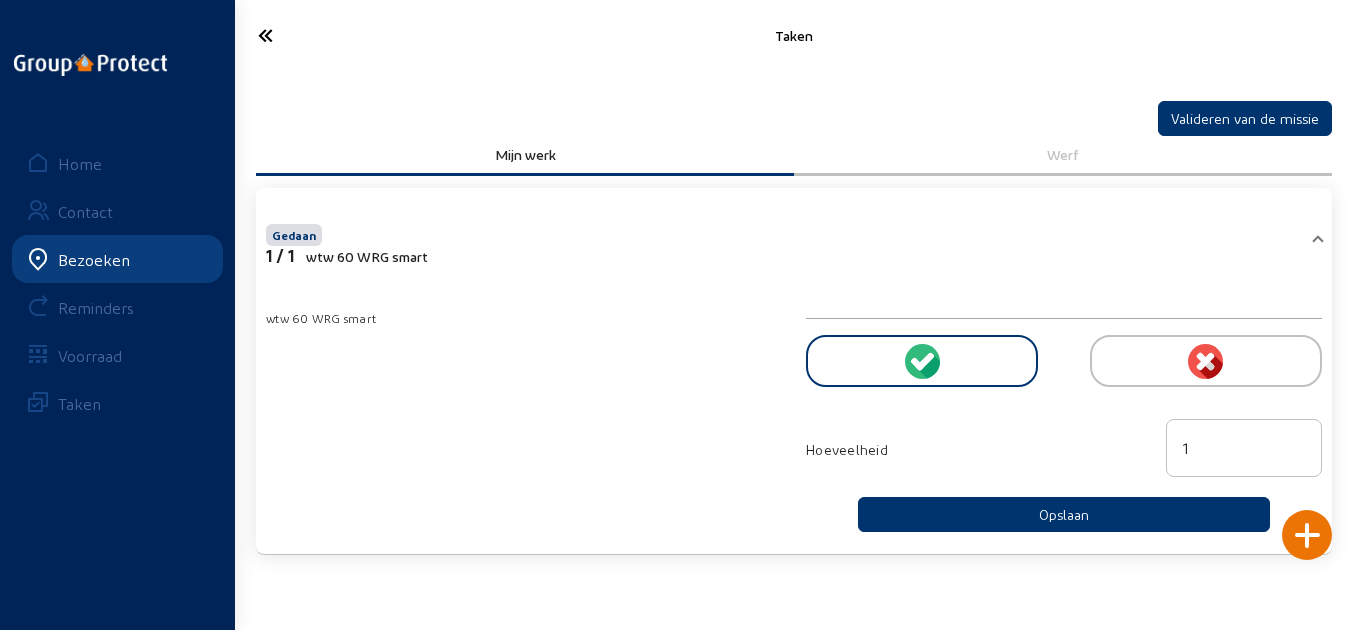 click at bounding box center [324, 35] 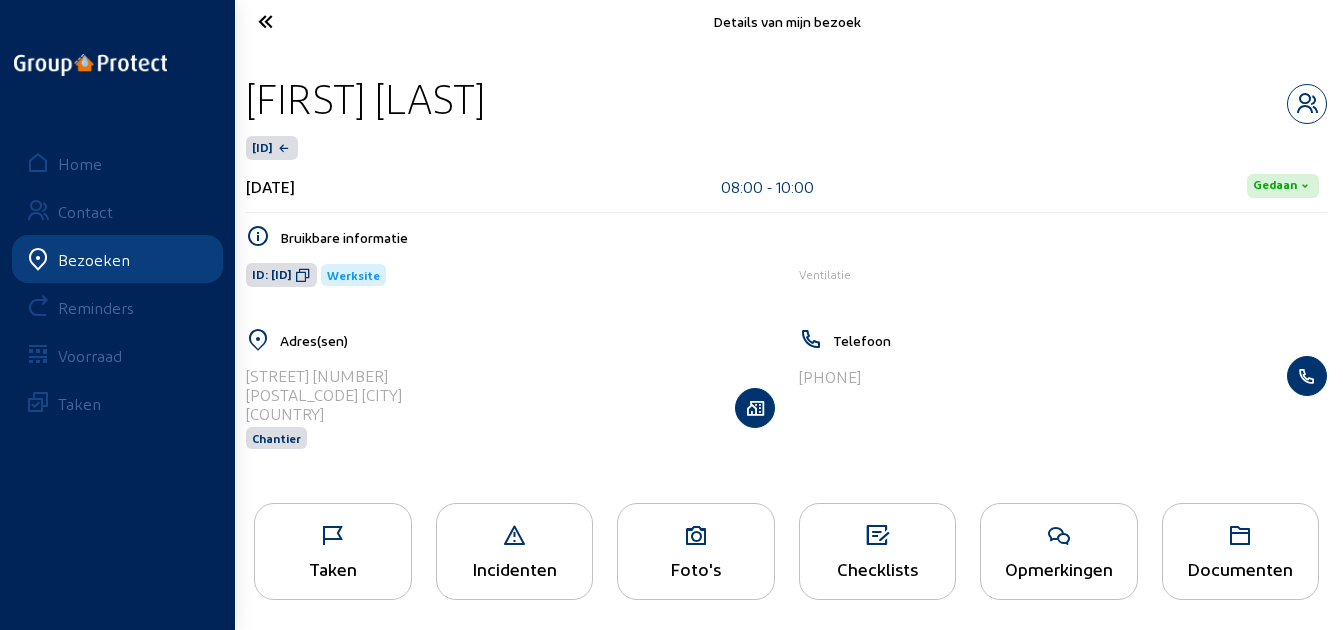 scroll, scrollTop: 22, scrollLeft: 0, axis: vertical 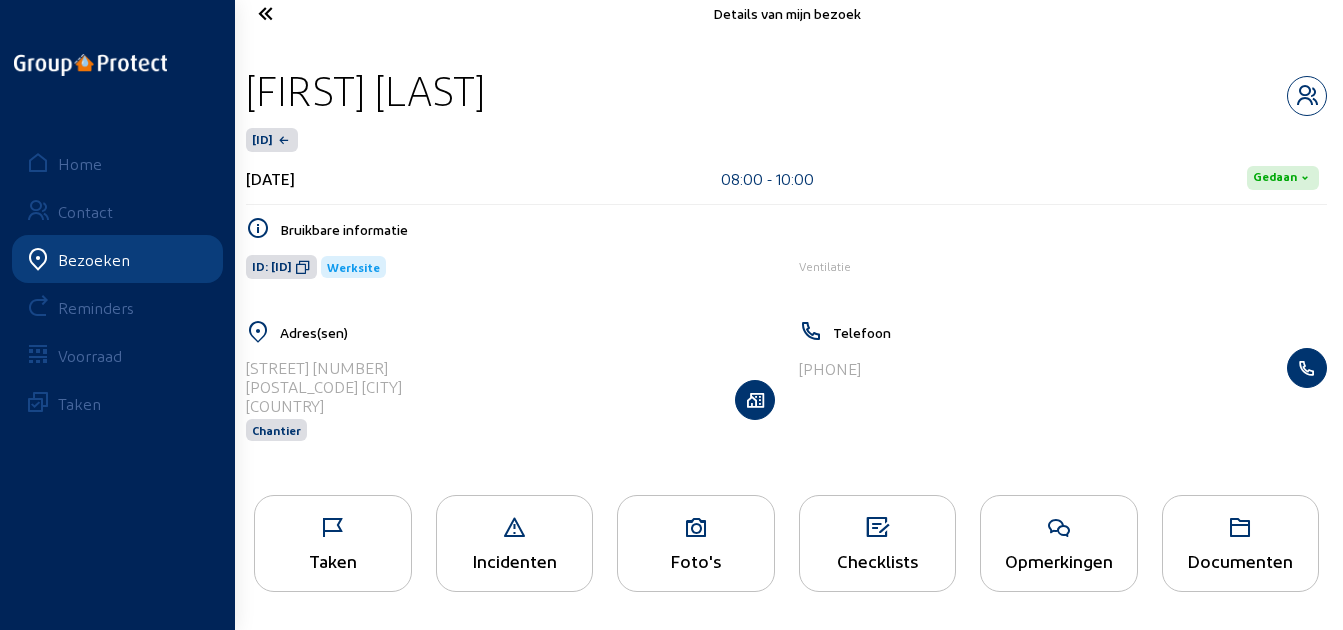 click on "Home Contact Bezoeken Reminders Voorraad Taken" at bounding box center [117, 315] 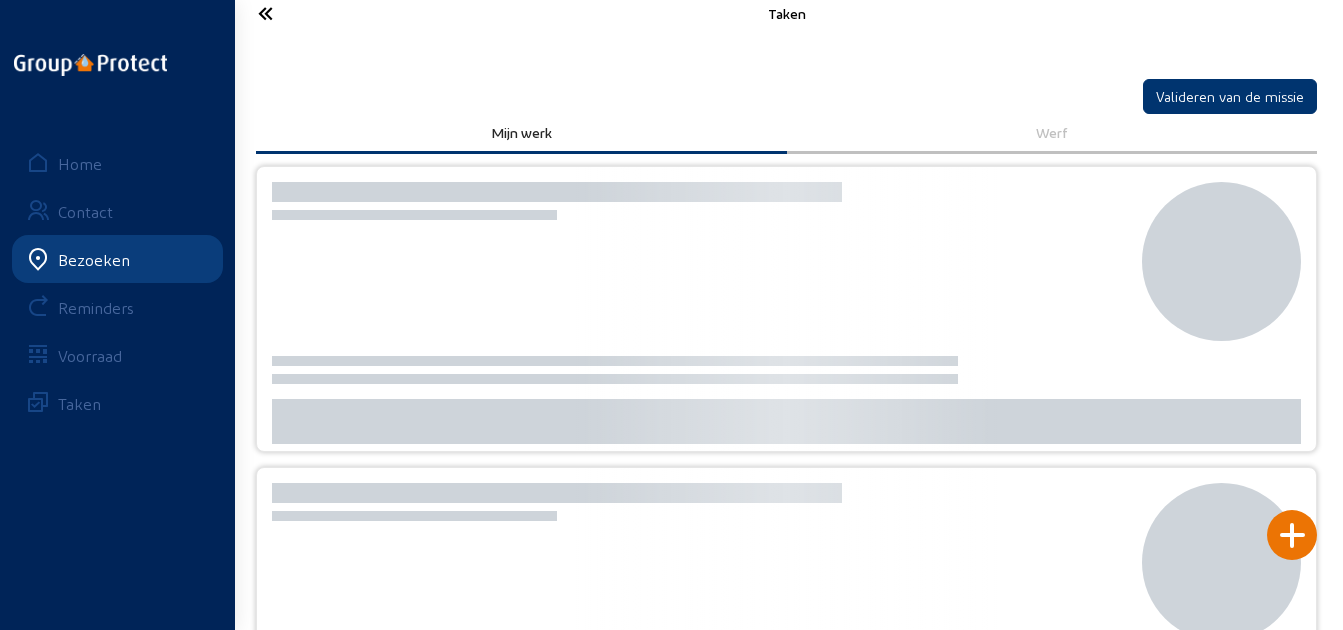 scroll, scrollTop: 0, scrollLeft: 0, axis: both 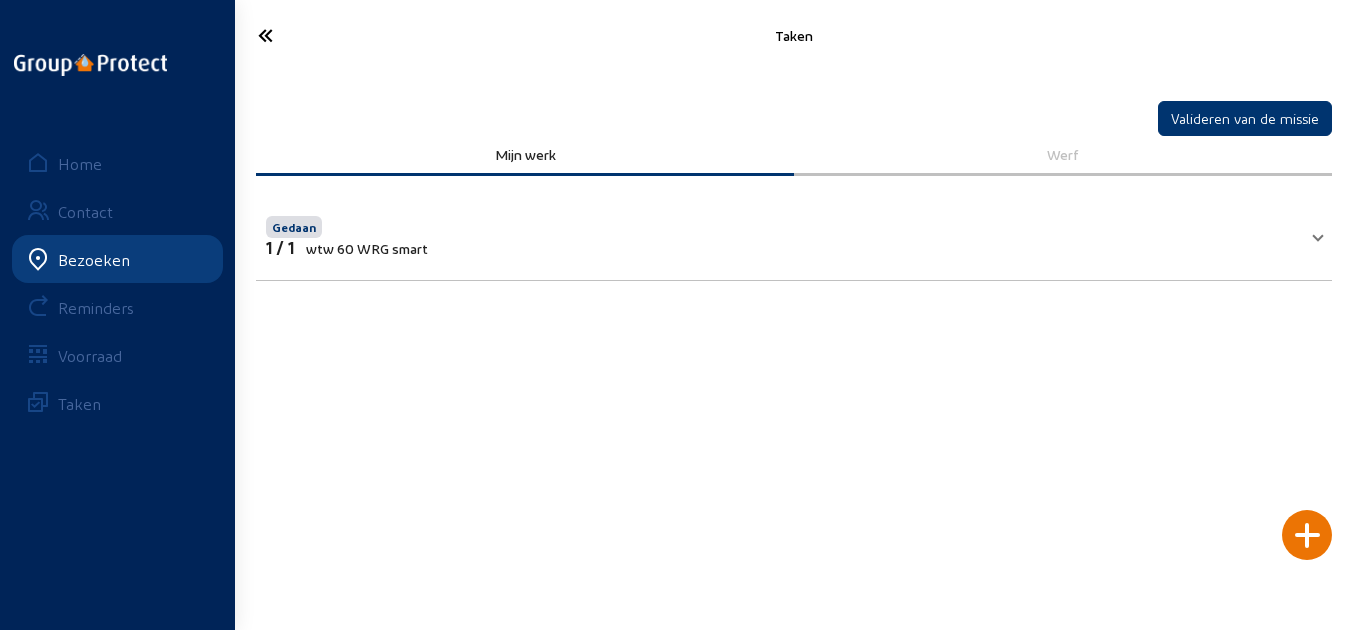 click at bounding box center (324, 35) 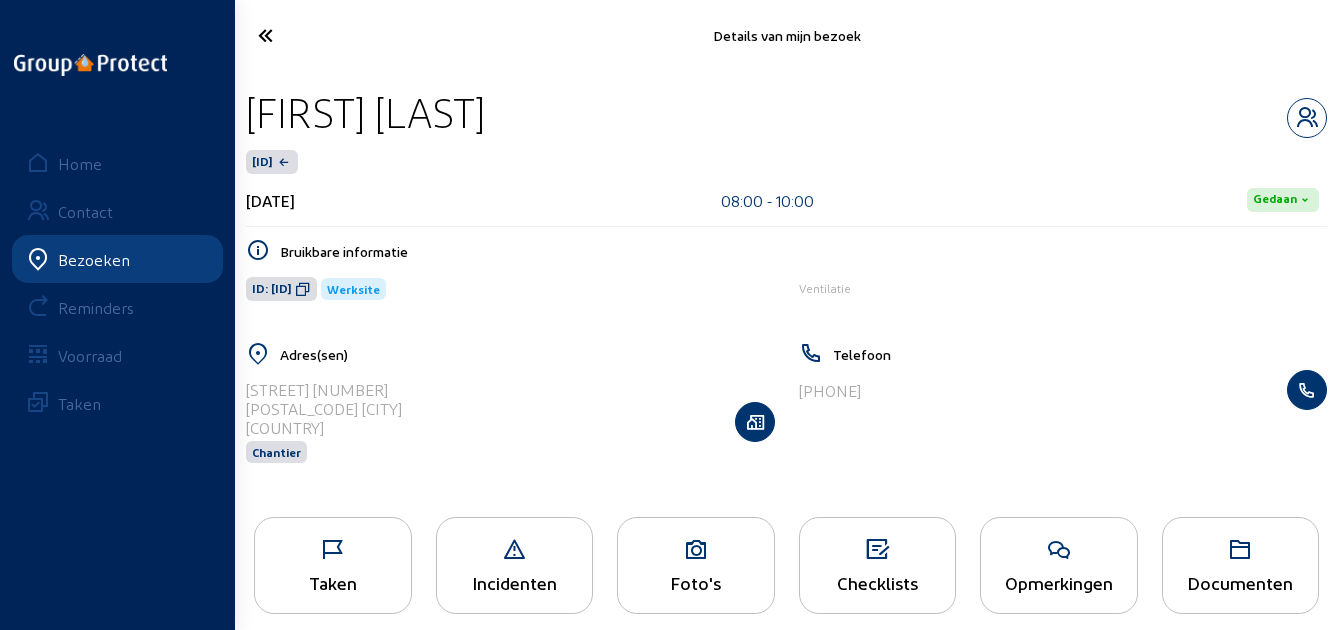 click at bounding box center [323, 35] 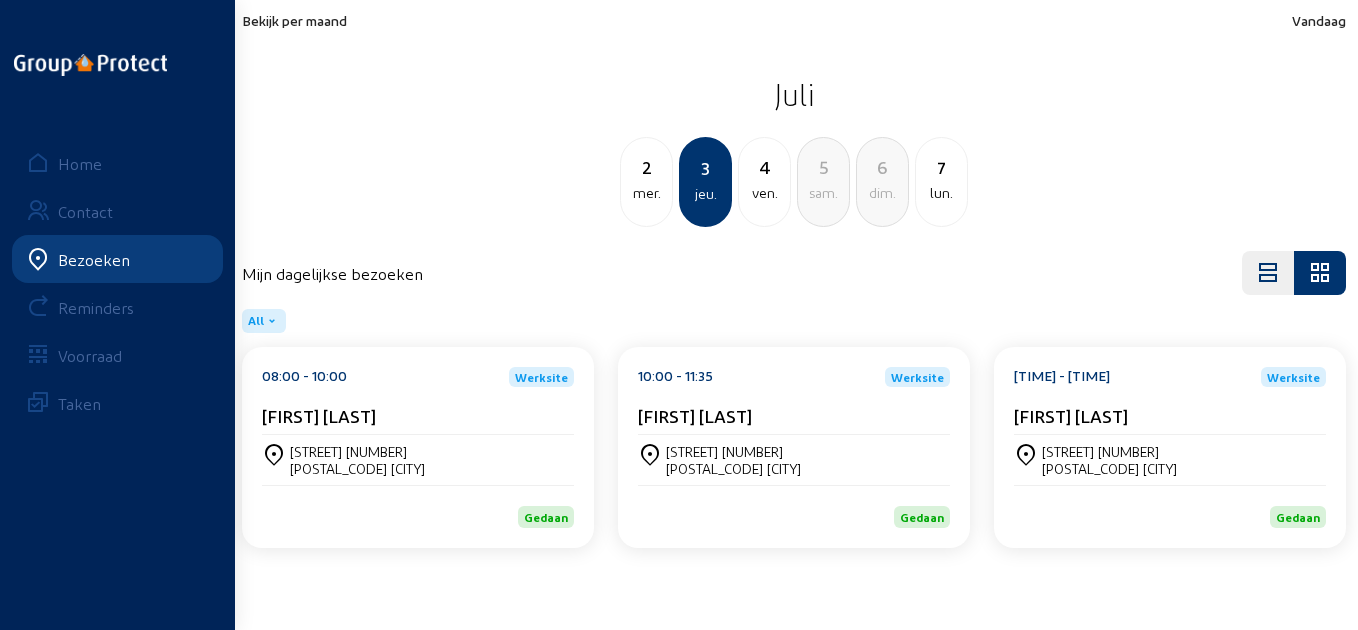 click on "[TIME] - [TIME] Werksite [FIRST] [LAST]" at bounding box center (418, 401) 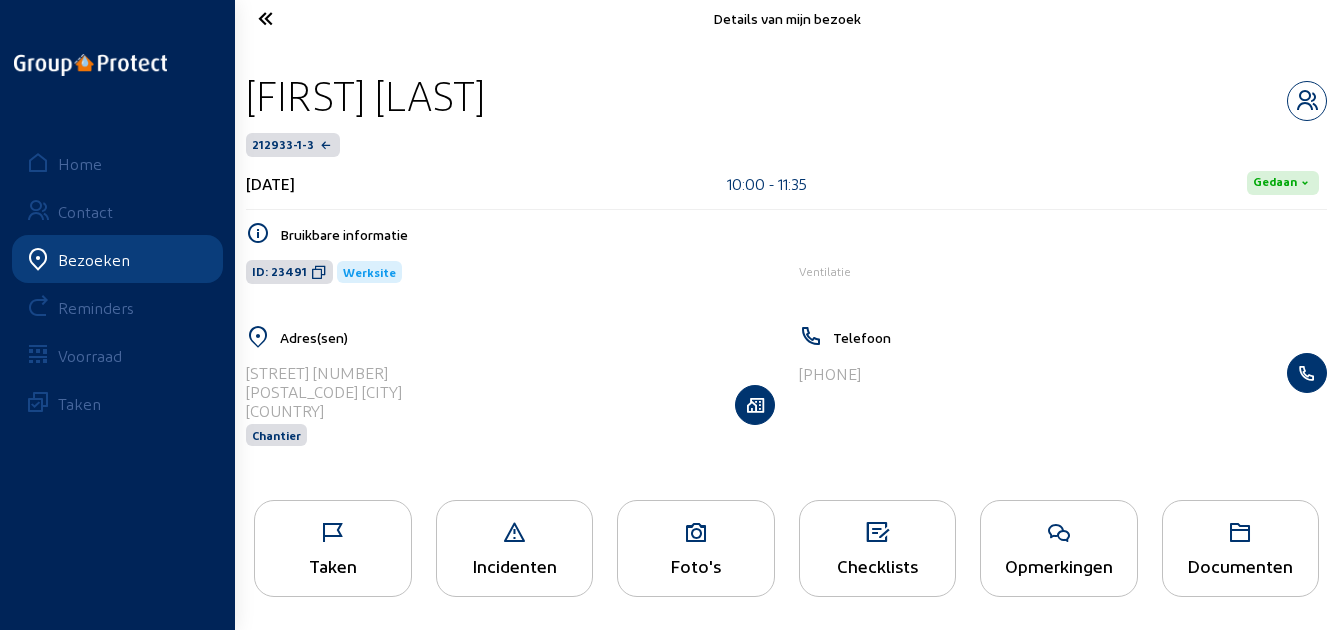 scroll, scrollTop: 22, scrollLeft: 0, axis: vertical 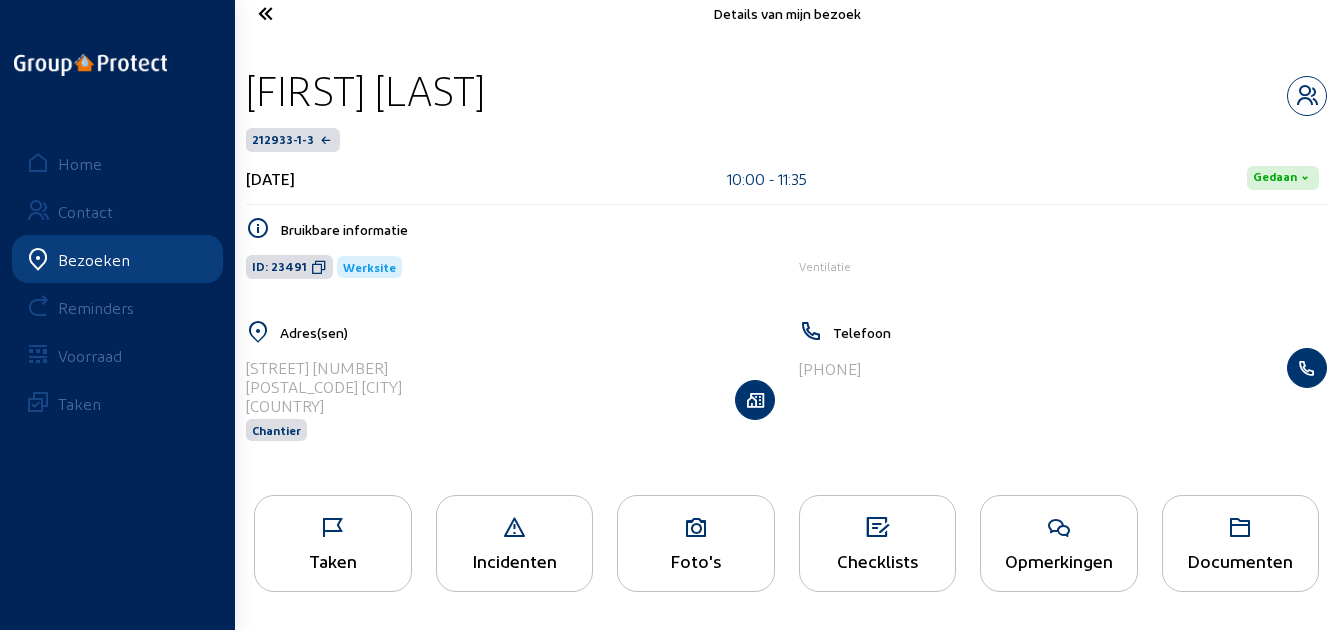 click at bounding box center (333, 528) 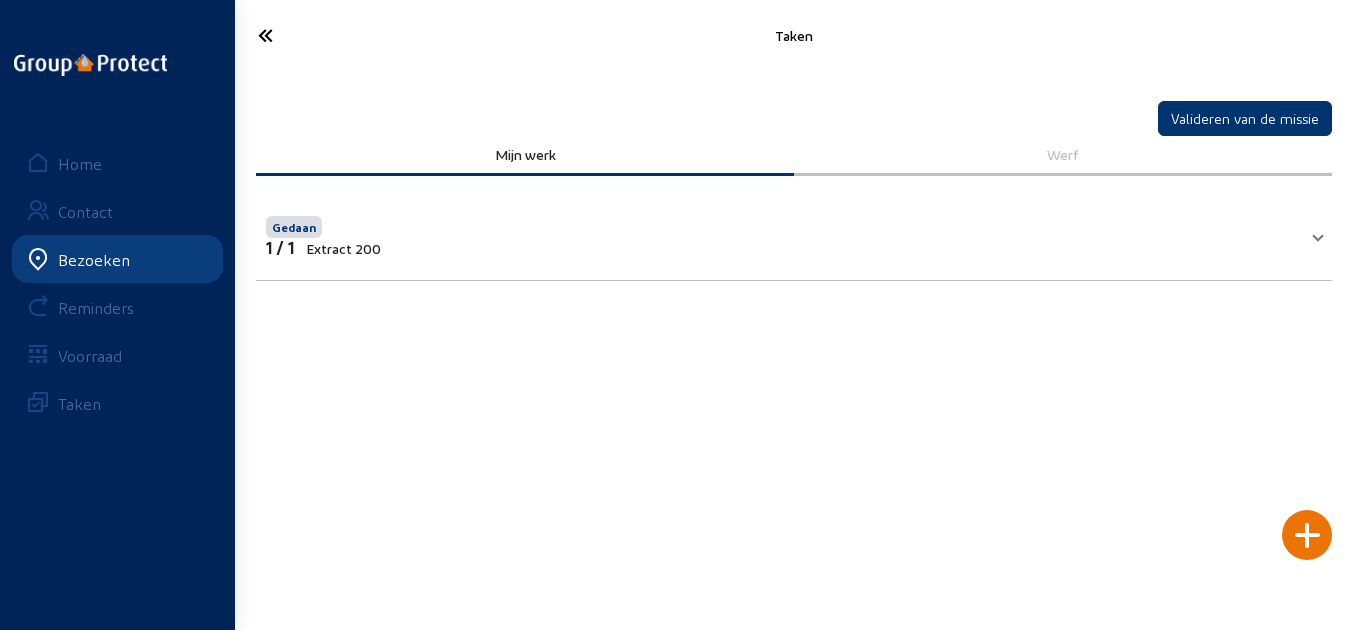 click on "Gedaan 1 / 1 Extract 200" at bounding box center (782, 234) 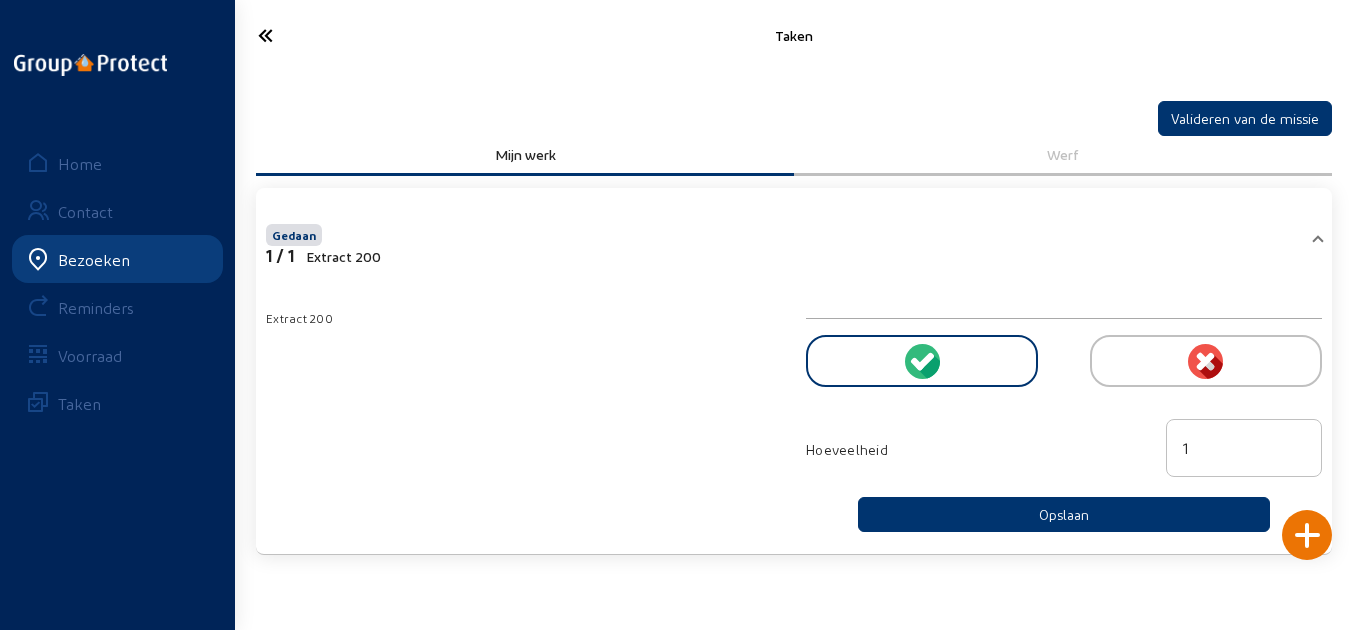 click at bounding box center (324, 35) 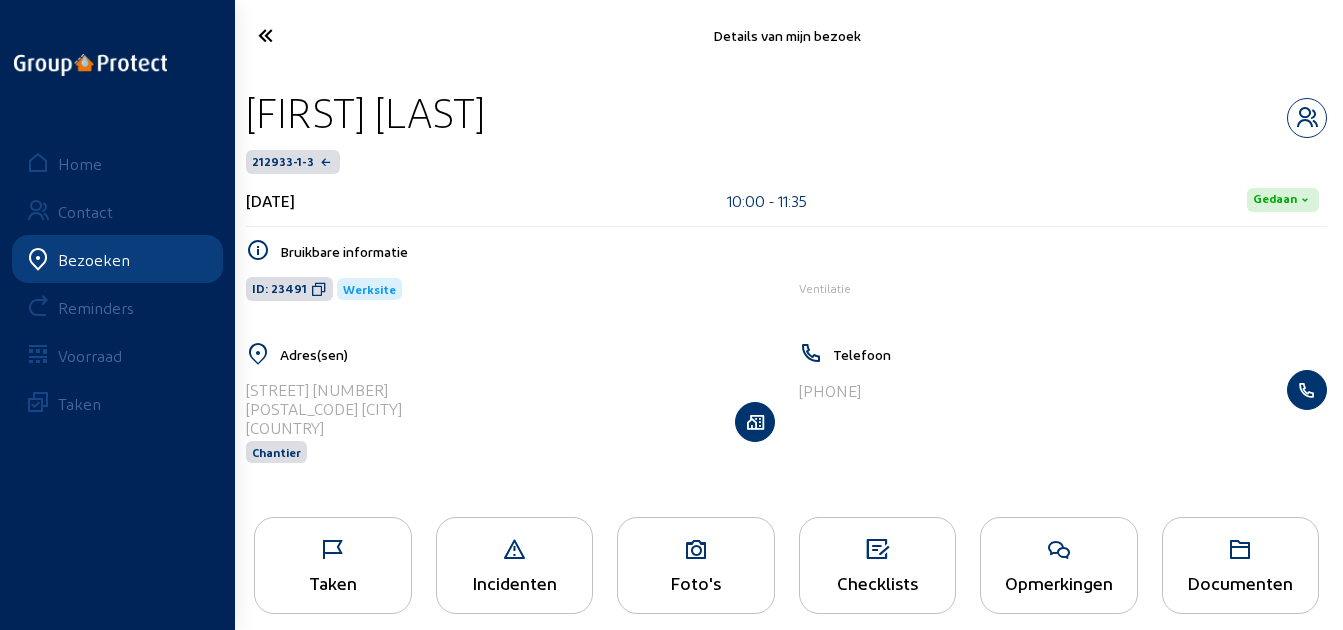 click at bounding box center (323, 35) 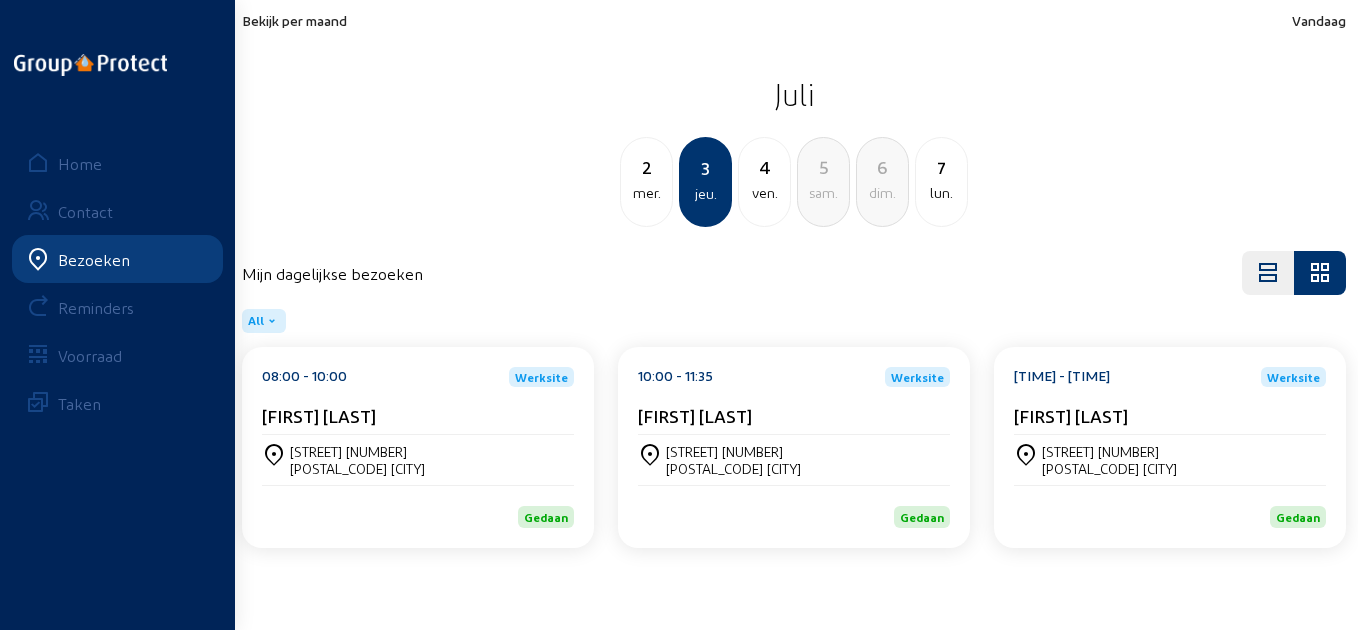 click on "ven." at bounding box center (646, 193) 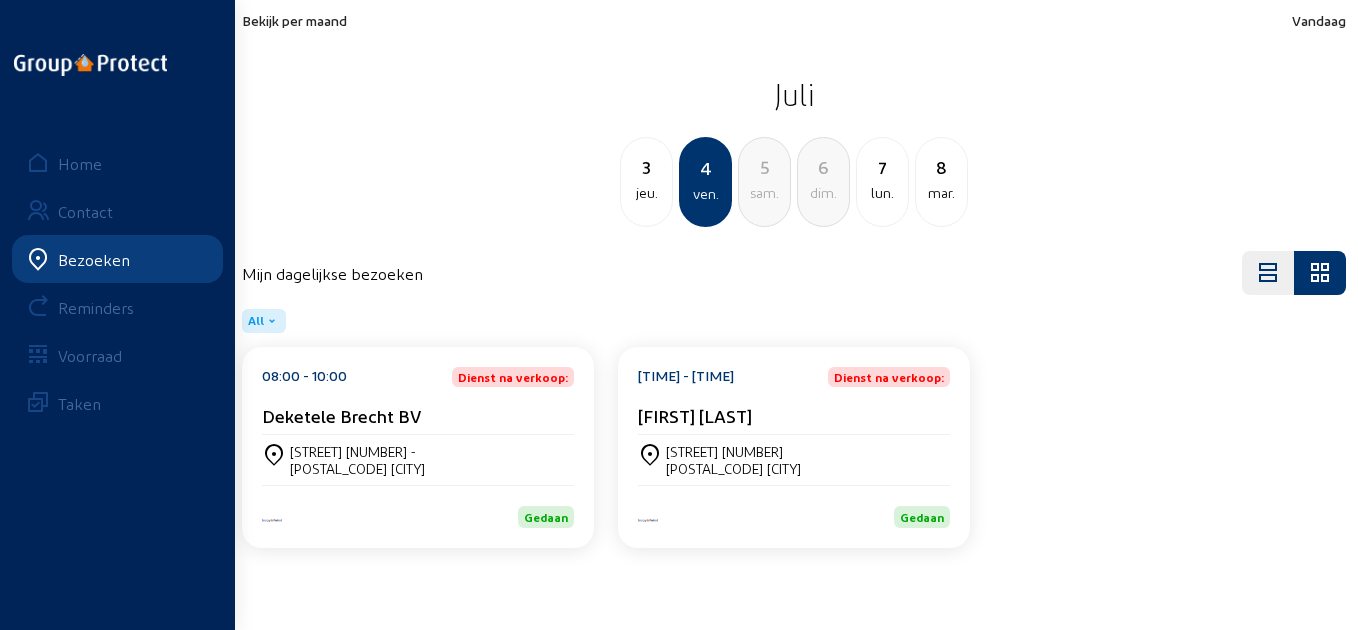 click on "Deketele Brecht BV" at bounding box center (418, 415) 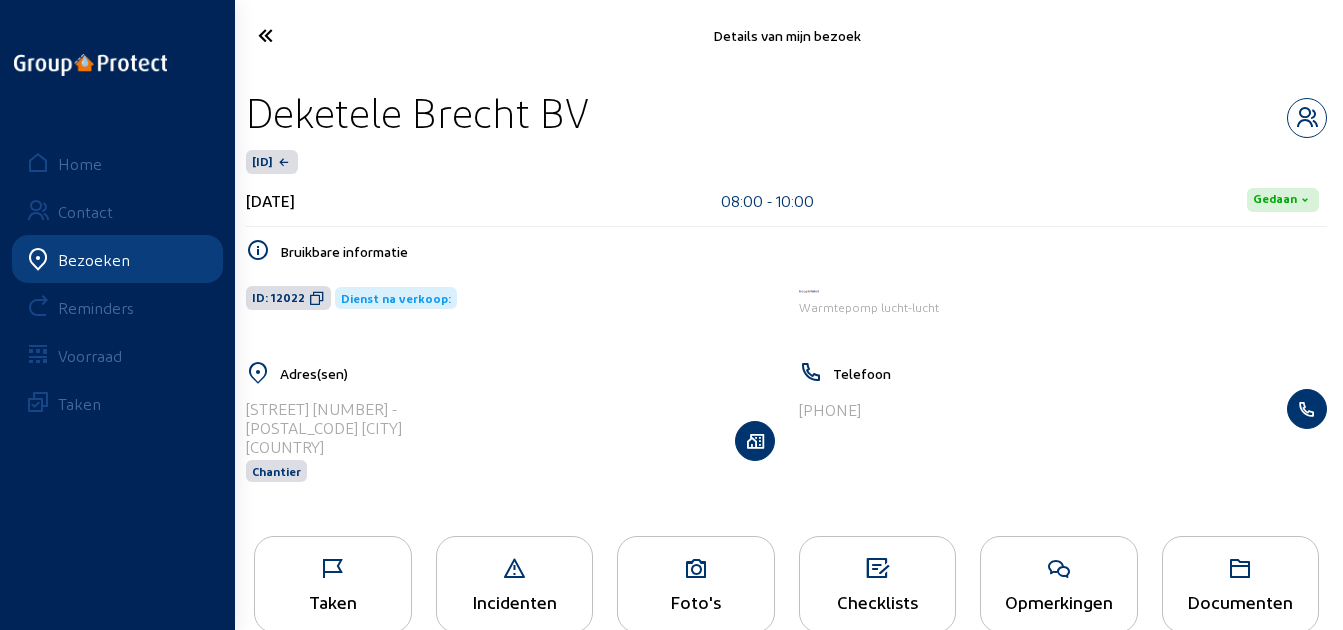 drag, startPoint x: 635, startPoint y: 123, endPoint x: 253, endPoint y: 103, distance: 382.5232 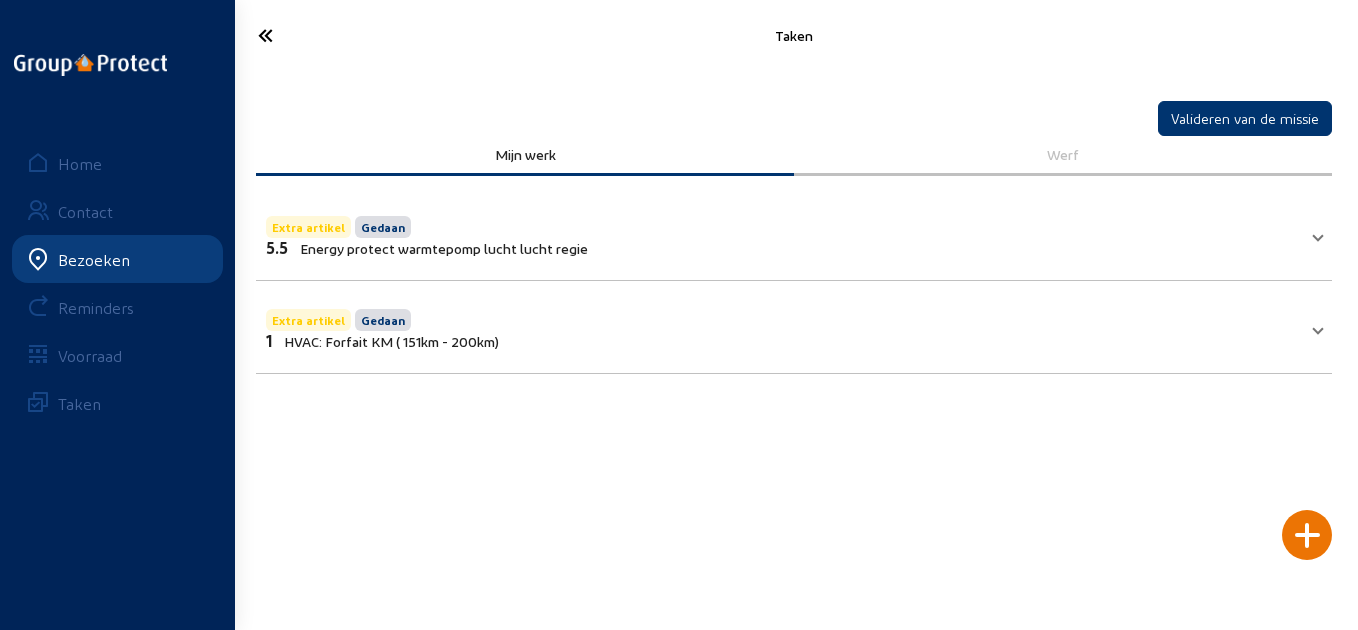 click on "Extra artikel Gedaan 5.5 Energy protect warmtepomp lucht lucht regie" at bounding box center (782, 234) 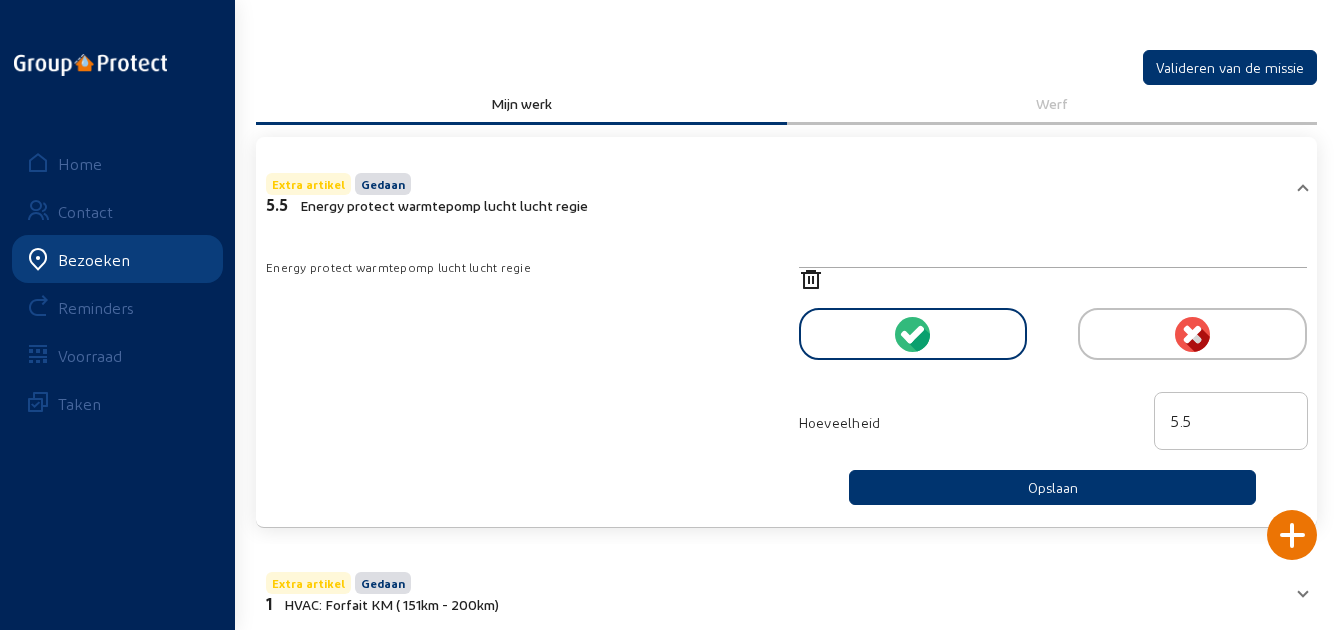 scroll, scrollTop: 98, scrollLeft: 0, axis: vertical 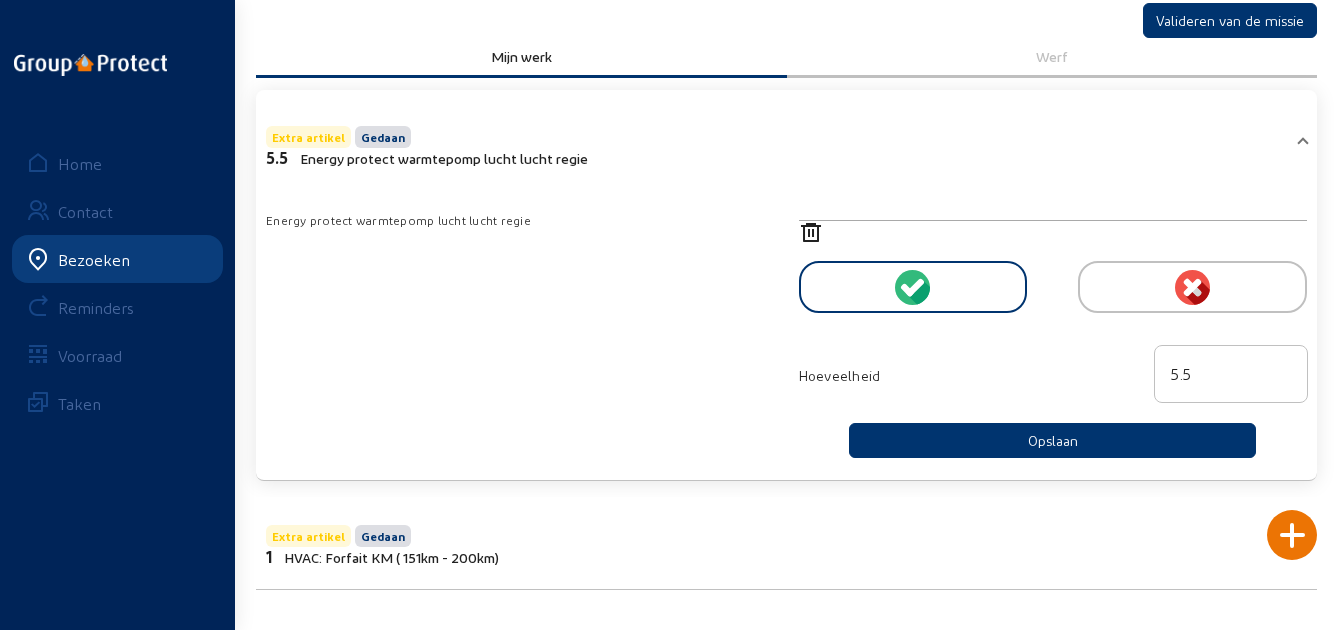 click on "Extra artikel Gedaan 1 HVAC: Forfait KM ( 151km - 200km)" at bounding box center [774, 543] 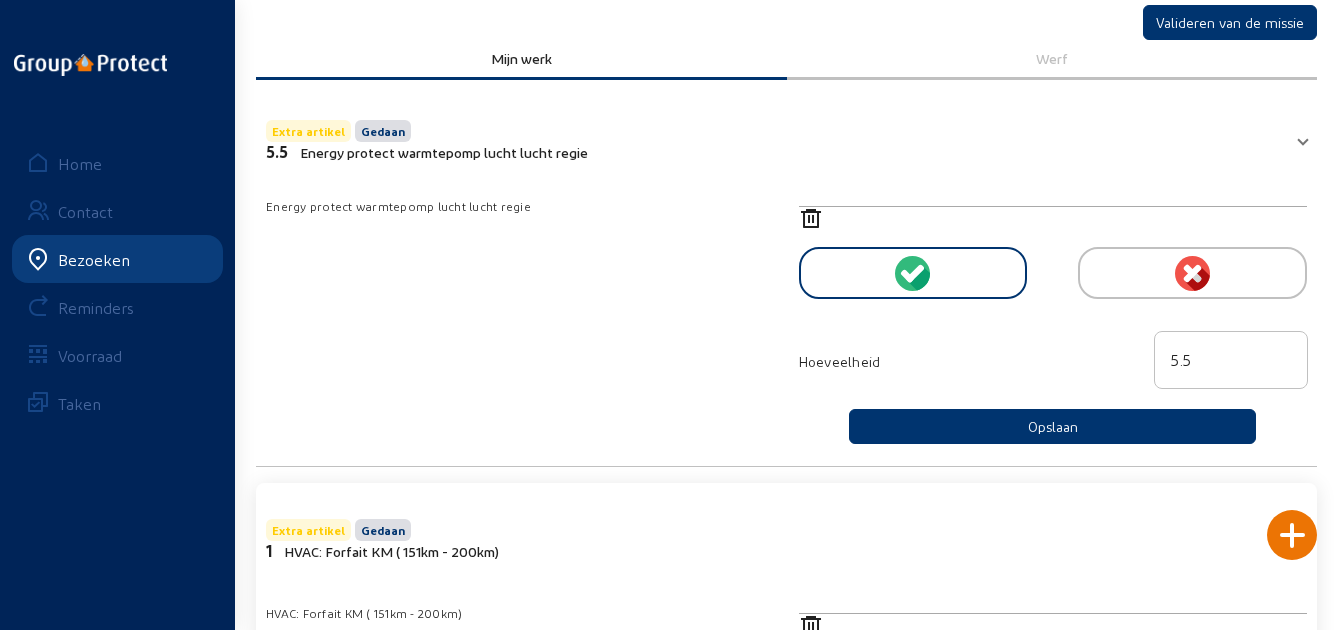 scroll, scrollTop: 98, scrollLeft: 0, axis: vertical 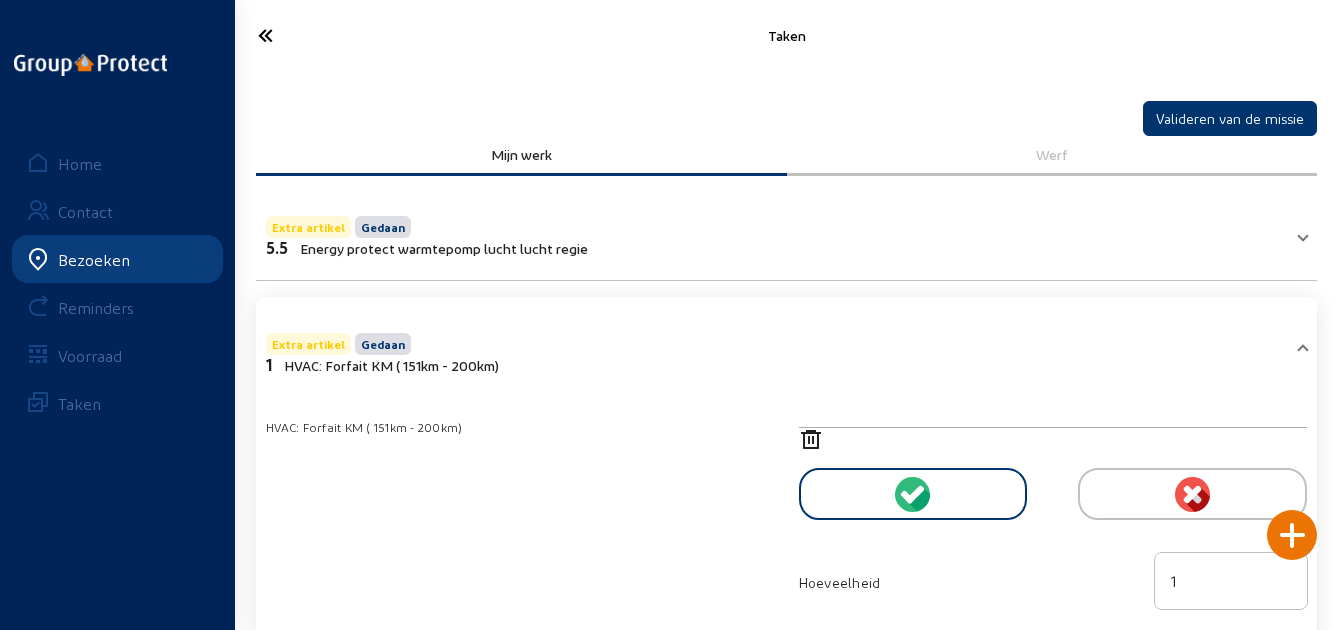 click at bounding box center (323, 35) 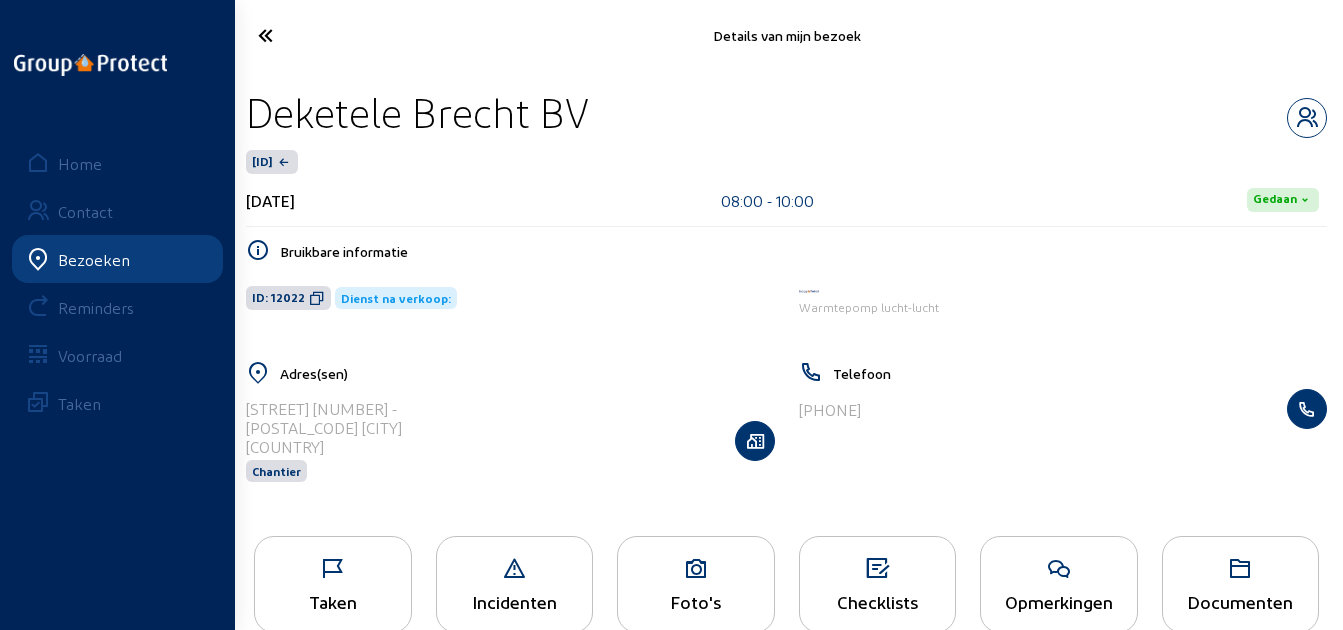 scroll, scrollTop: 41, scrollLeft: 0, axis: vertical 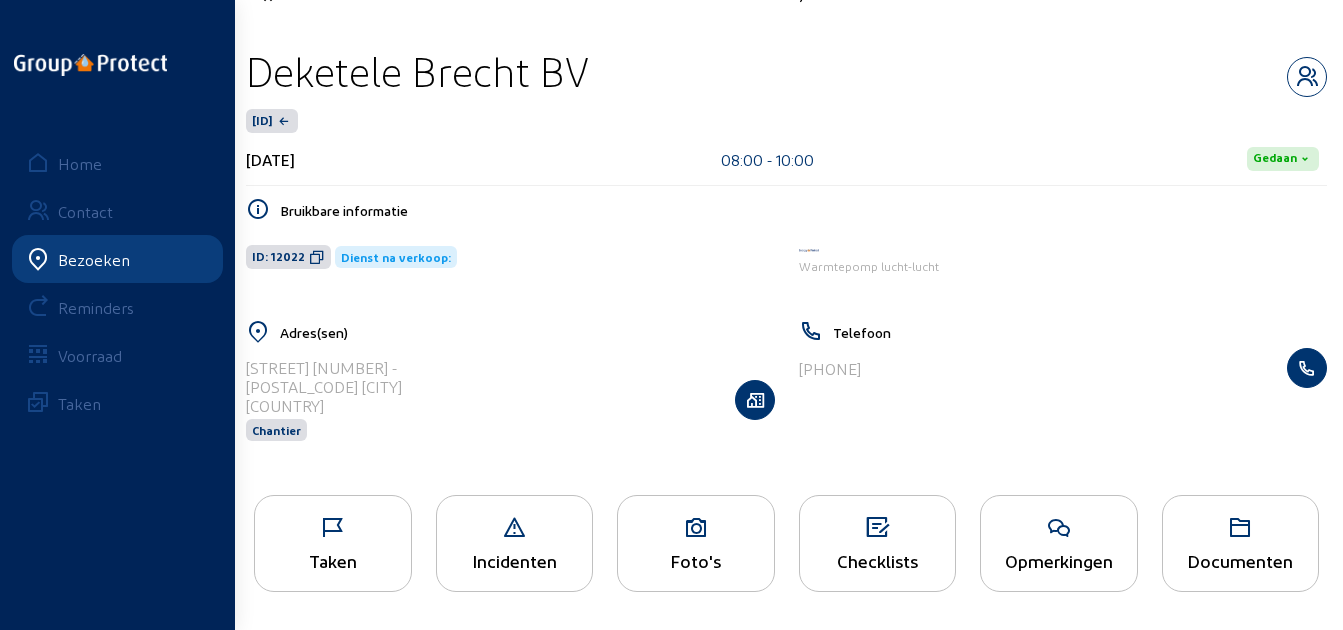 click at bounding box center [1059, 528] 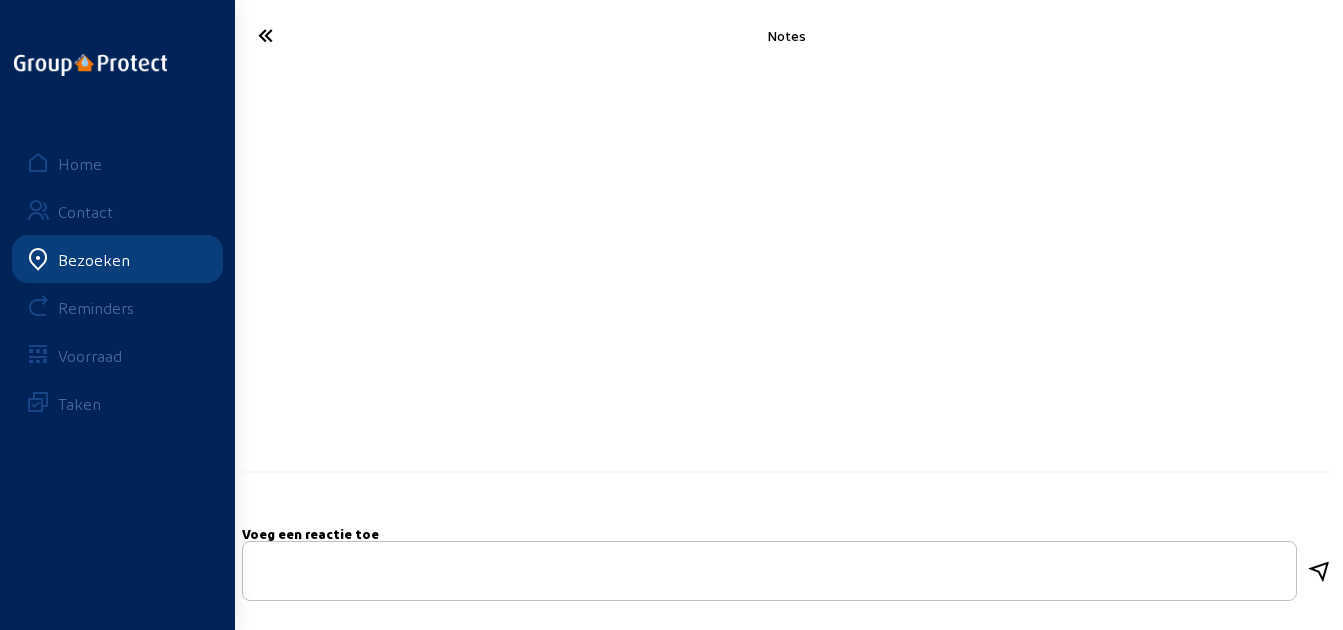 scroll, scrollTop: 0, scrollLeft: 0, axis: both 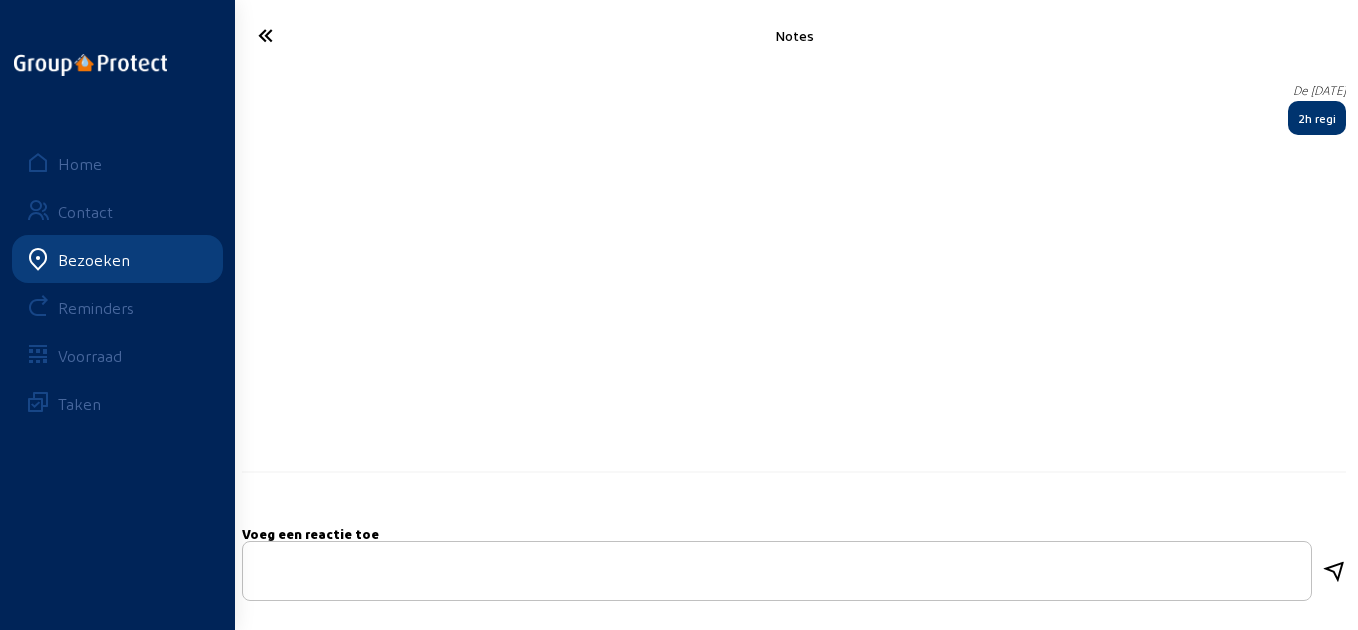 click at bounding box center (324, 35) 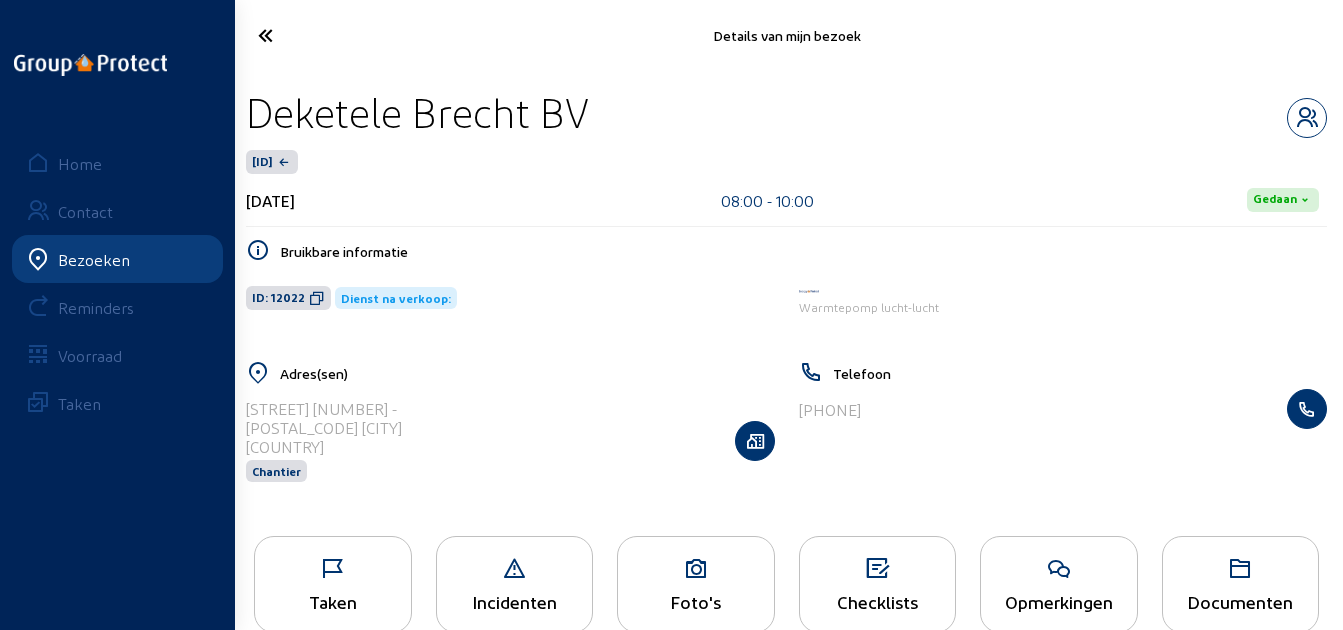 click on "Taken" at bounding box center (333, 584) 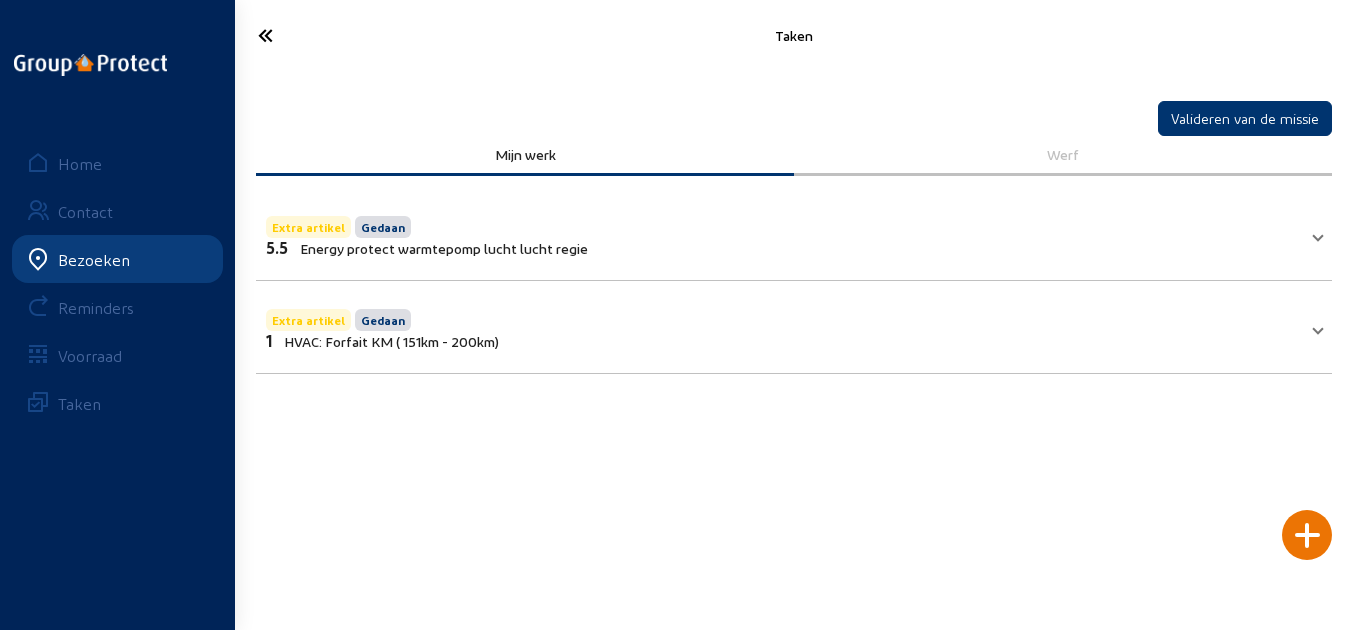 click on "Extra artikel Gedaan 5.5 Energy protect warmtepomp lucht lucht regie" at bounding box center (782, 234) 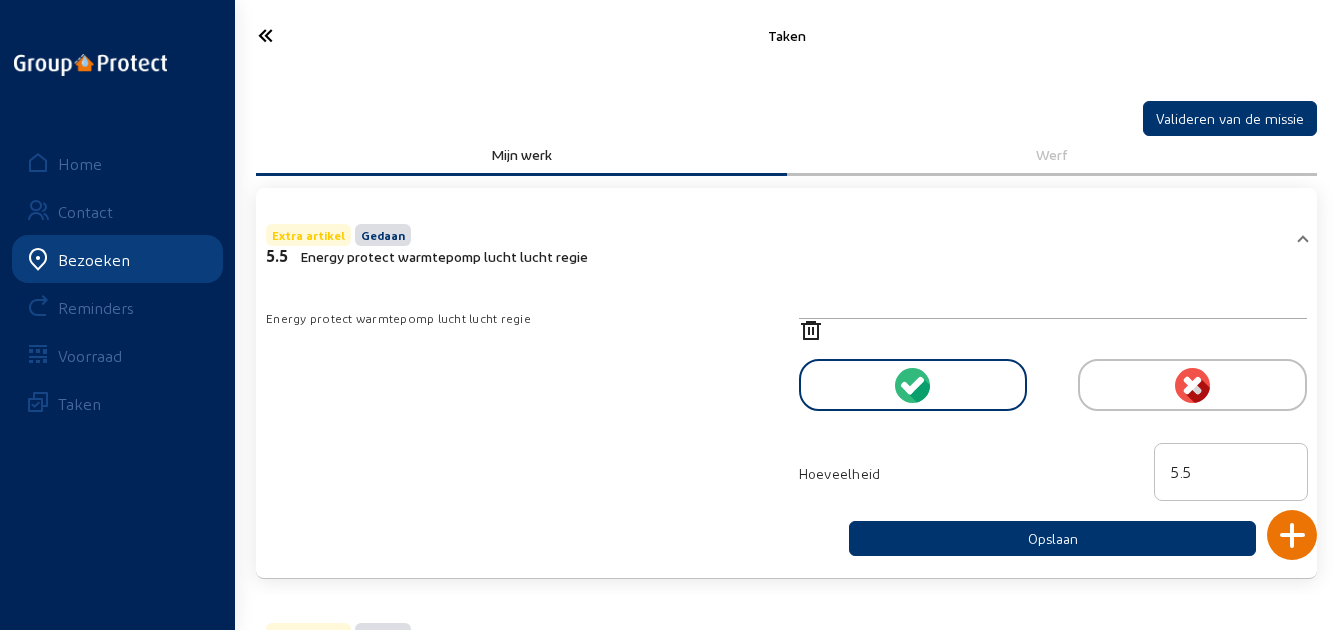 click at bounding box center [323, 35] 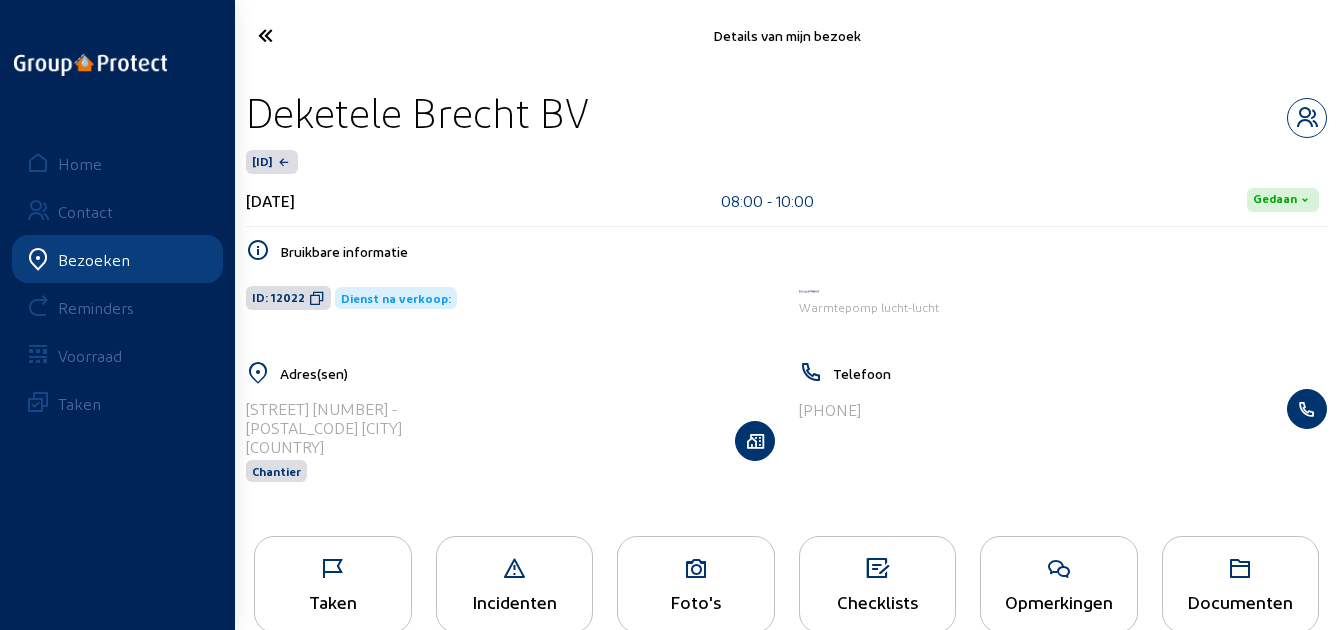 click at bounding box center (1059, 569) 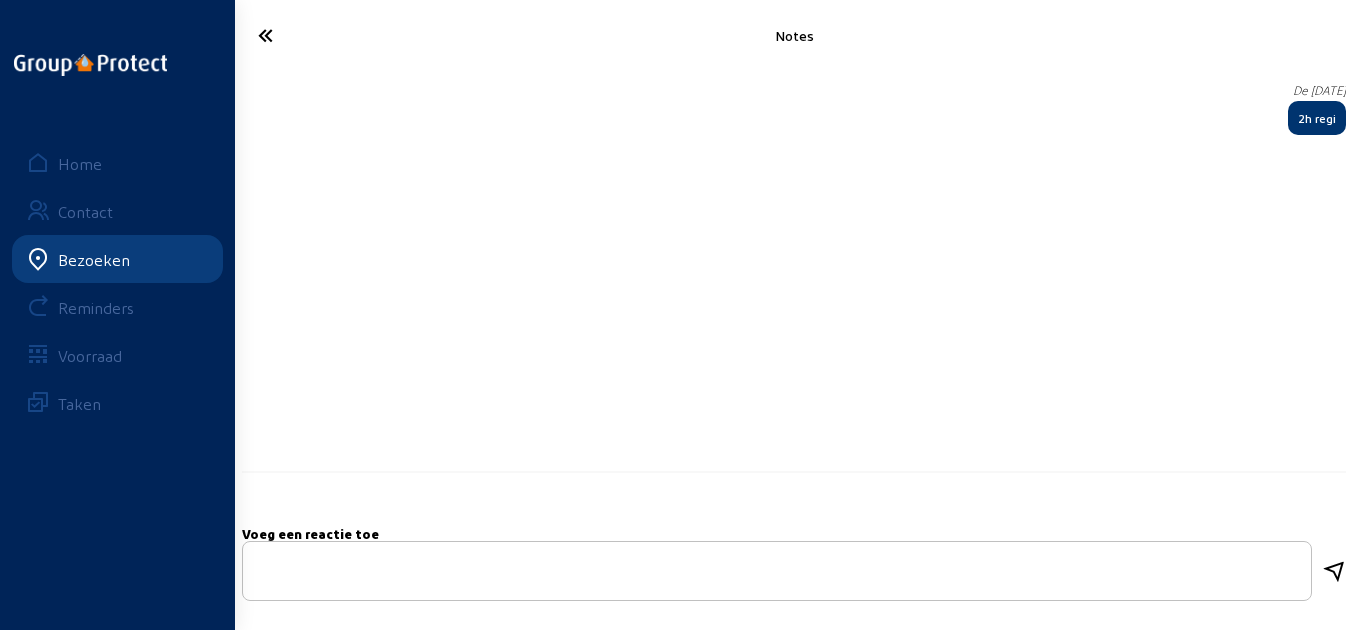 click on "2h regi" at bounding box center [1317, 118] 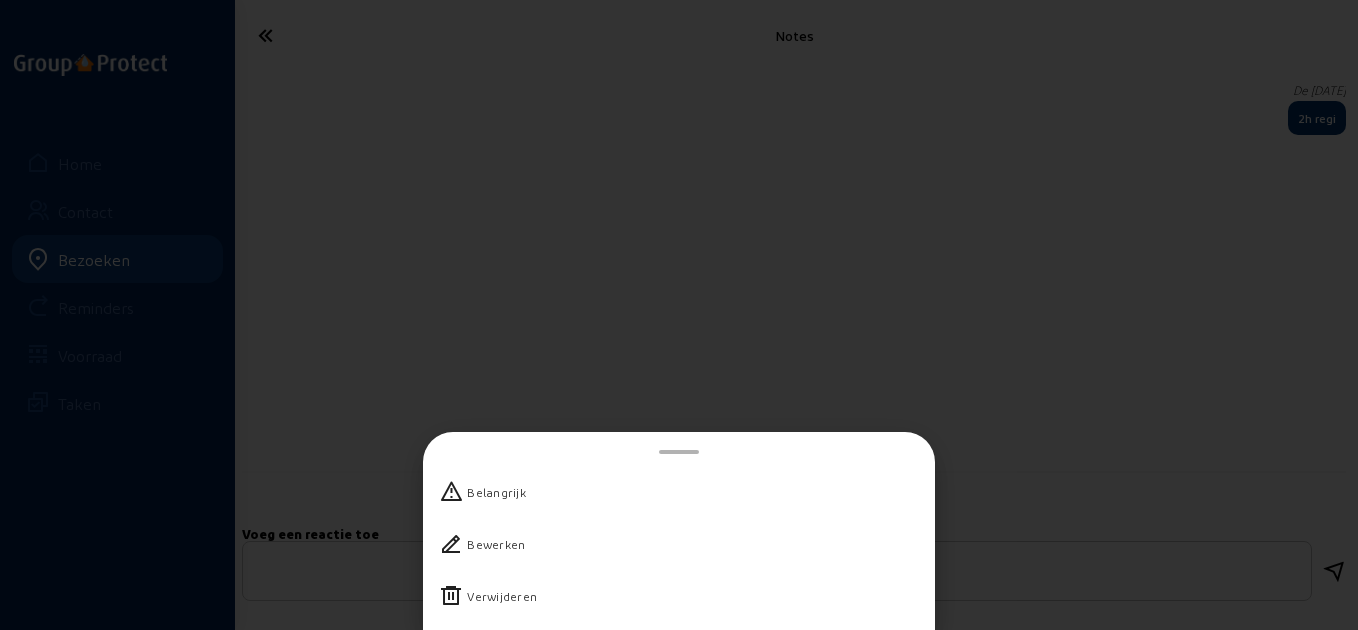 click at bounding box center (679, 315) 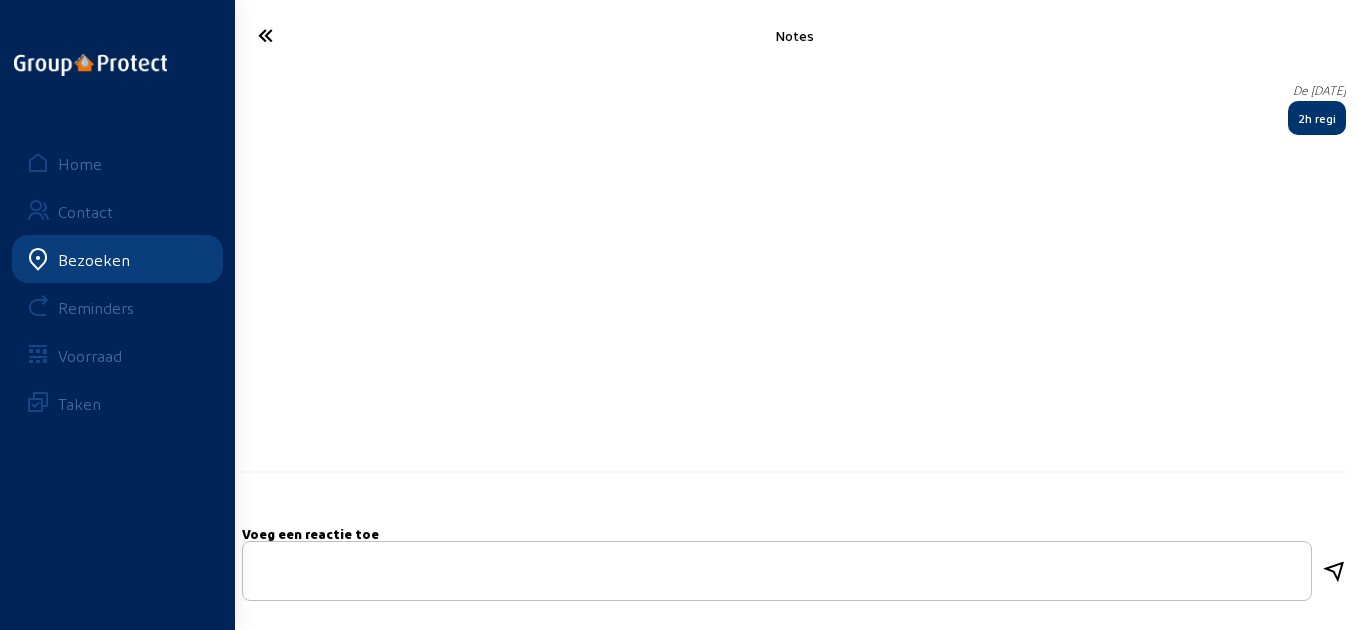 click on "2h regi" at bounding box center (1317, 118) 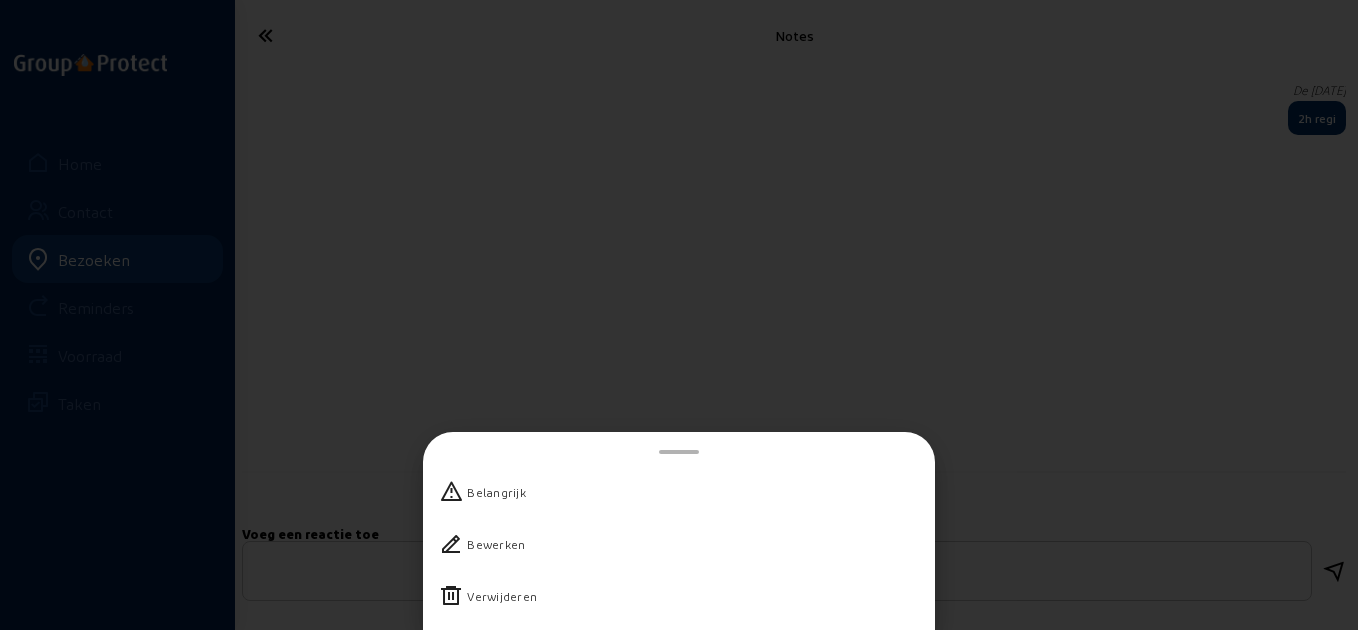 click at bounding box center (679, 315) 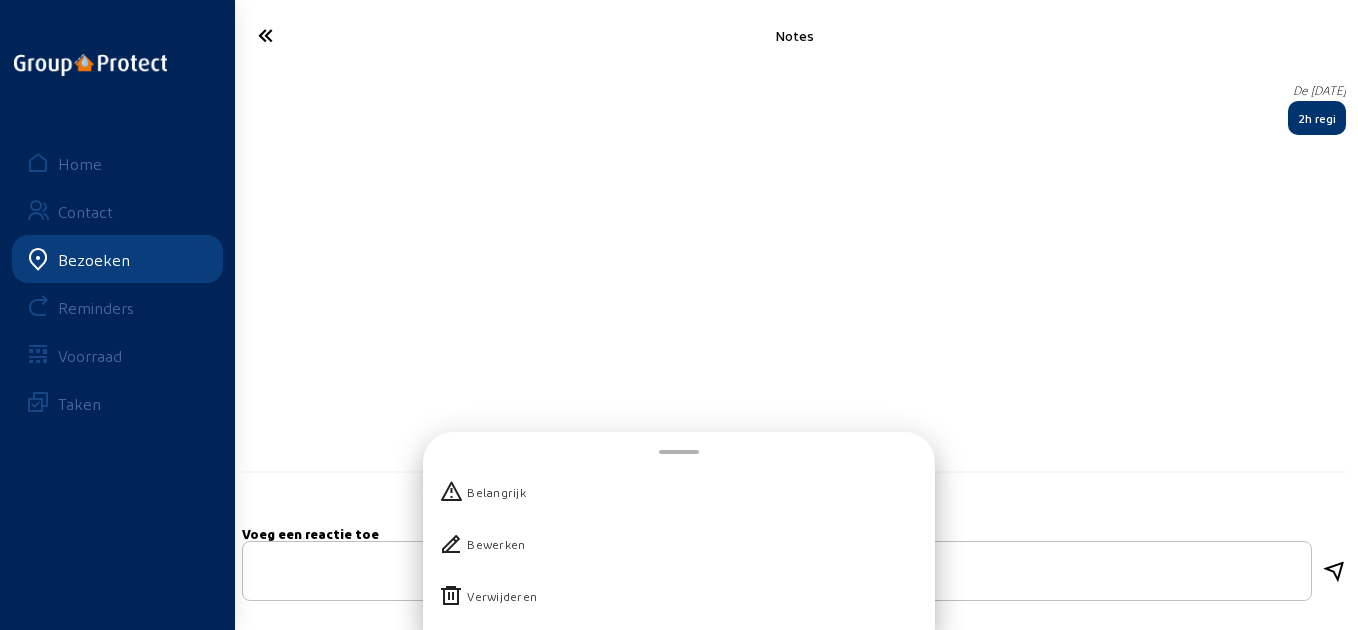 click on "2h regi" at bounding box center (1317, 118) 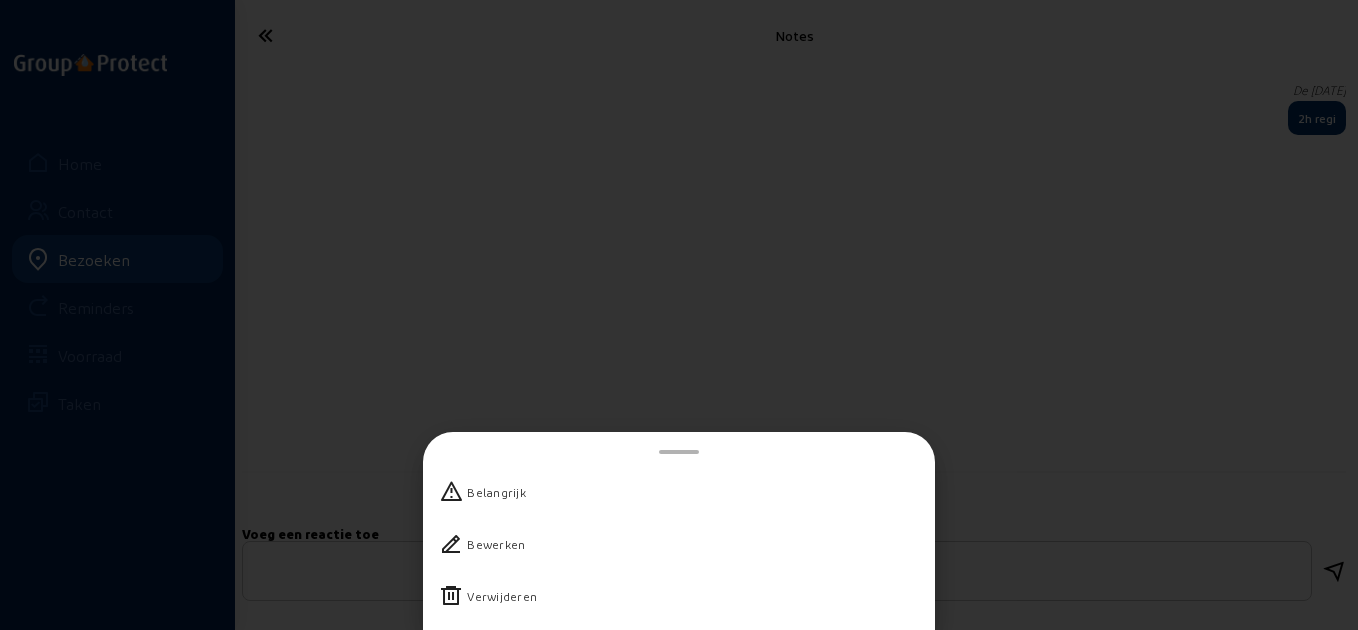 click on "Bewerken" at bounding box center [496, 492] 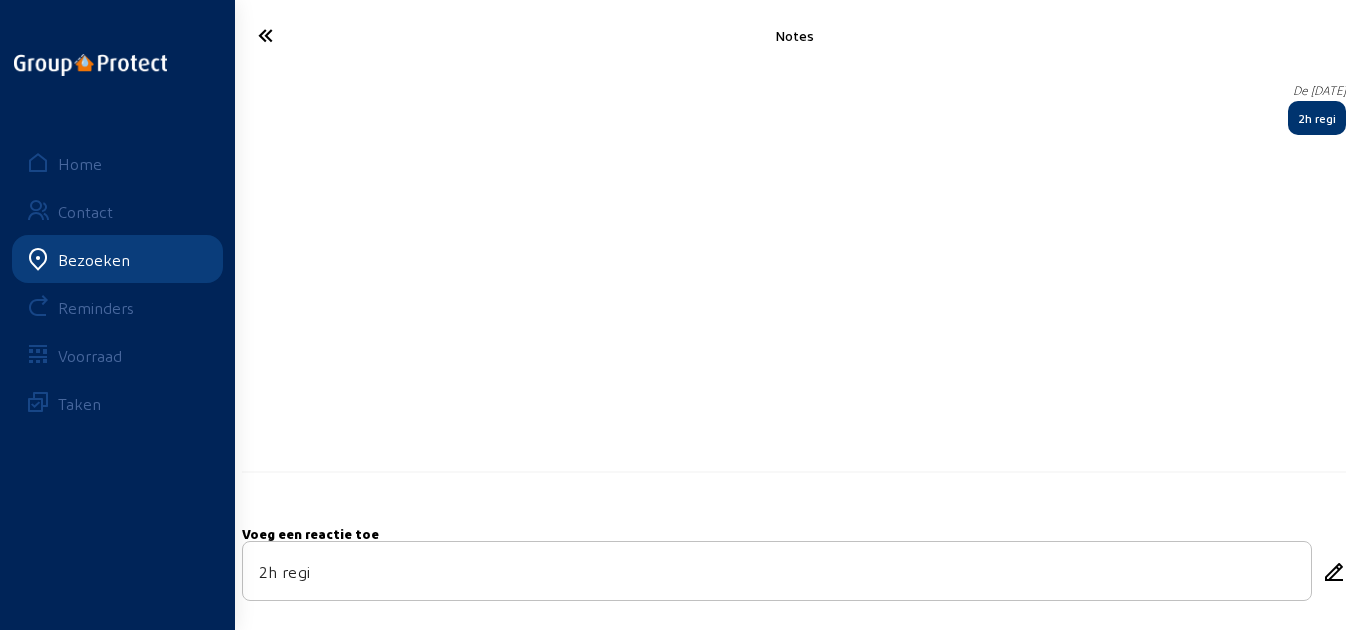 click on "2h regi" at bounding box center (777, 572) 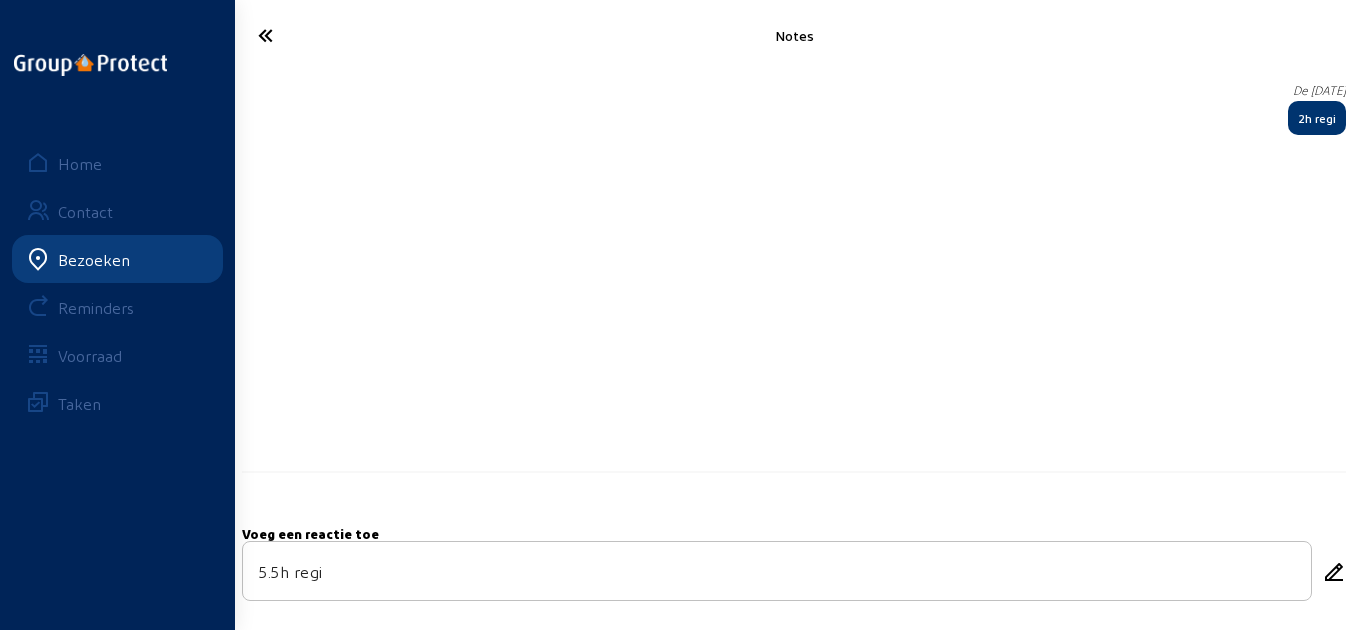 click on "5.5h regi" at bounding box center [777, 572] 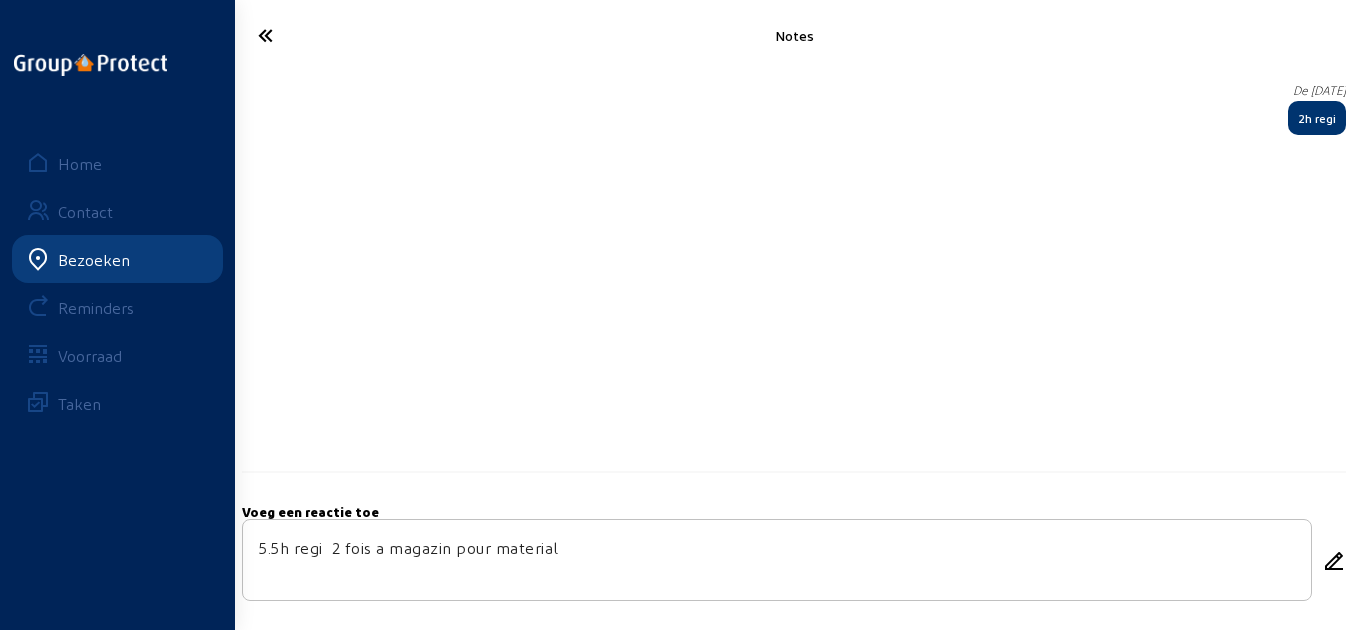 type on "5.5h regi  2 fois a magazin pour material" 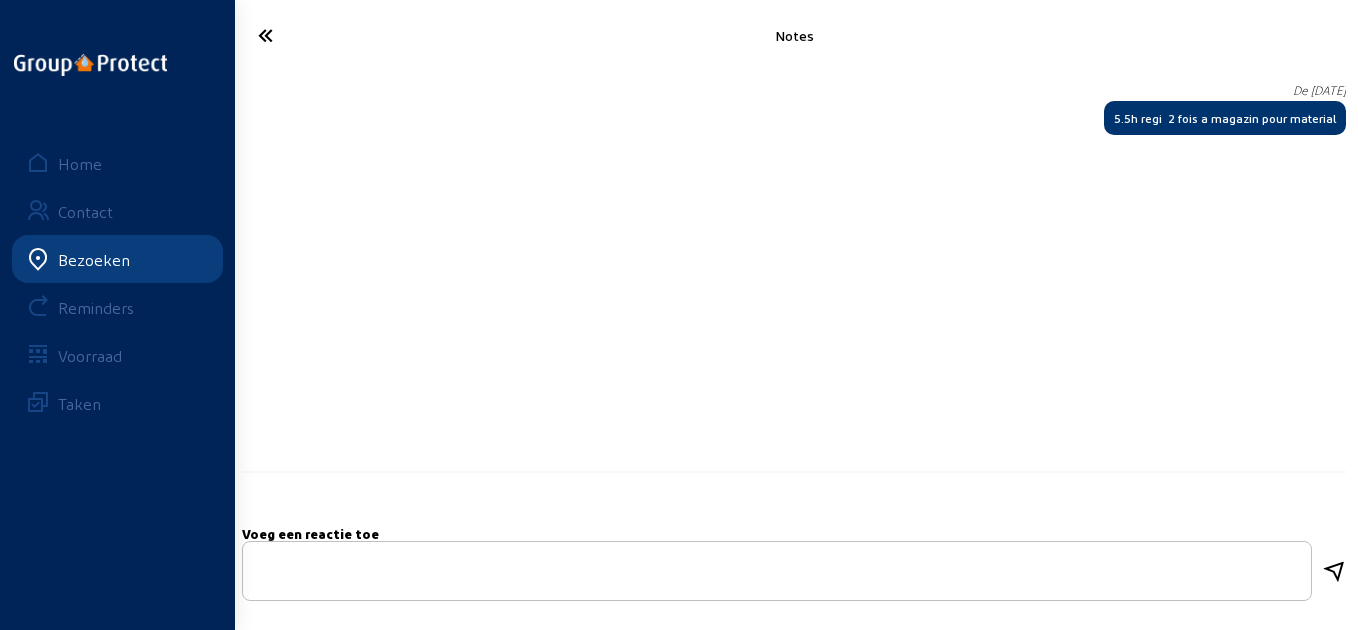 click at bounding box center (324, 35) 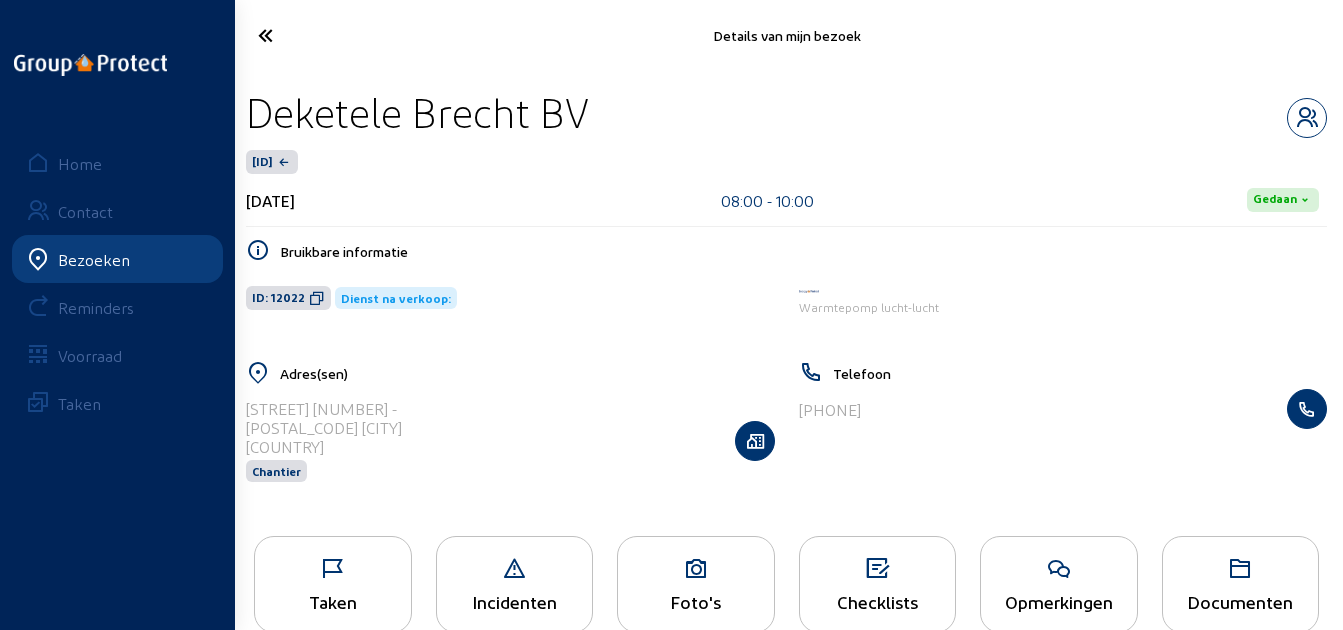 click at bounding box center [317, 298] 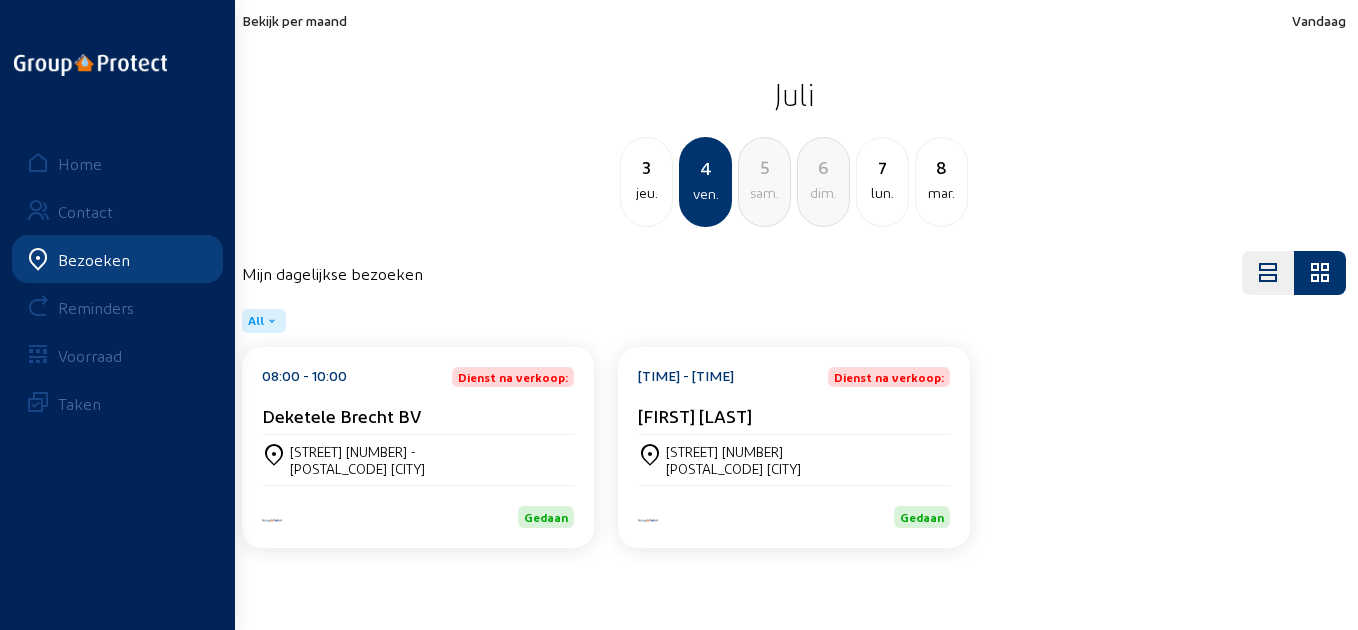 click on "[FIRST] [LAST]" at bounding box center (418, 415) 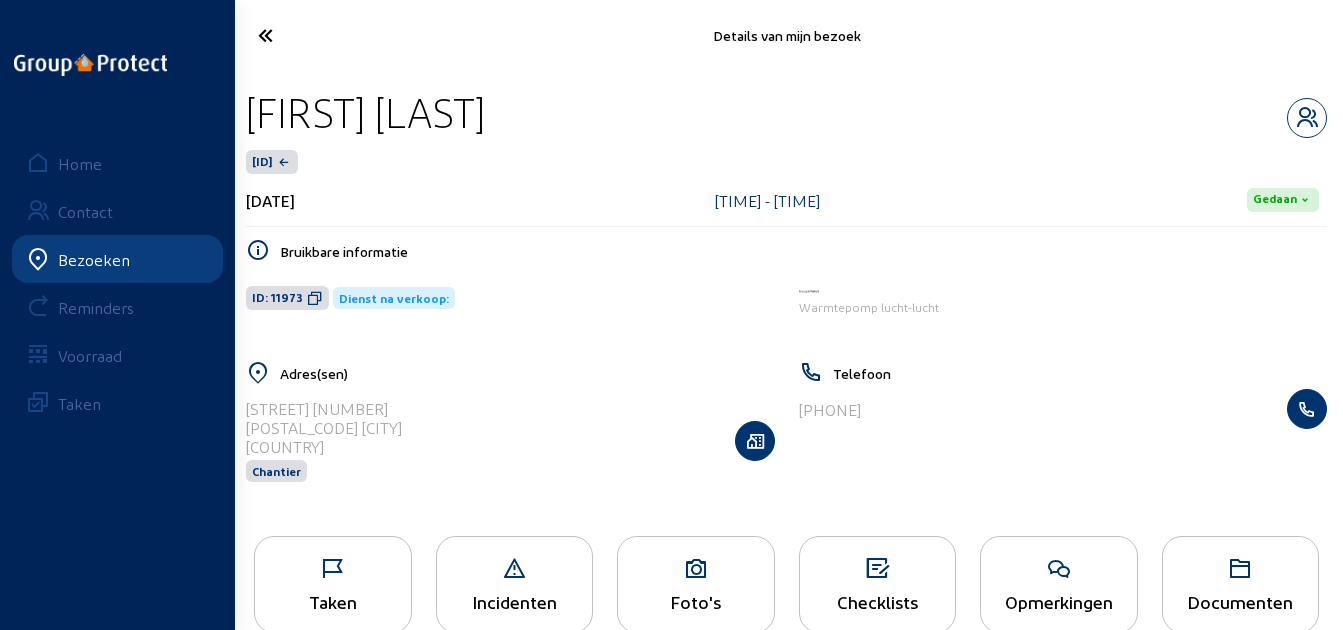 drag, startPoint x: 542, startPoint y: 114, endPoint x: 250, endPoint y: 120, distance: 292.06165 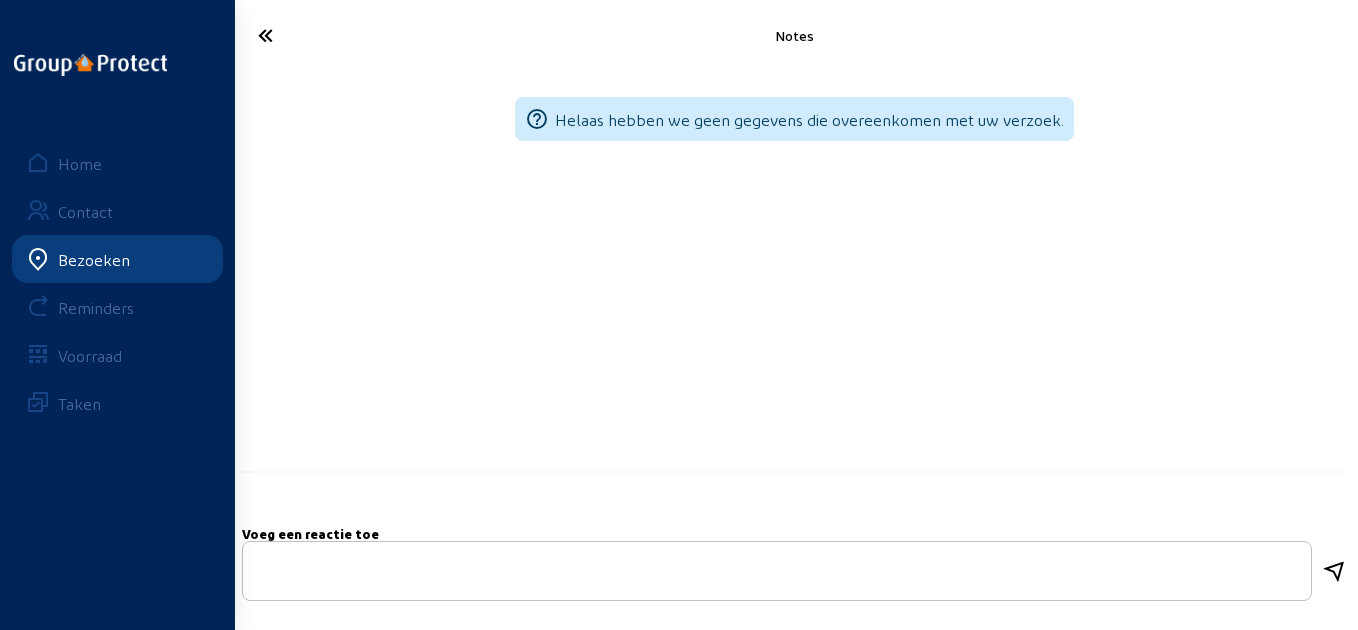 click at bounding box center (324, 35) 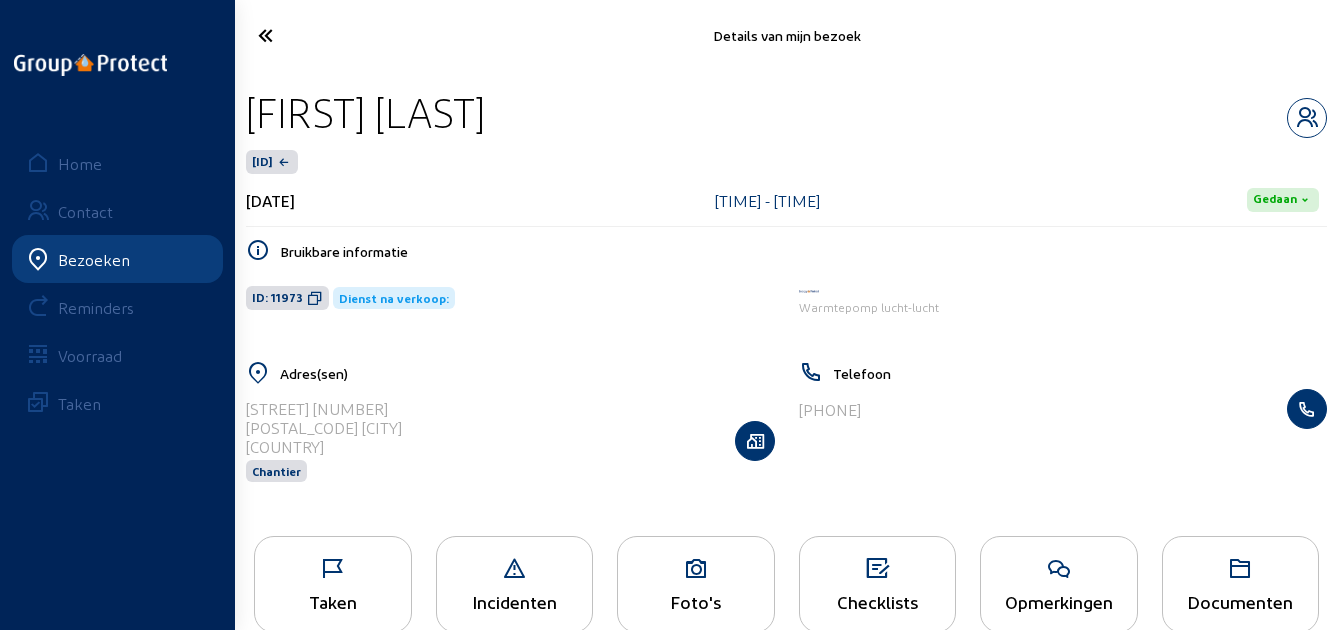 click at bounding box center [333, 569] 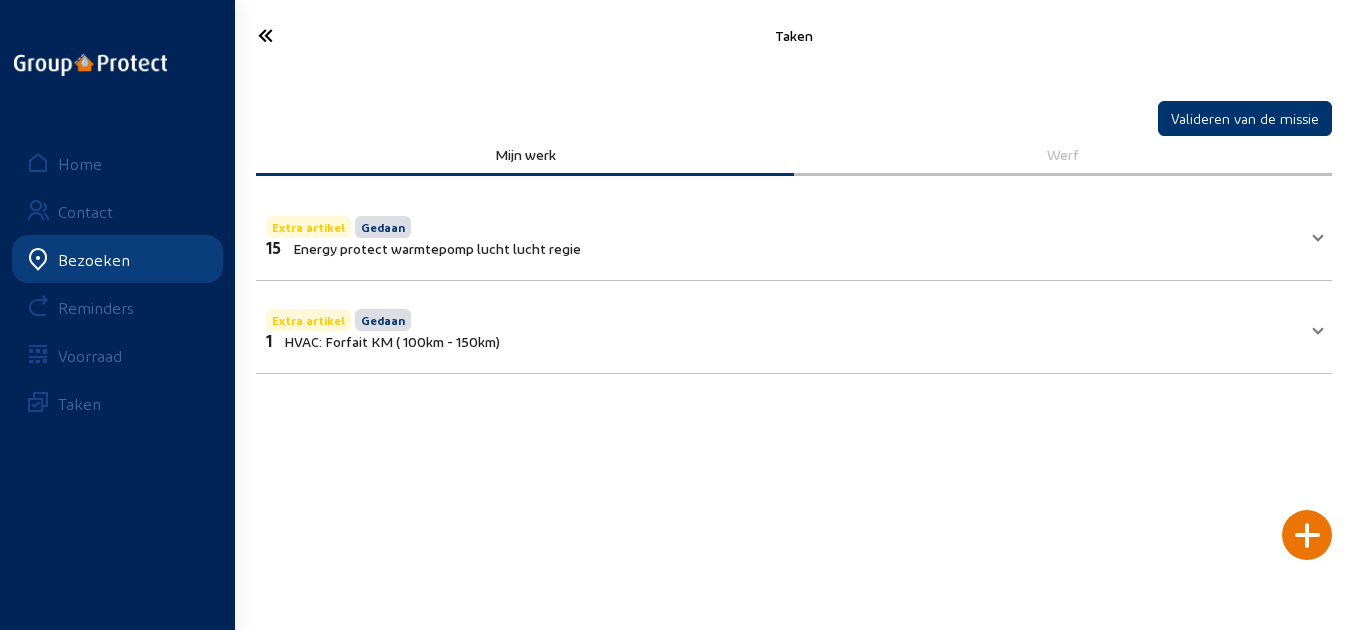 click on "Extra artikel Gedaan 15 Energy protect warmtepomp lucht lucht regie" at bounding box center [782, 234] 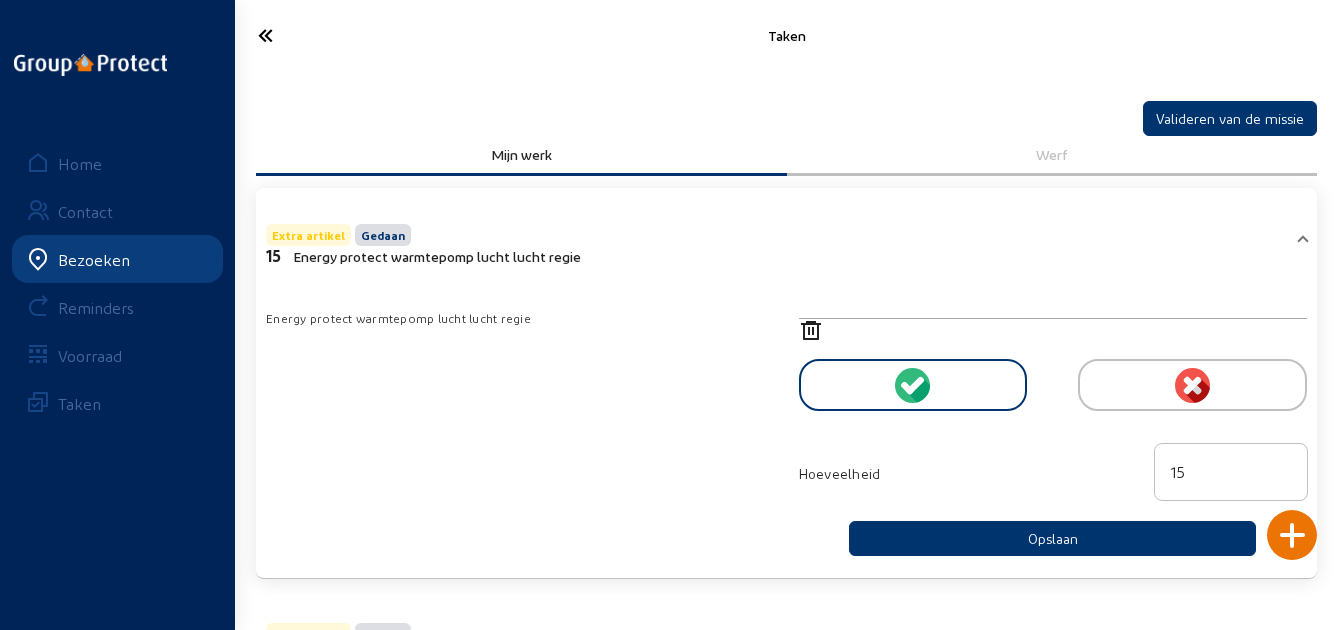 click at bounding box center (323, 35) 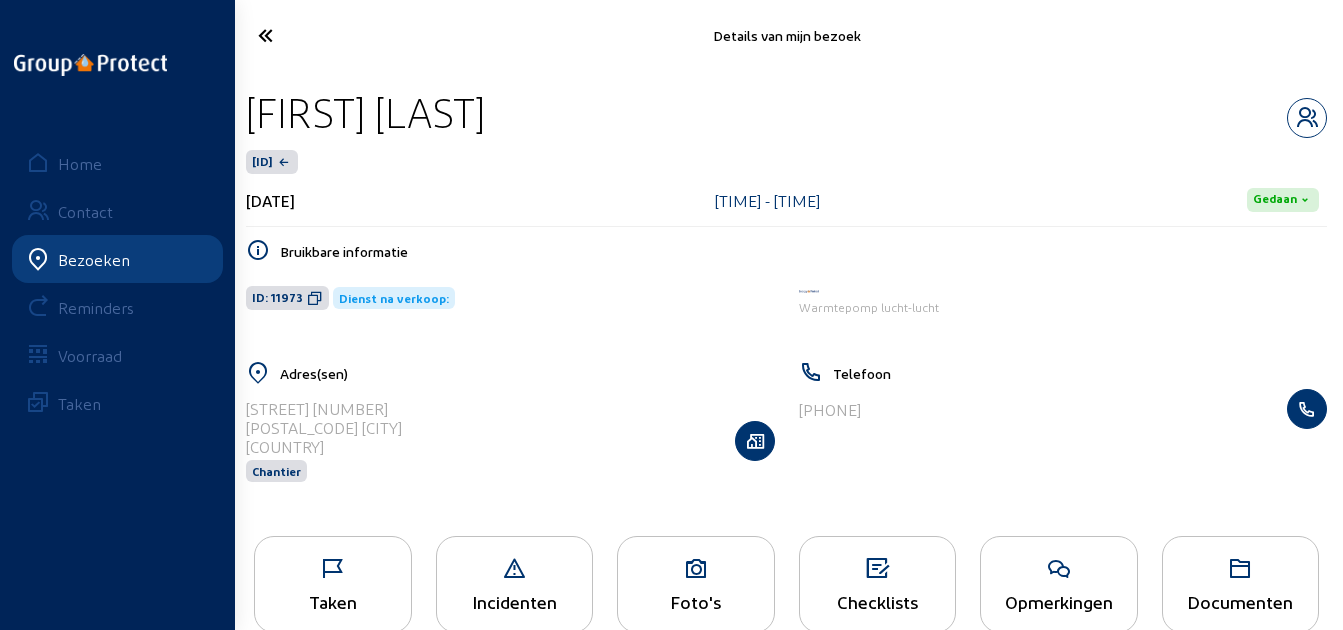 click at bounding box center [333, 569] 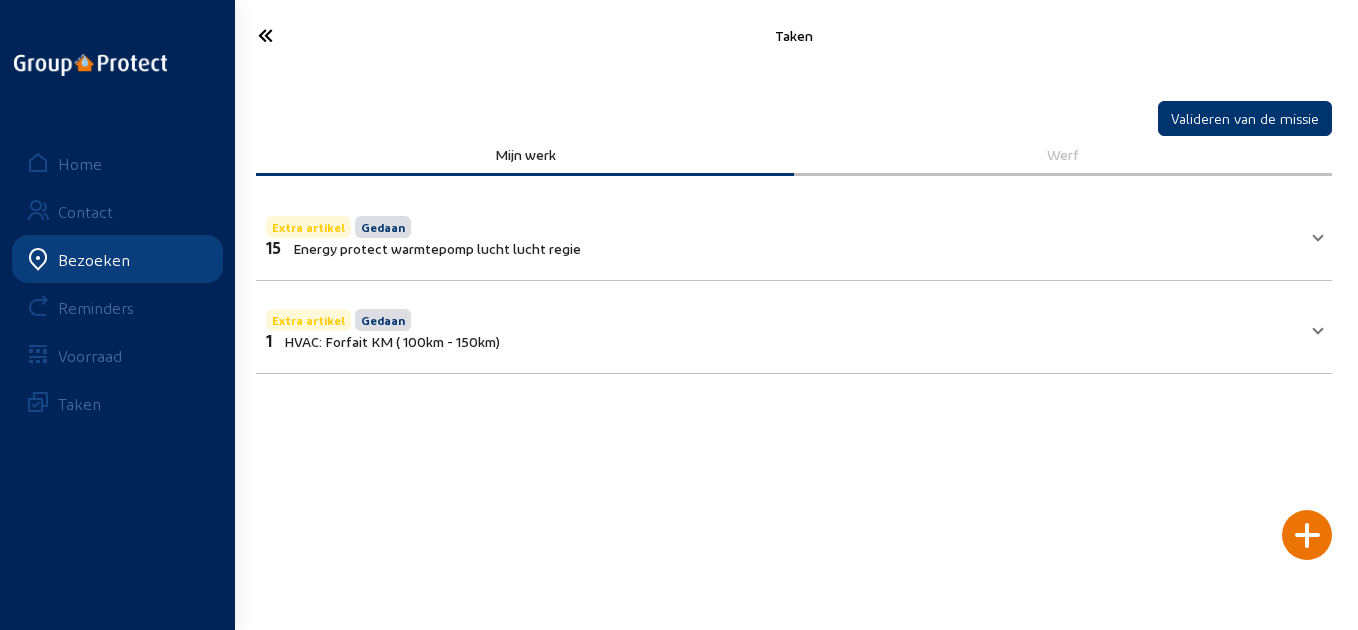 click on "Extra artikel Gedaan 1 HVAC: Forfait KM ( 100km - 150km)" at bounding box center [782, 327] 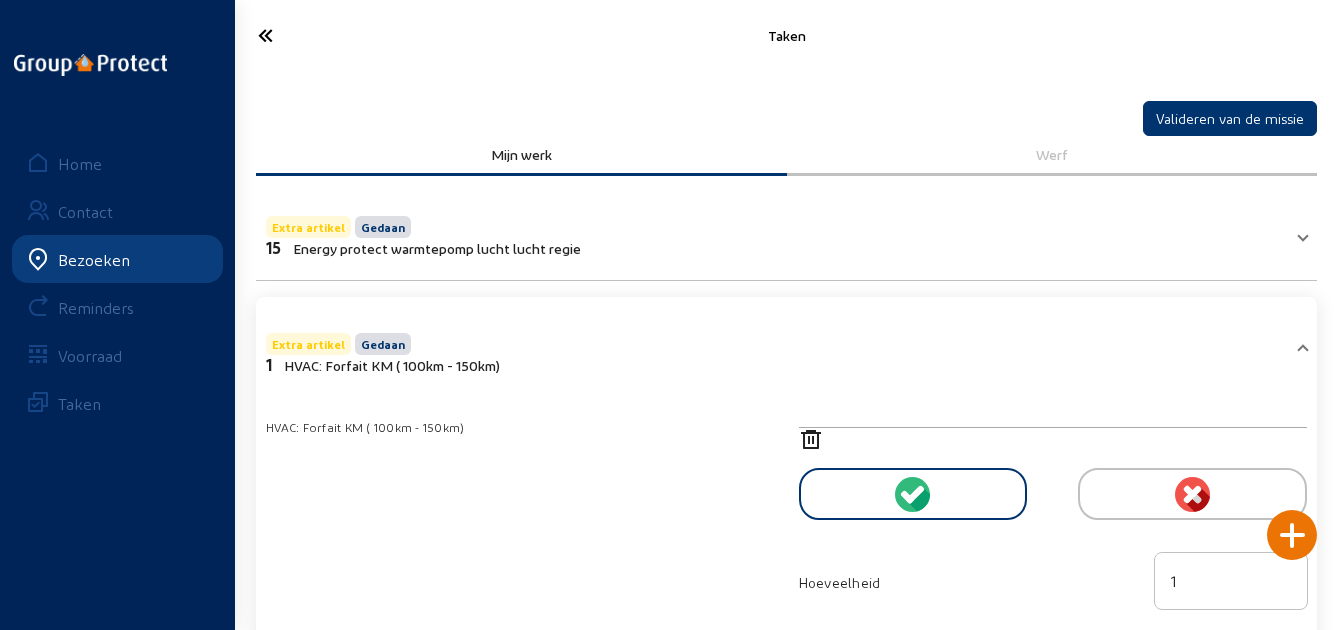 click at bounding box center (323, 35) 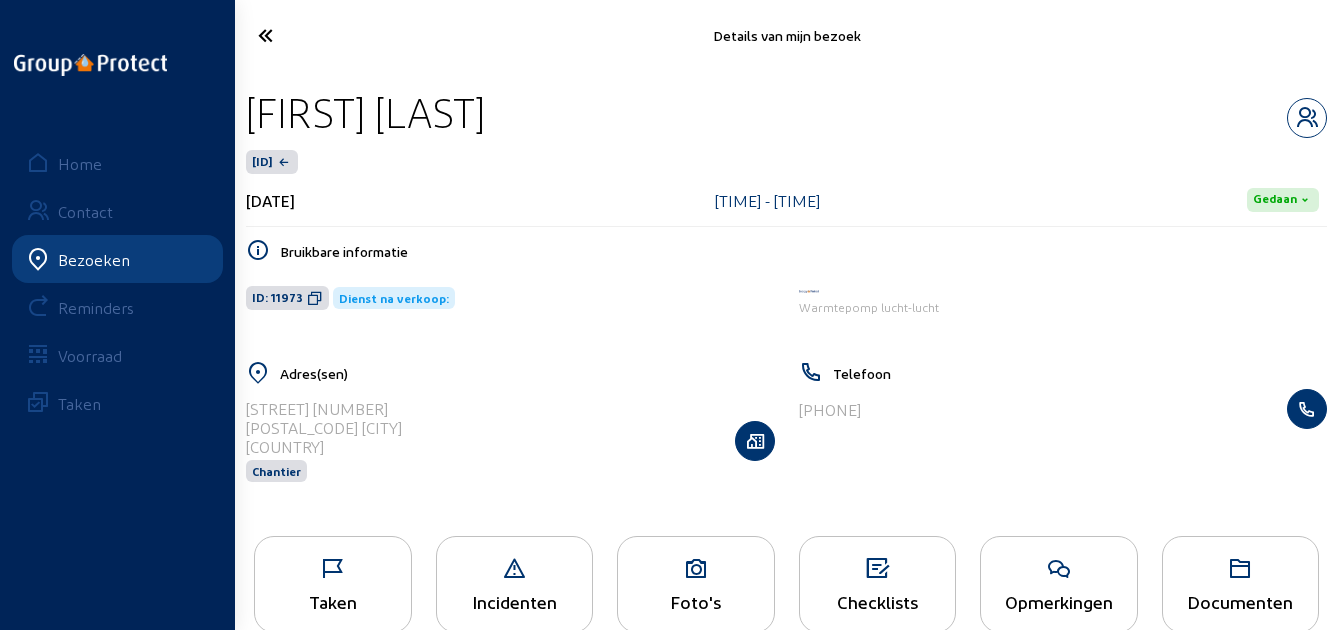 click at bounding box center [323, 35] 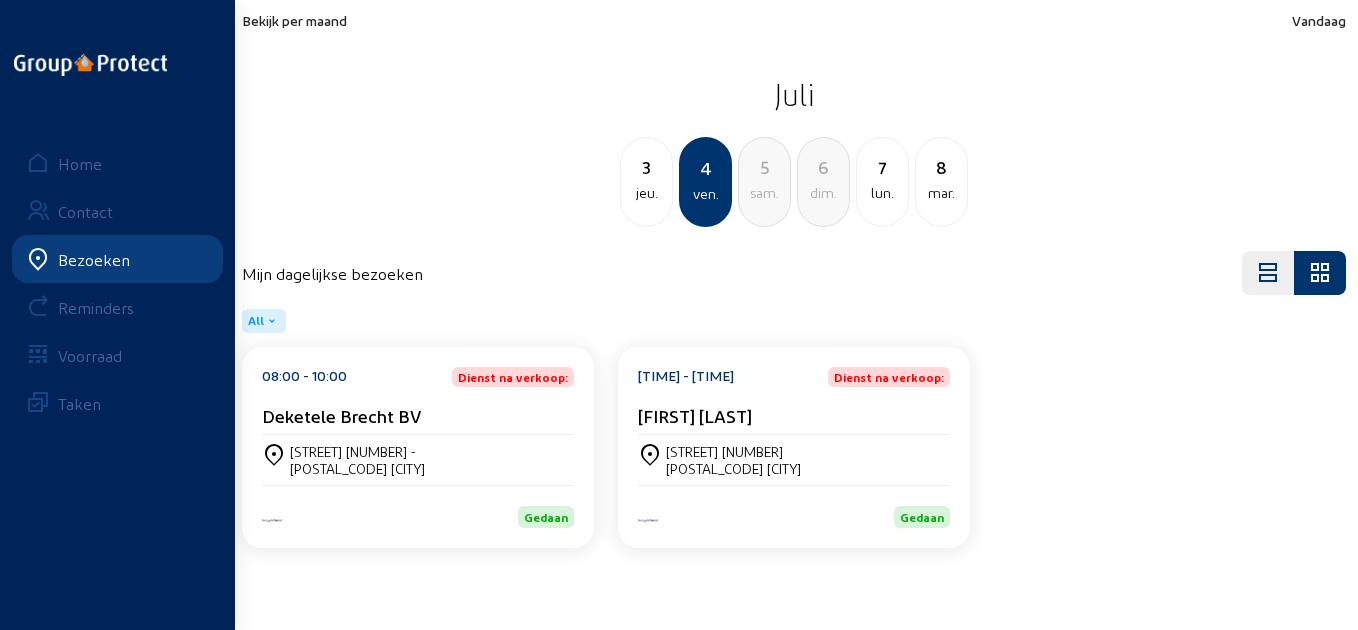 click on "Home" at bounding box center (80, 163) 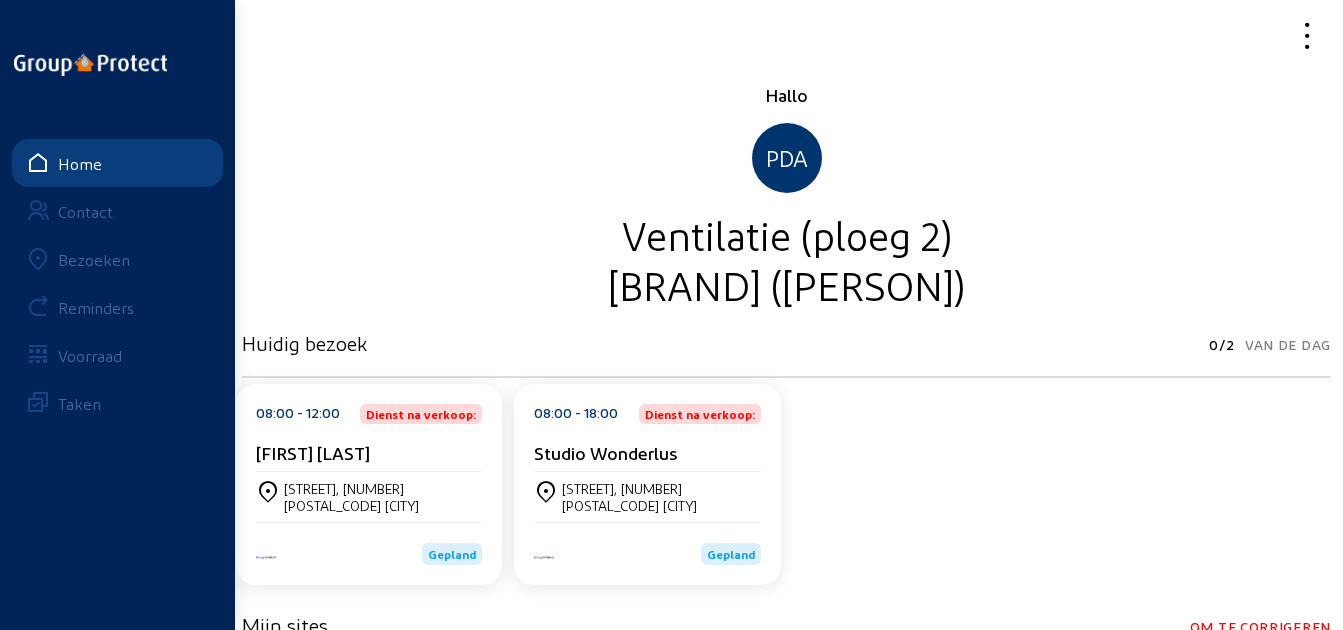drag, startPoint x: 1307, startPoint y: 37, endPoint x: 1304, endPoint y: 48, distance: 11.401754 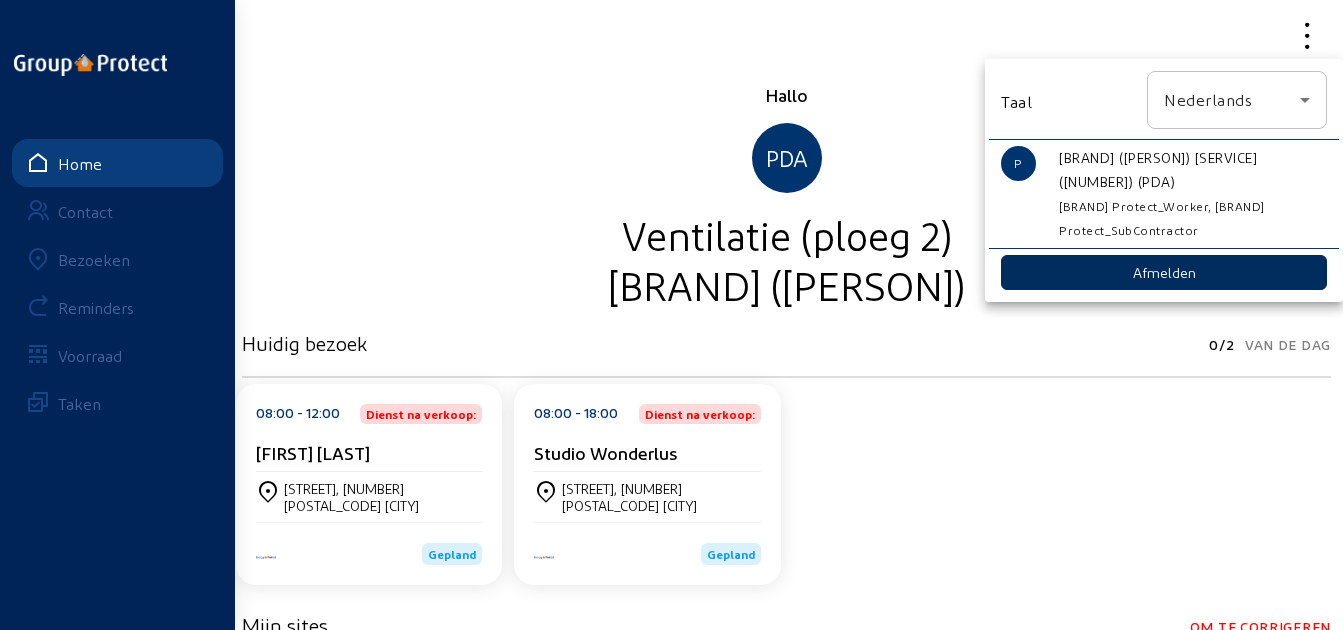 click on "Afmelden" at bounding box center (1164, 272) 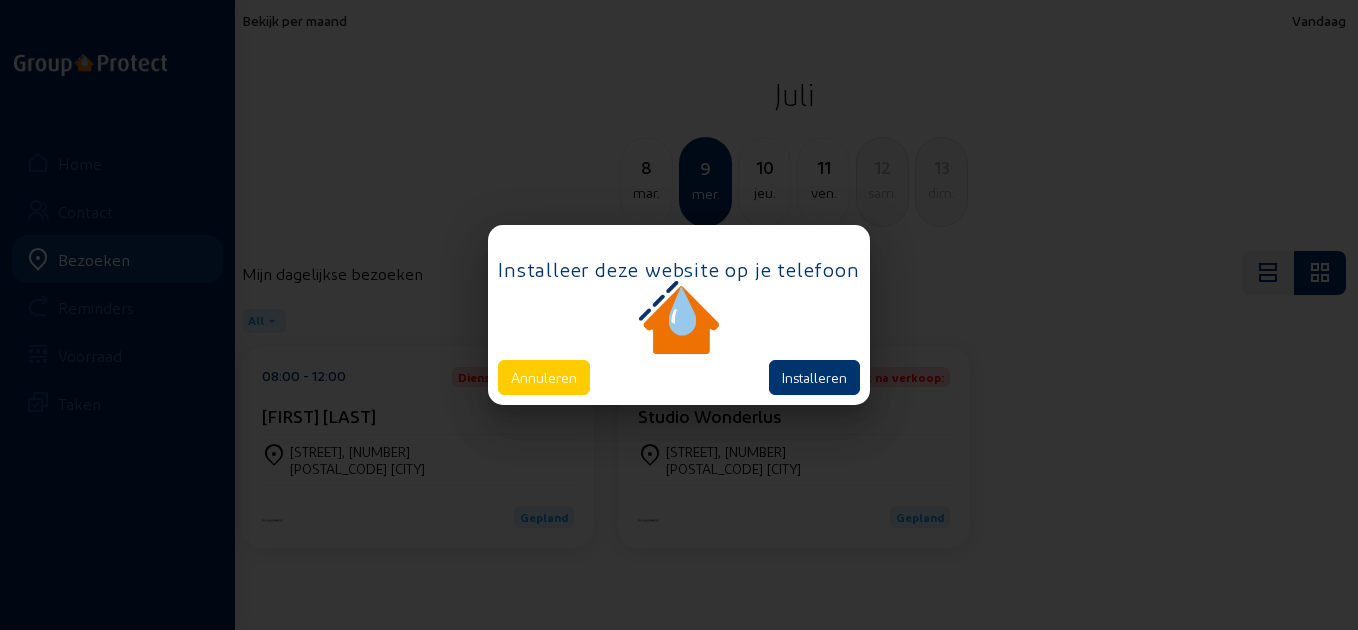 scroll, scrollTop: 0, scrollLeft: 0, axis: both 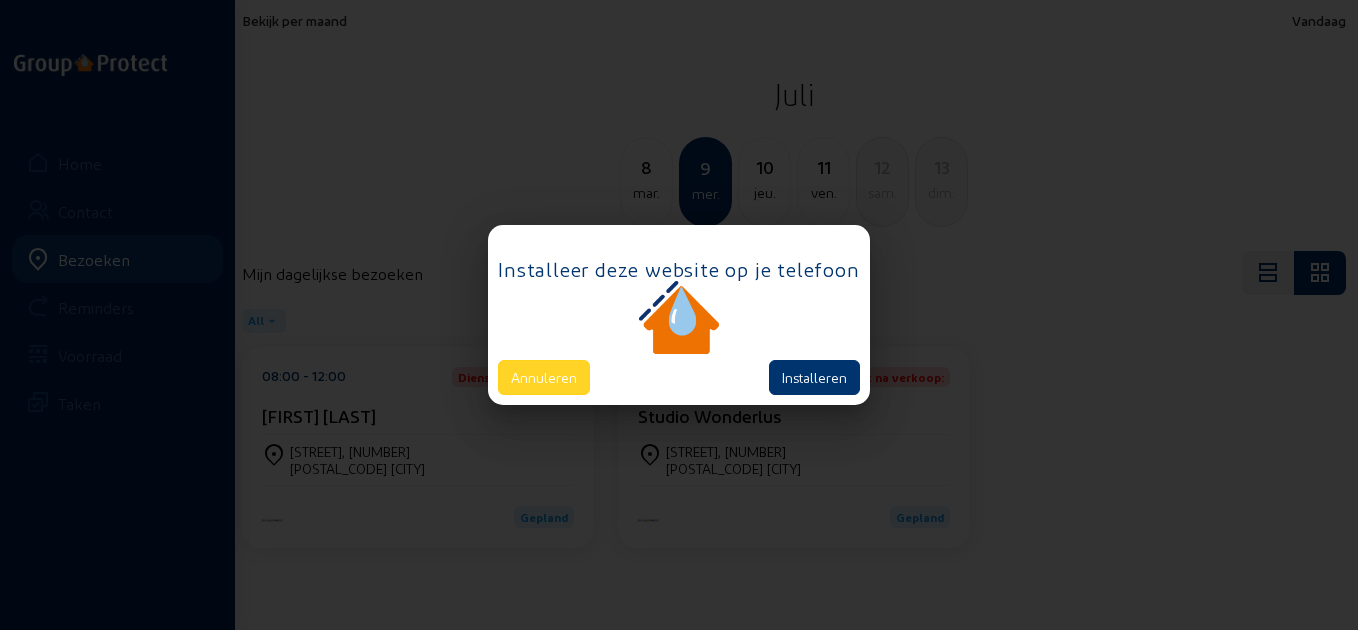 click on "Annuleren" at bounding box center [544, 377] 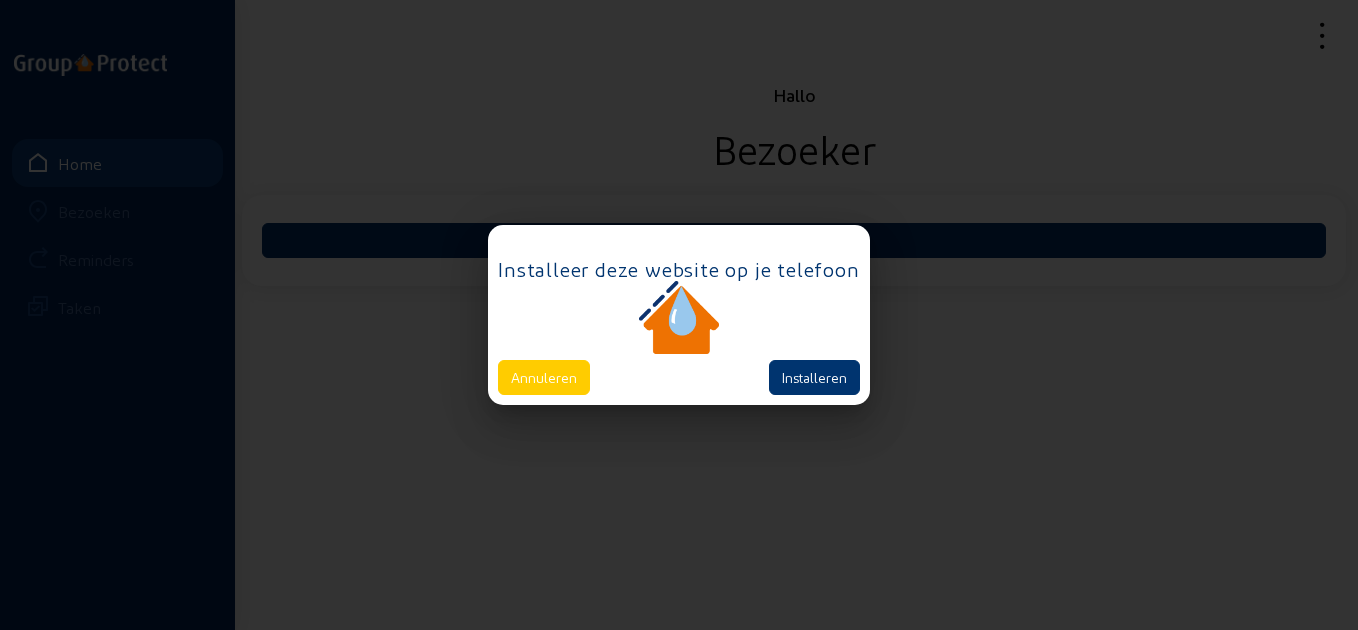scroll, scrollTop: 0, scrollLeft: 0, axis: both 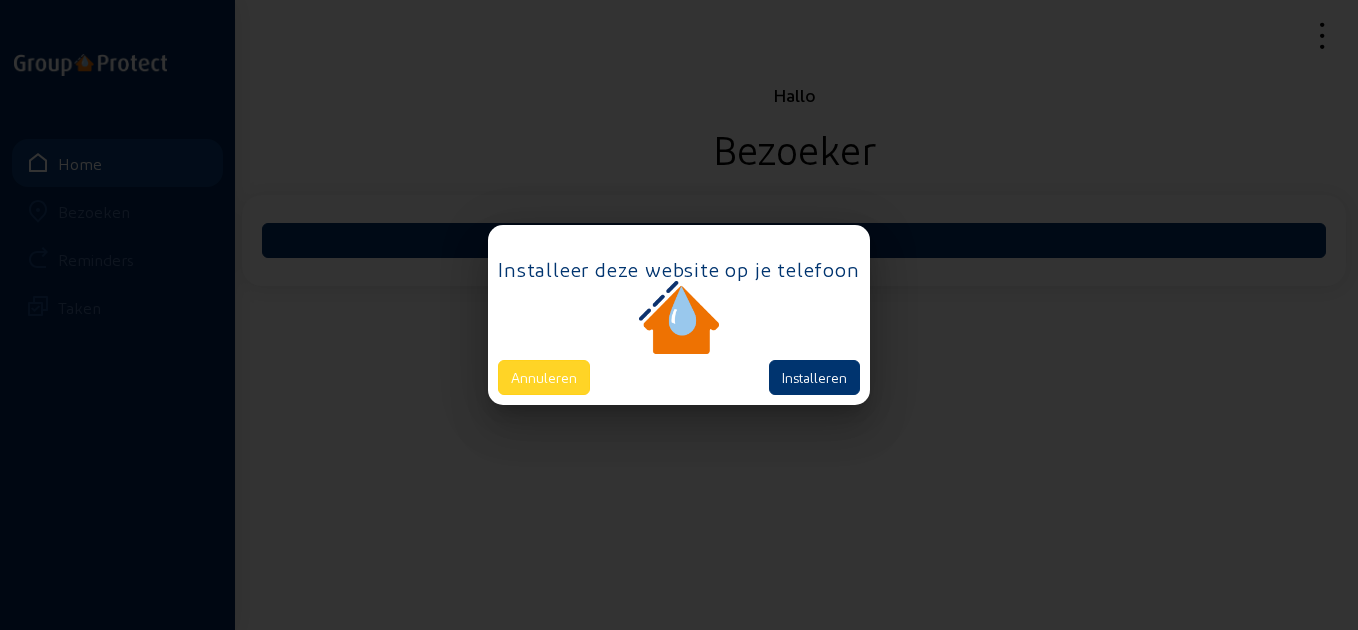 click on "Annuleren" at bounding box center (544, 377) 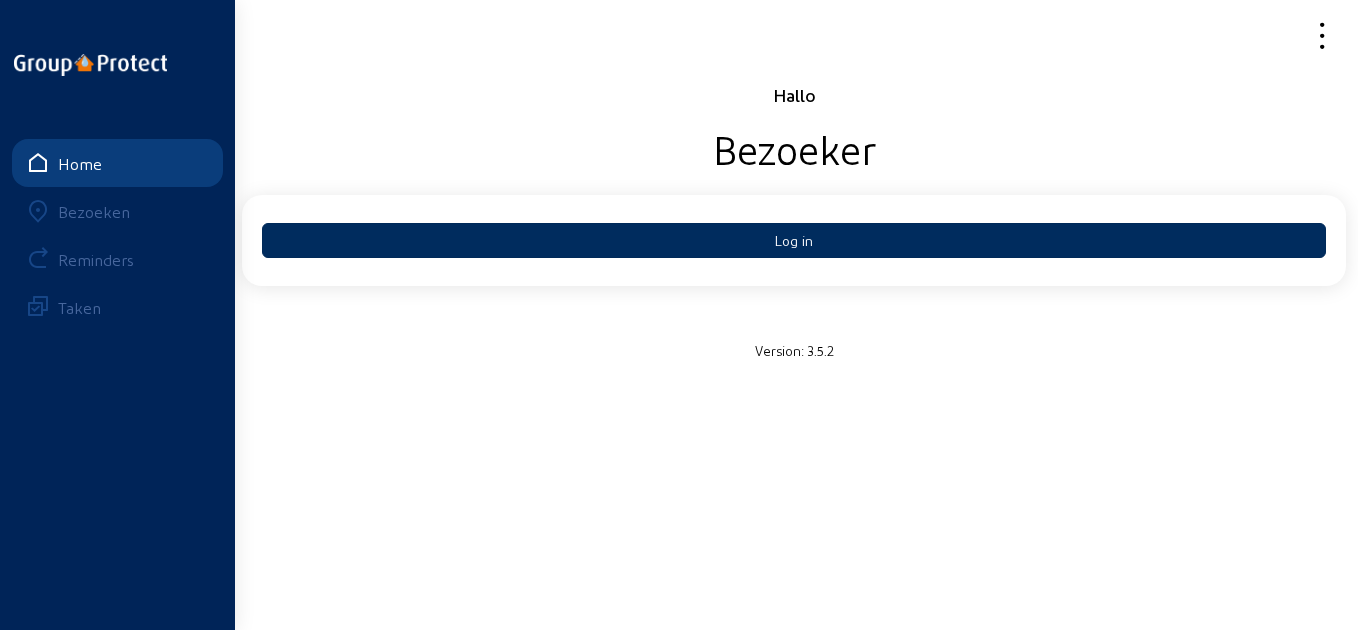click on "Log in" at bounding box center (794, 240) 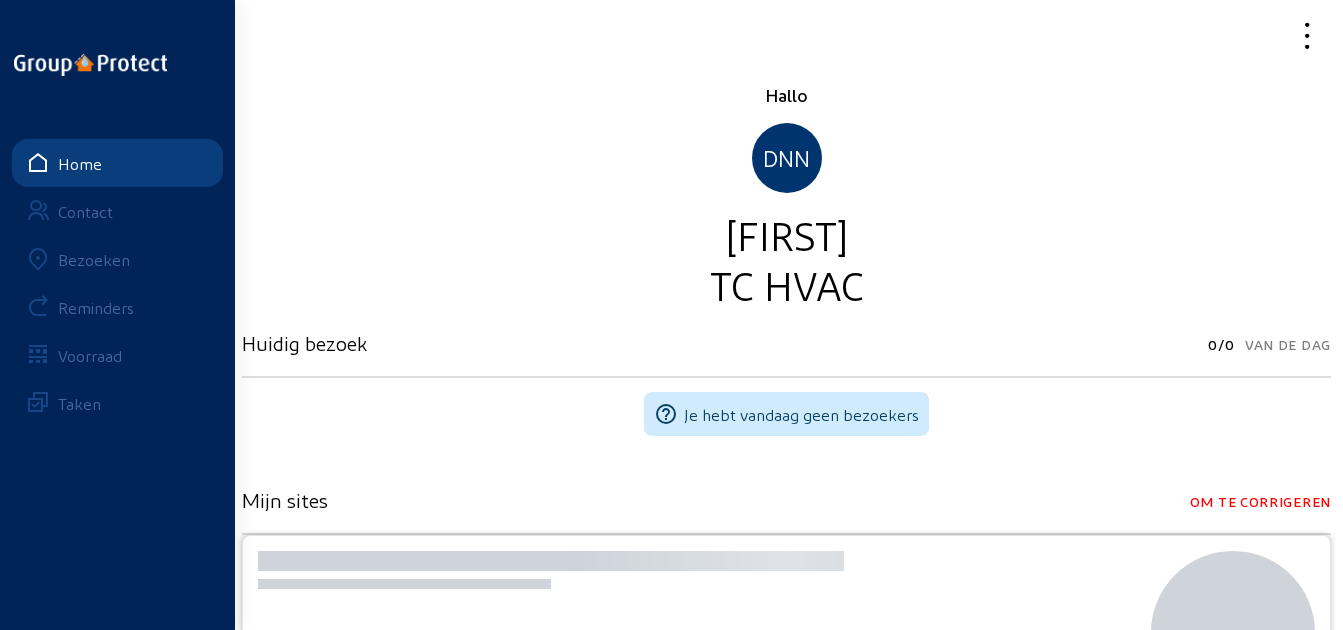 scroll, scrollTop: 0, scrollLeft: 0, axis: both 